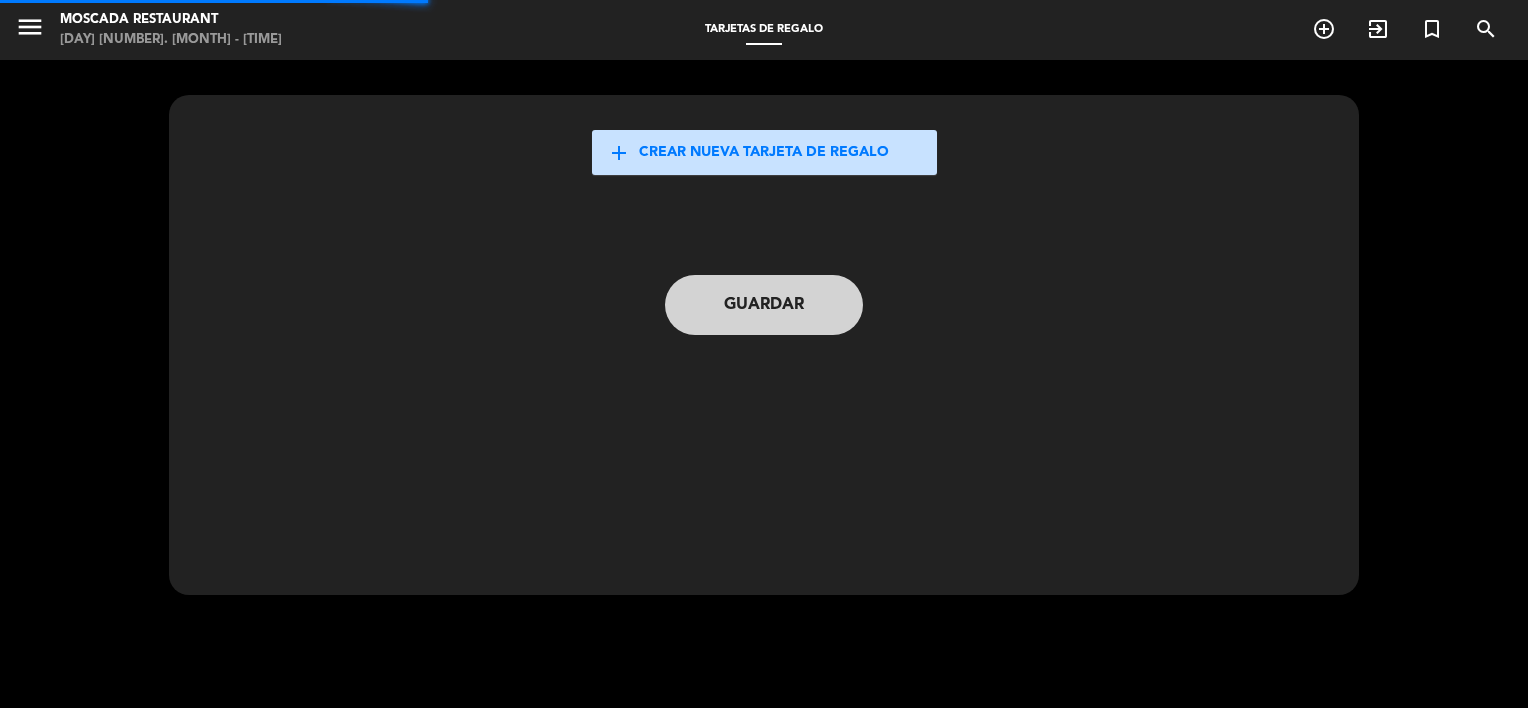 scroll, scrollTop: 0, scrollLeft: 0, axis: both 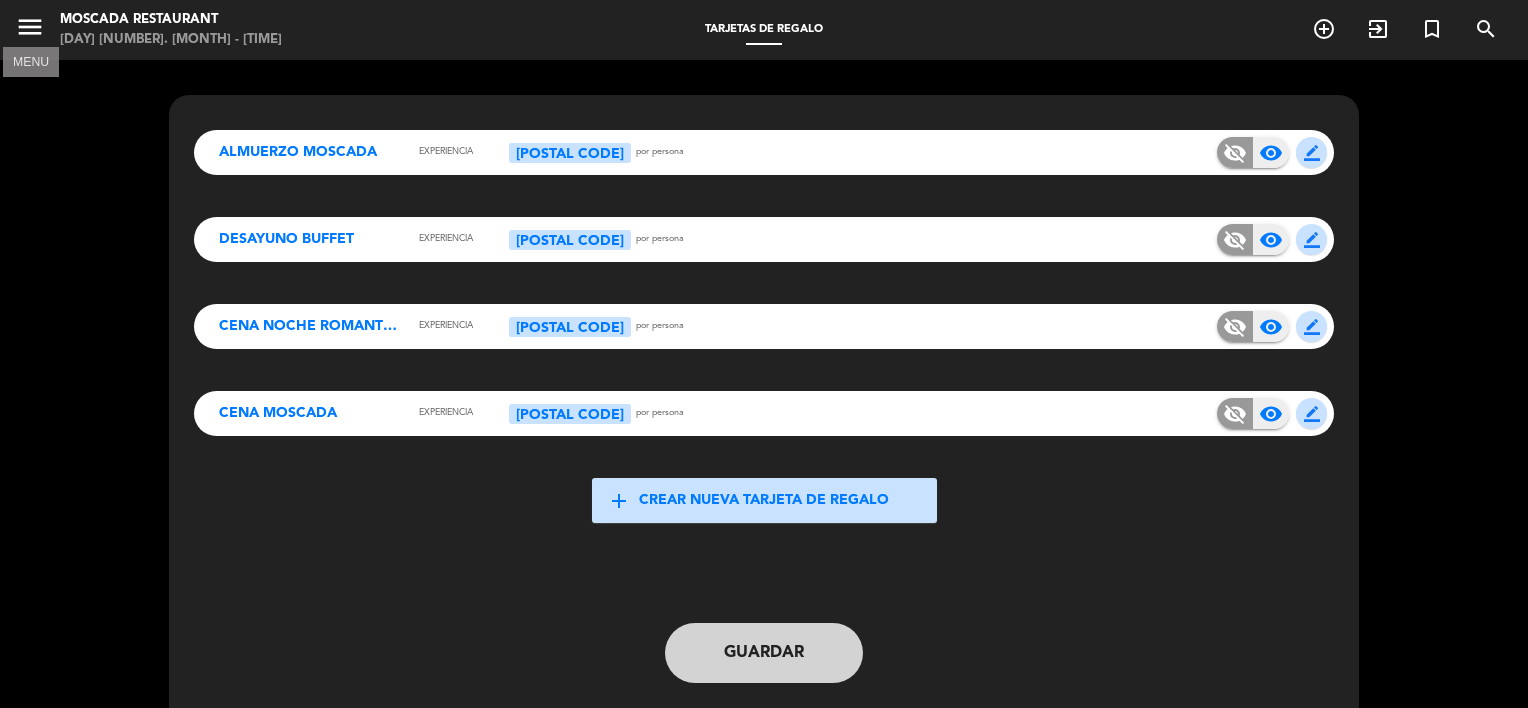 click on "menu" at bounding box center [30, 27] 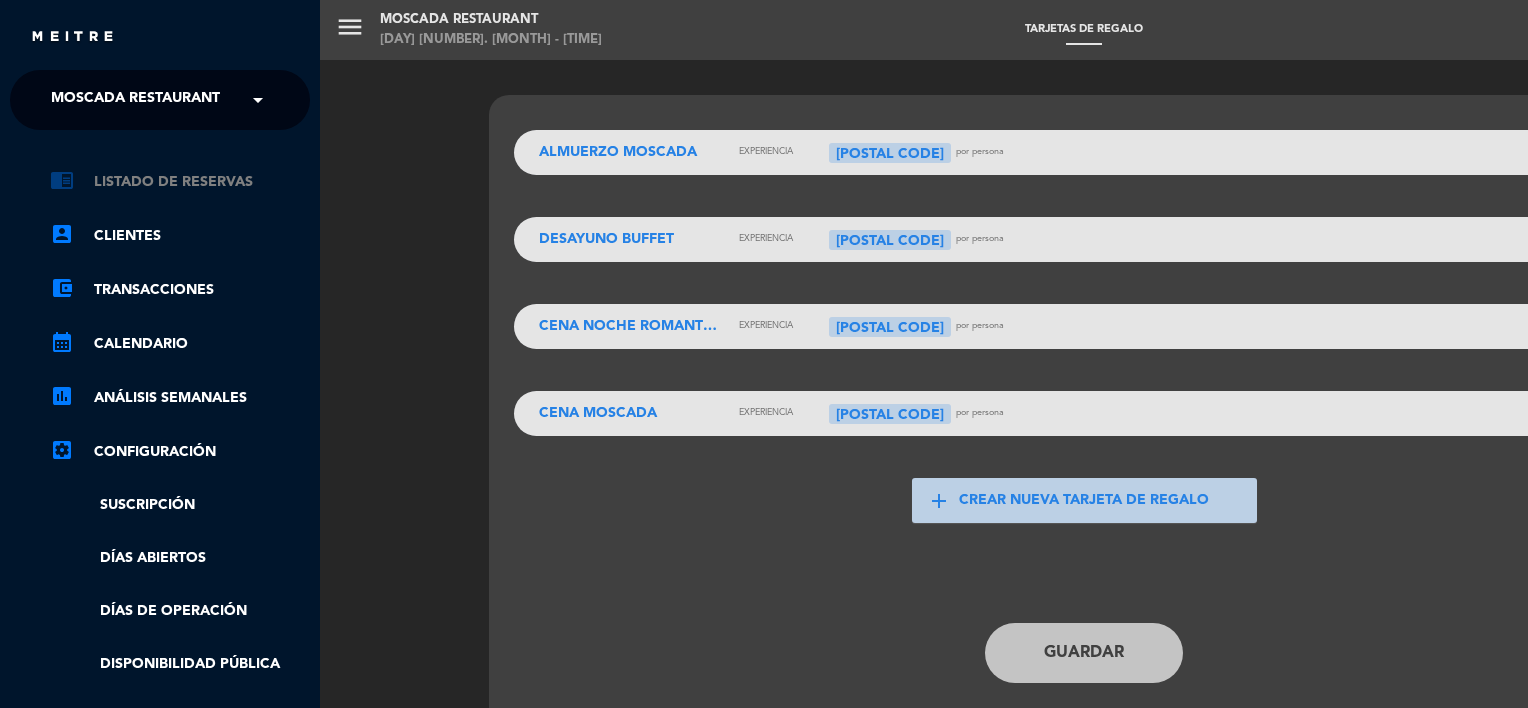 click on "chrome_reader_mode   Listado de Reservas" 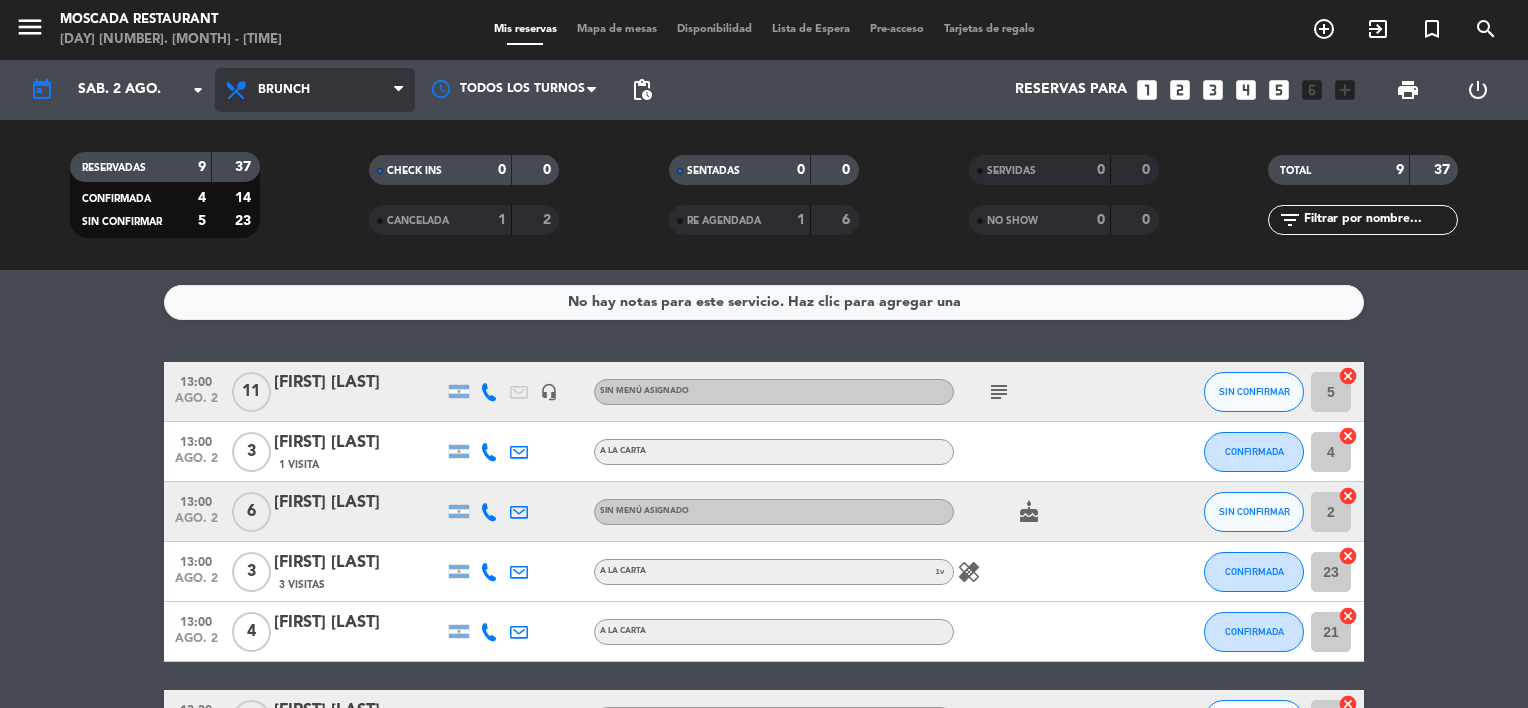click on "Brunch" at bounding box center [315, 90] 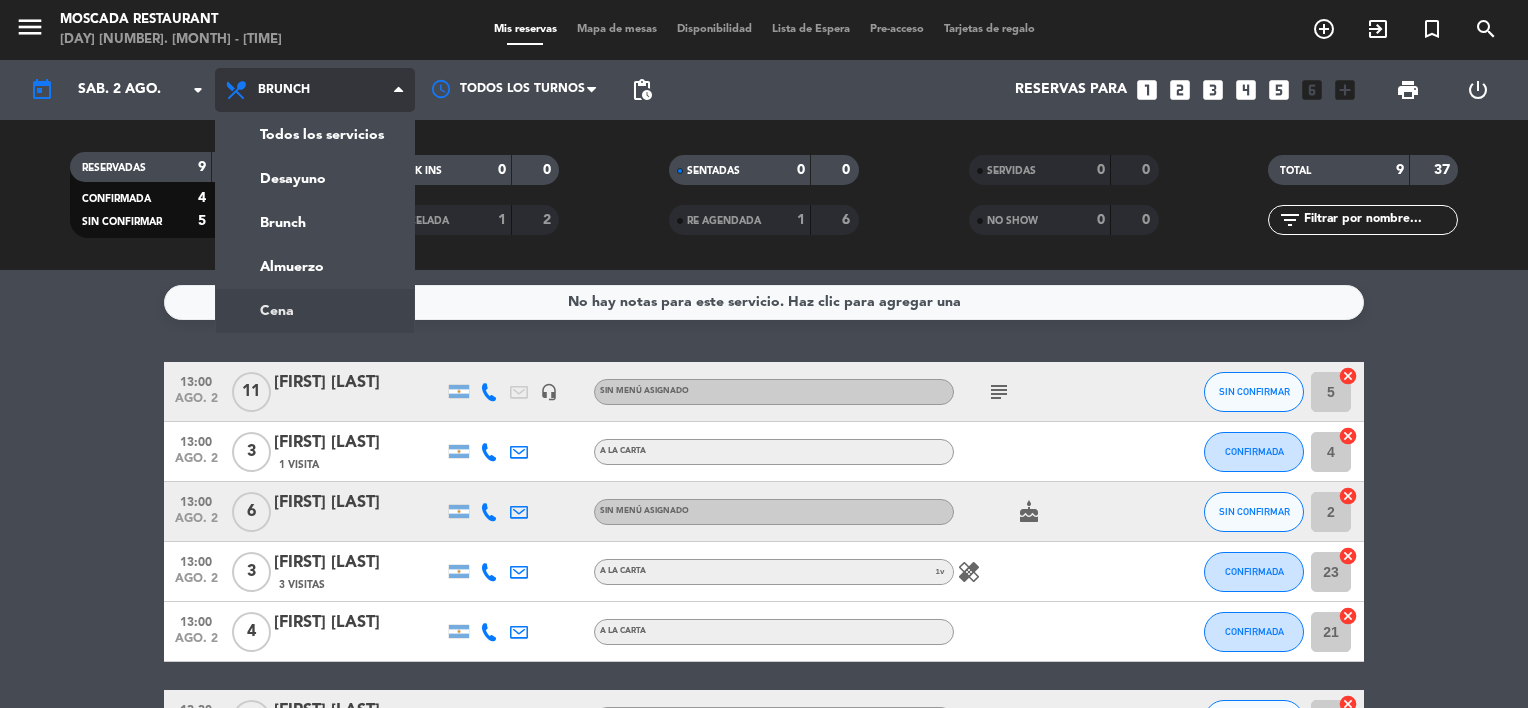 click on "menu  Moscada Restaurant   [DAY] [NUMBER]. [MONTH] - [TIME]   Mis reservas   Mapa de mesas   Disponibilidad   Lista de Espera   Pre-acceso   Tarjetas de regalo  add_circle_outline exit_to_app turned_in_not search today    sáb. [NUMBER] [MONTH] arrow_drop_down  Todos los servicios  Desayuno  Brunch  Almuerzo  Cena  Brunch  Todos los servicios  Desayuno  Brunch  Almuerzo  Cena Todos los turnos pending_actions  Reservas para   looks_one   looks_two   looks_3   looks_4   looks_5   looks_6   add_box  print  power_settings_new   RESERVADAS   [NUMBER]   [NUMBER]   CONFIRMADA   [NUMBER]   [NUMBER]   SIN CONFIRMAR   [NUMBER]   [NUMBER]   CHECK INS   [NUMBER]   [NUMBER]   CANCELADA   [NUMBER]   [NUMBER]   SENTADAS   [NUMBER]   [NUMBER]   RE AGENDADA   [NUMBER]   [NUMBER]   SERVIDAS   [NUMBER]   [NUMBER]   NO SHOW   [NUMBER]   [NUMBER]   TOTAL   [NUMBER]   [NUMBER]  filter_list  No hay notas para este servicio. Haz clic para agregar una   [TIME]   [MONTH]. [NUMBER]   [NUMBER]   [FIRST] [LAST]   headset_mic  Sin menú asignado  subject  SIN CONFIRMAR [NUMBER]  cancel   [TIME]   [MONTH]. [NUMBER]   [NUMBER]   [FIRST] [LAST]   [NUMBER] Visita   A la Carta CONFIRMADA [NUMBER]  cancel   [TIME]   [MONTH]. [NUMBER]   [NUMBER]   [FIRST] [LAST]   cake" 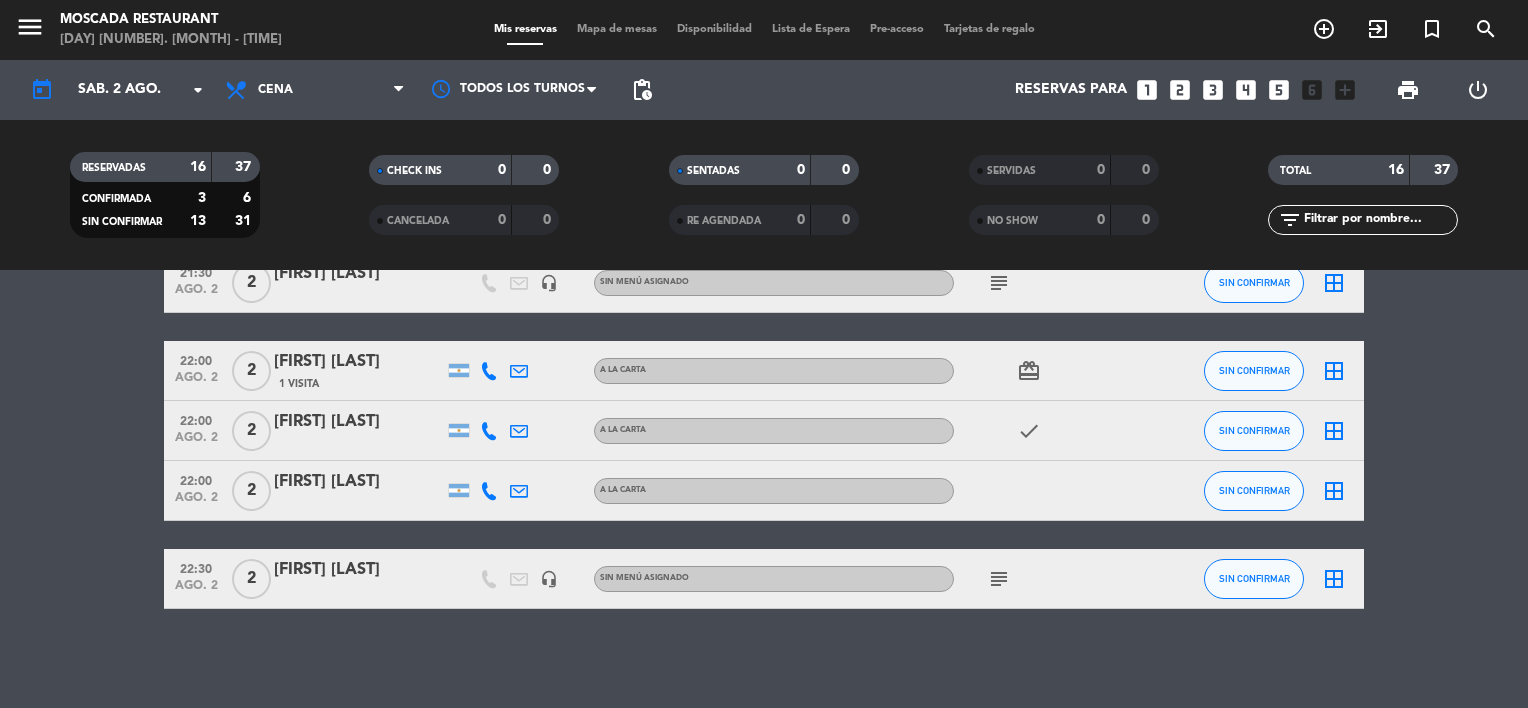 scroll, scrollTop: 54, scrollLeft: 0, axis: vertical 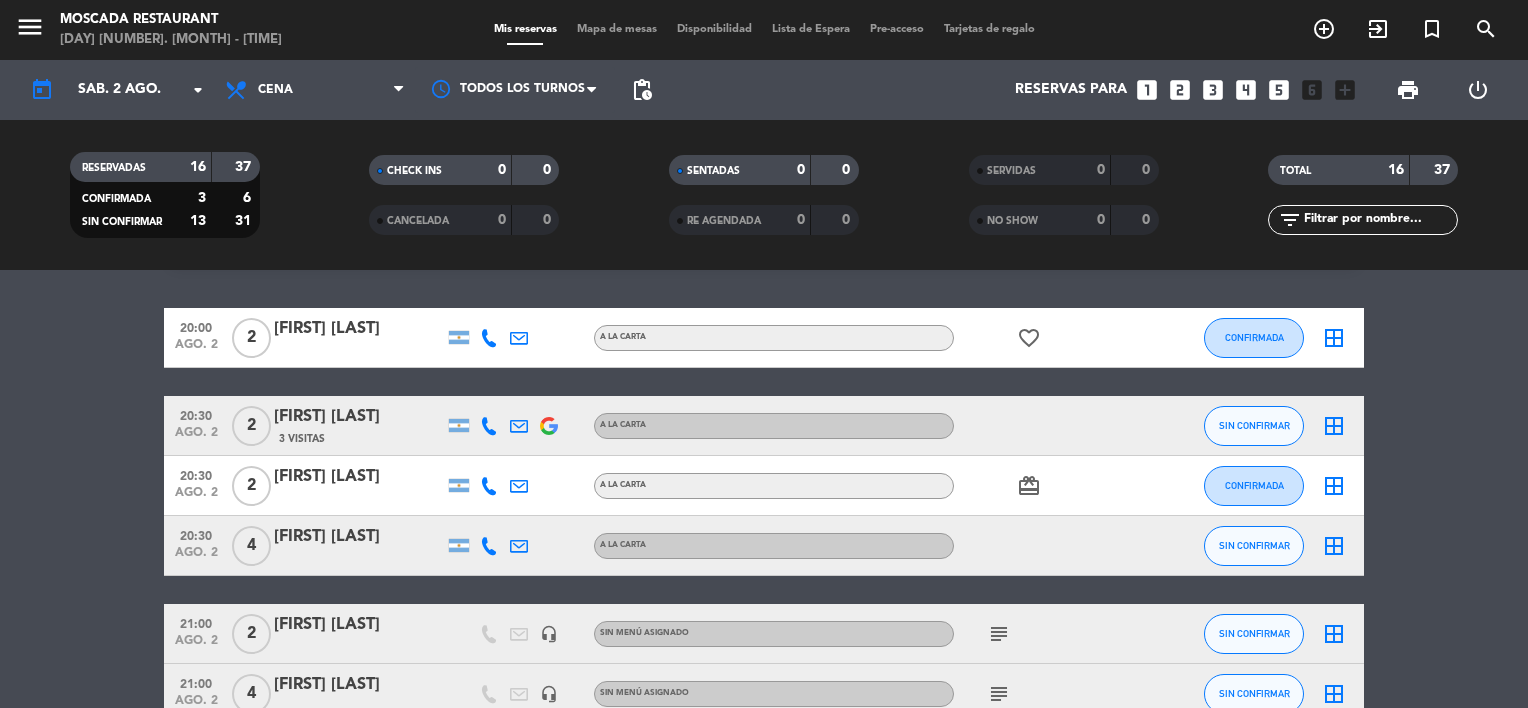 click on "looks_5" at bounding box center [1279, 90] 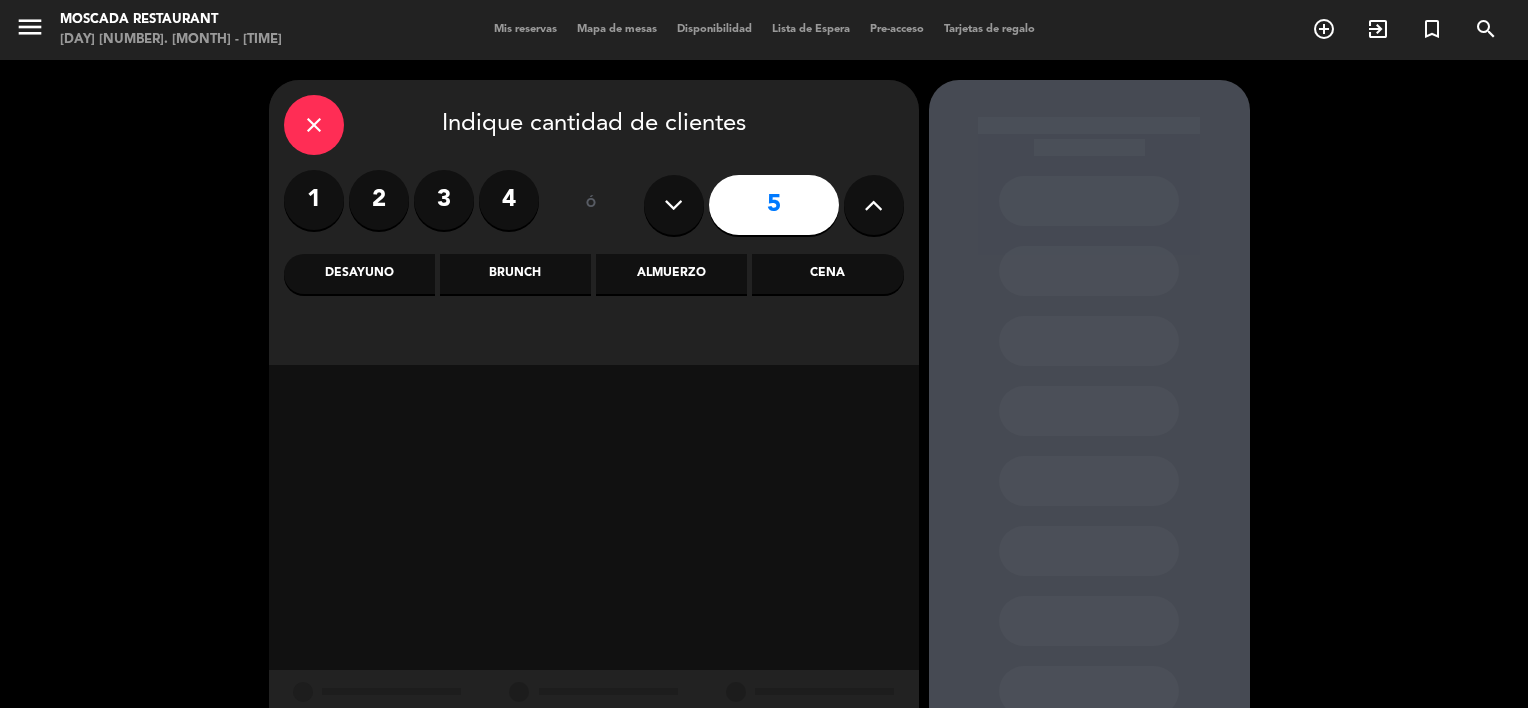 click on "Cena" at bounding box center [827, 274] 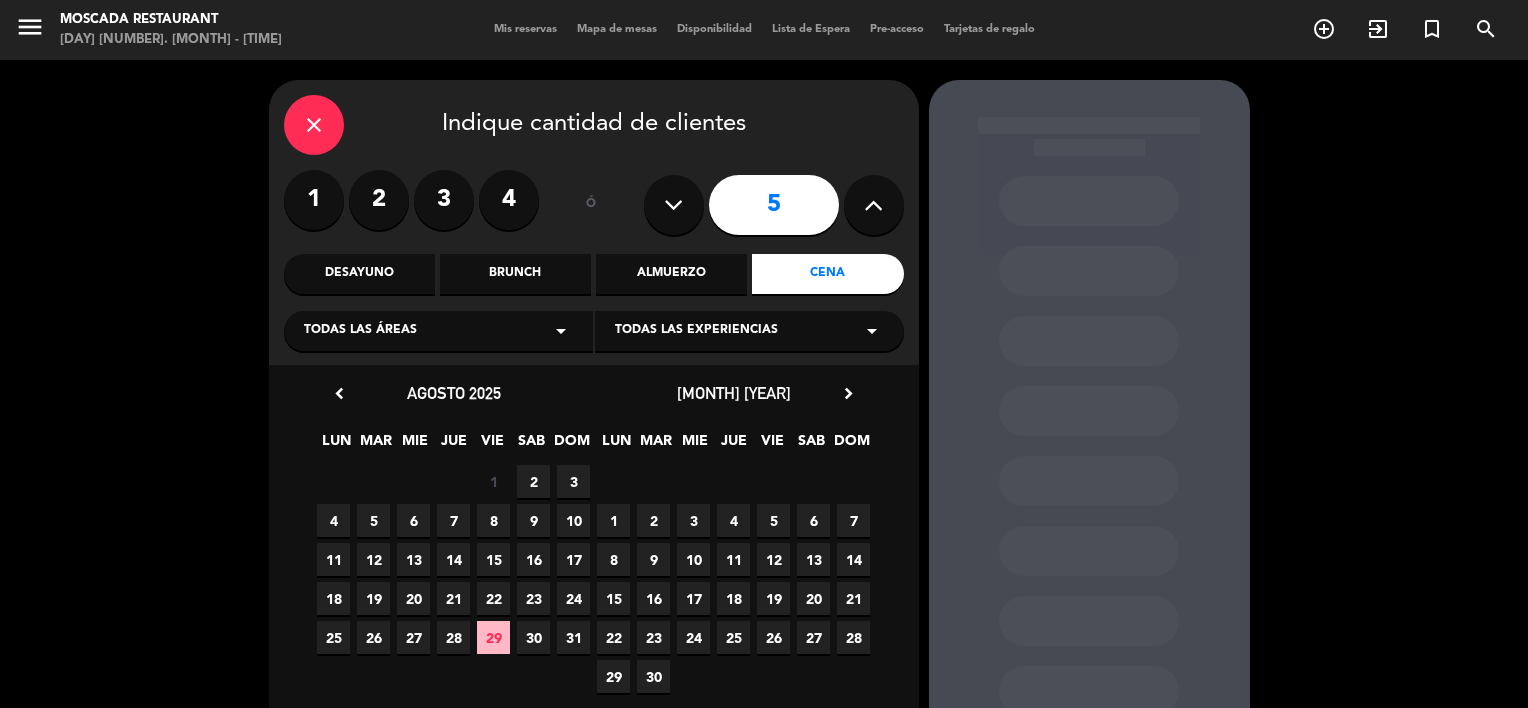 click on "2" at bounding box center (533, 481) 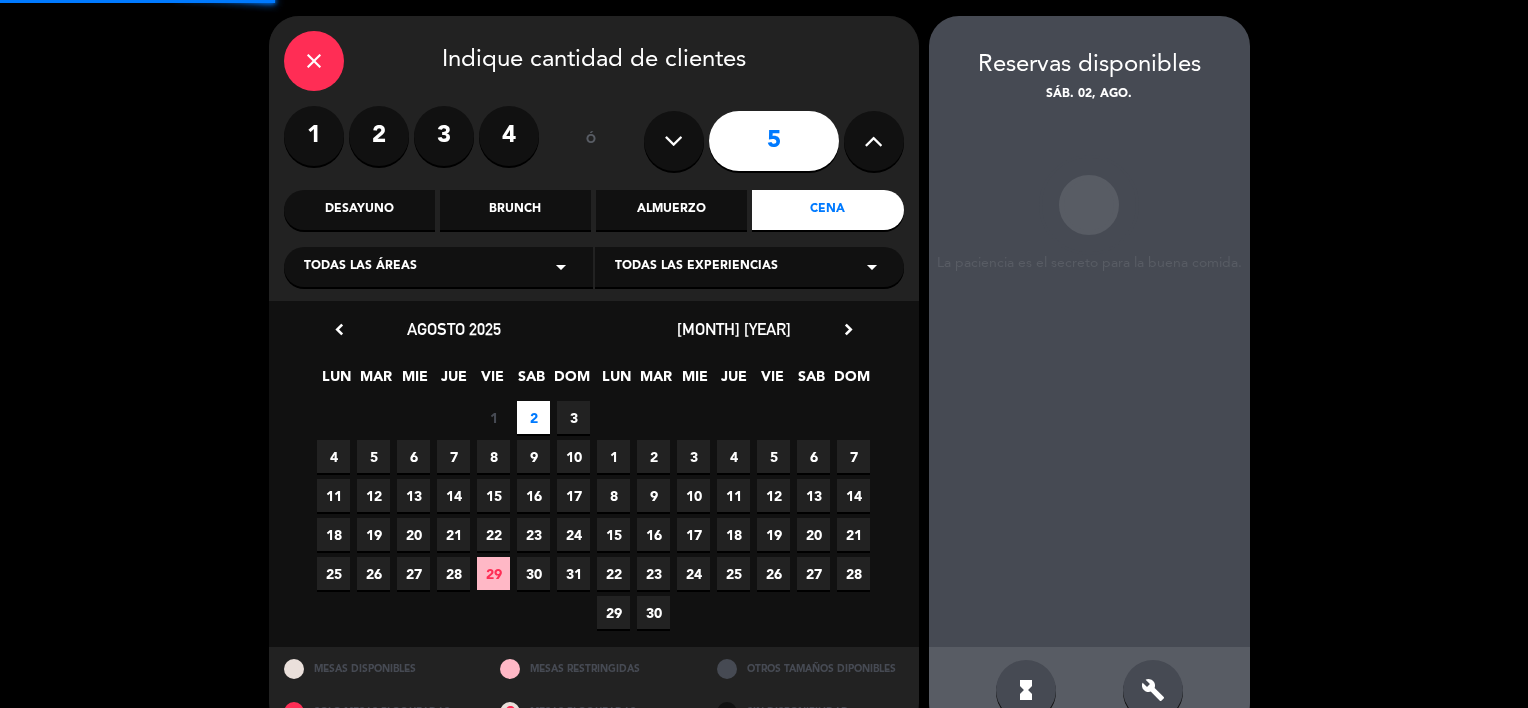 scroll, scrollTop: 80, scrollLeft: 0, axis: vertical 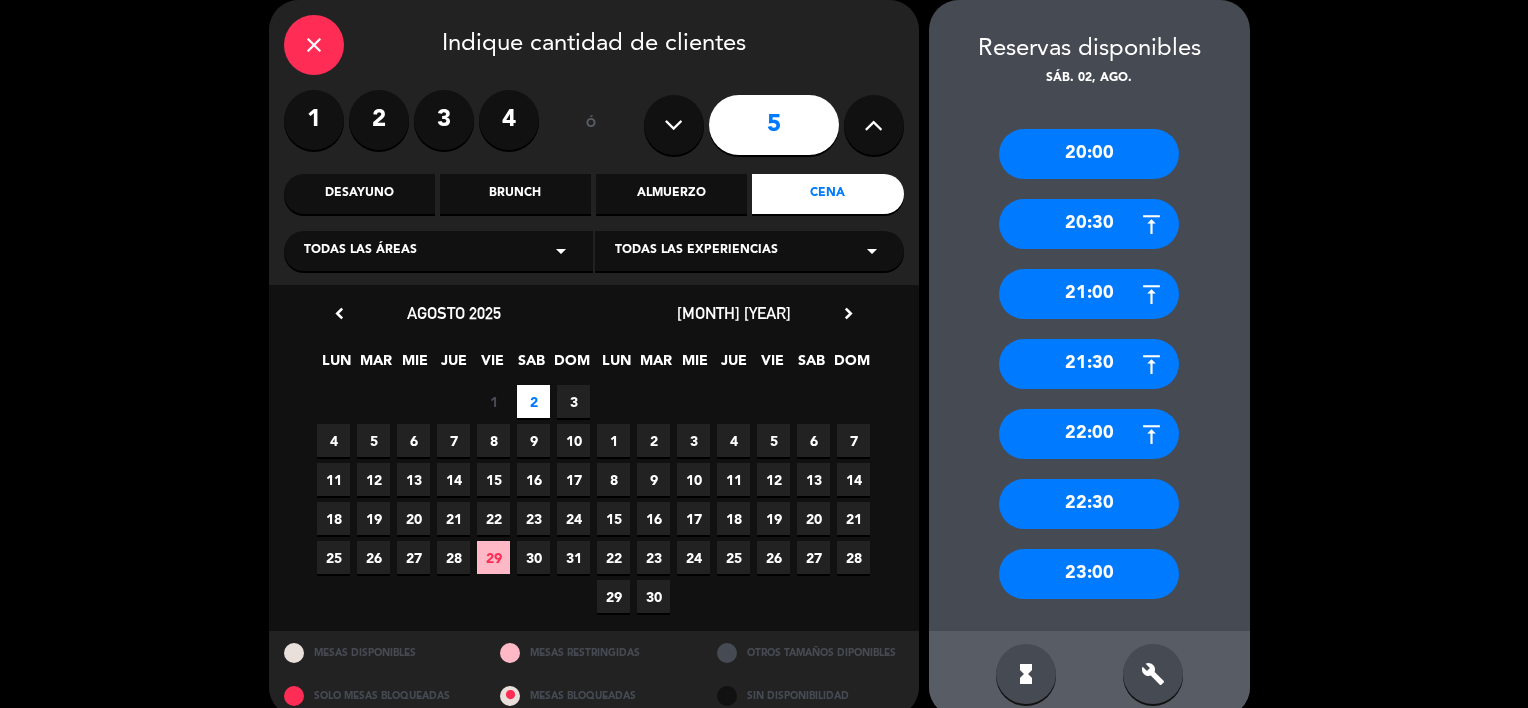 click on "20:30" at bounding box center (1089, 224) 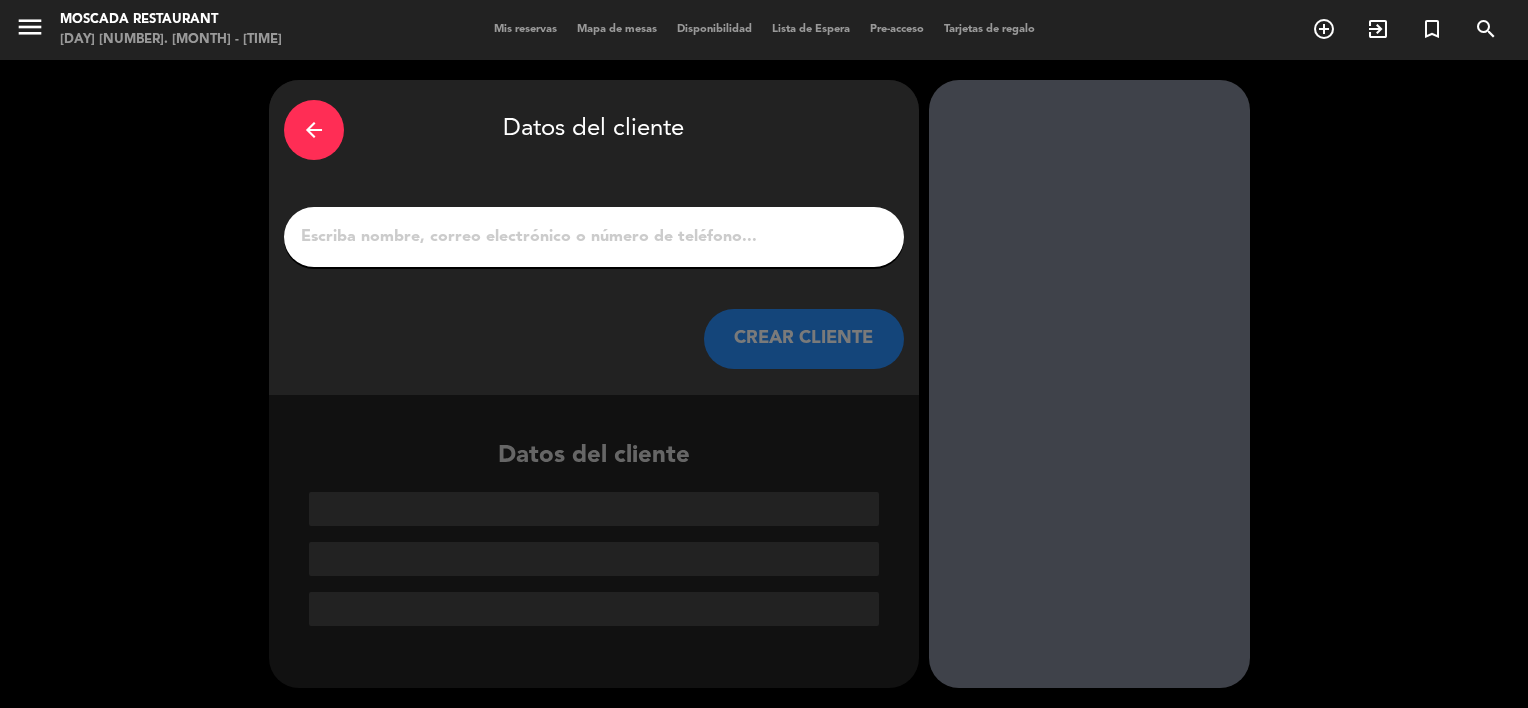 click on "1" at bounding box center (594, 237) 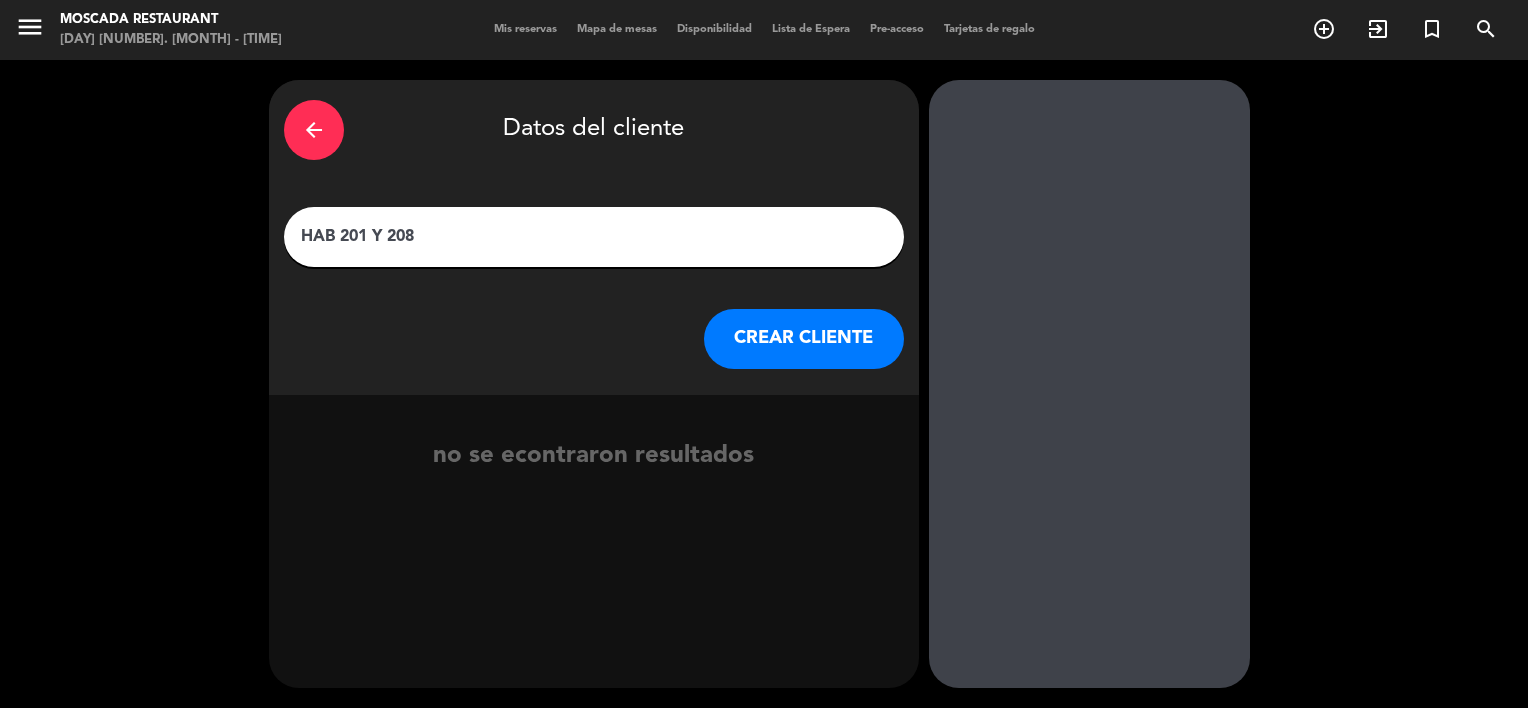 type on "HAB 201 Y 208" 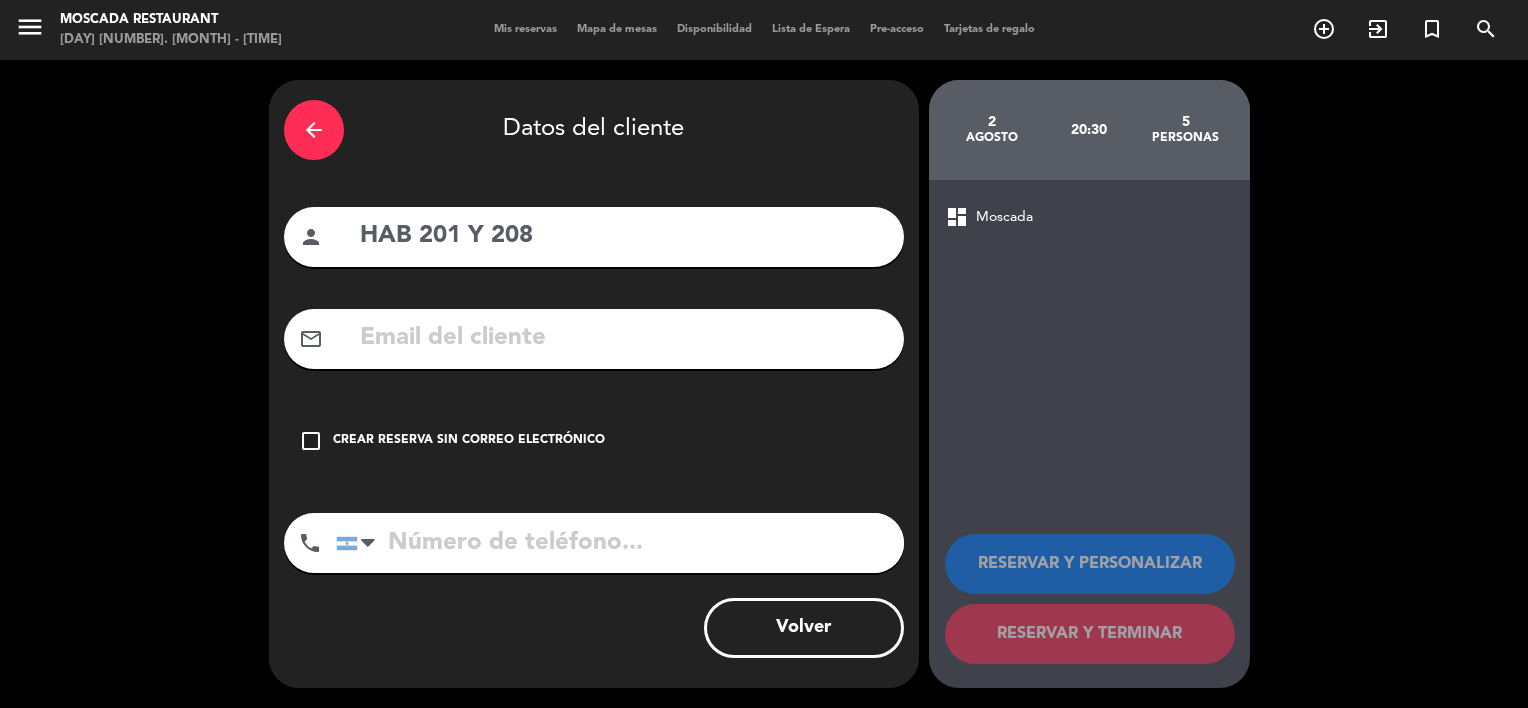click on "Crear reserva sin correo electrónico" at bounding box center (469, 441) 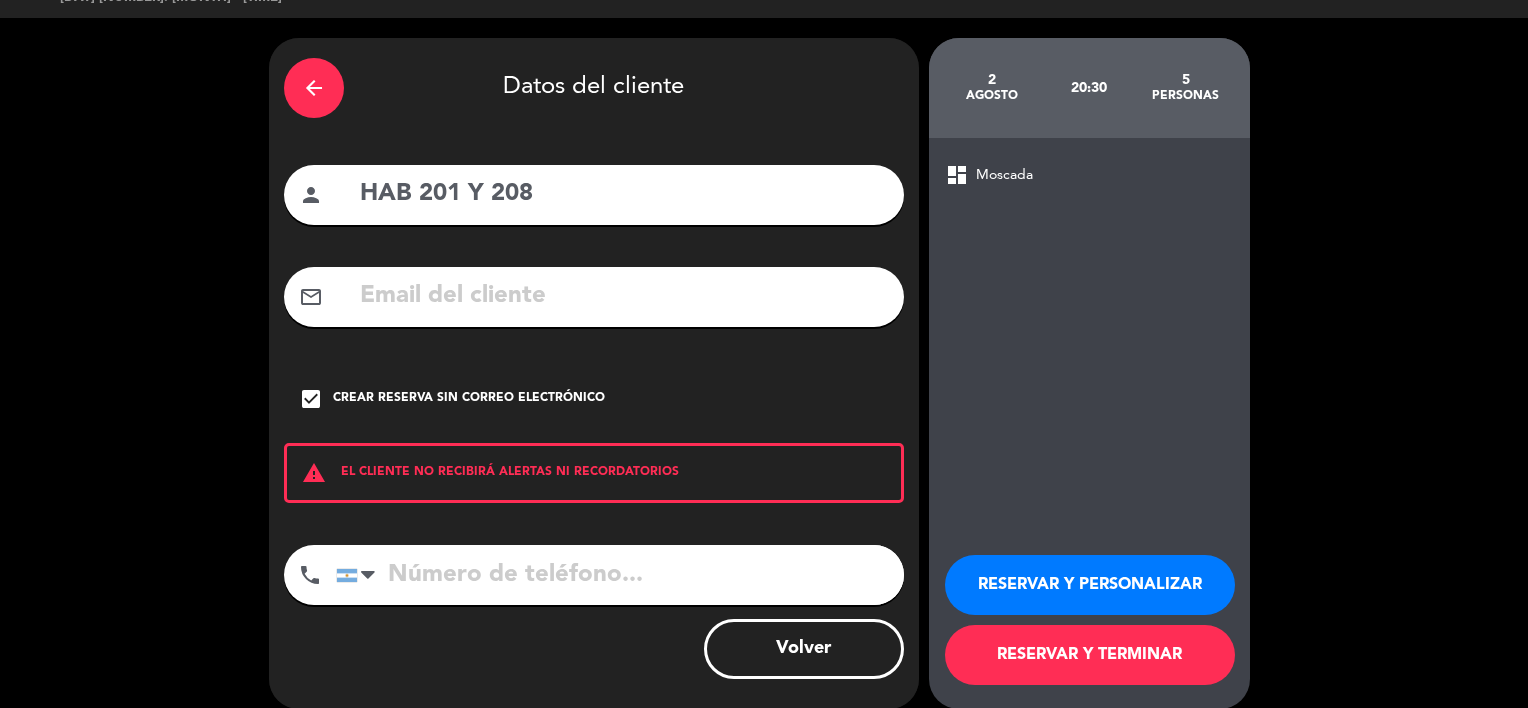 scroll, scrollTop: 63, scrollLeft: 0, axis: vertical 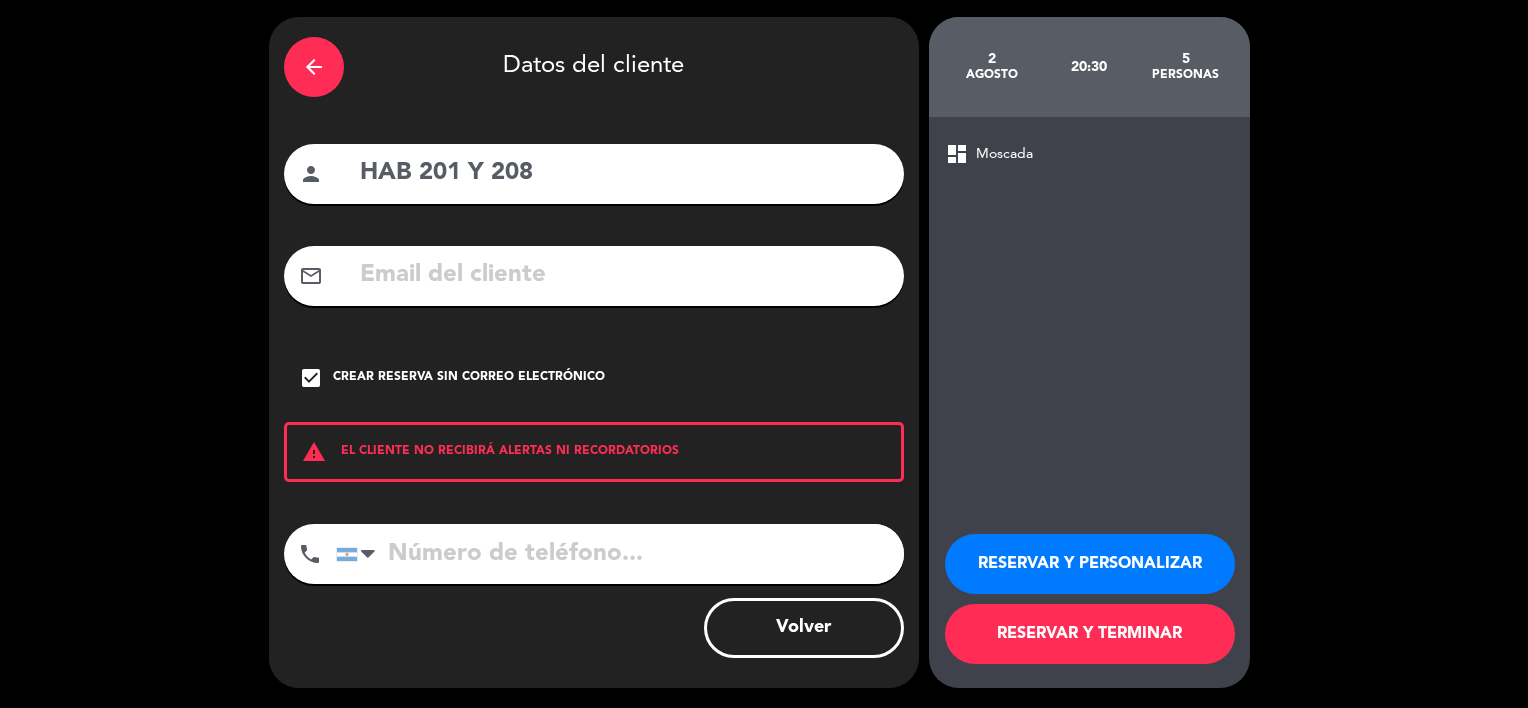 click on "RESERVAR Y PERSONALIZAR" at bounding box center (1090, 564) 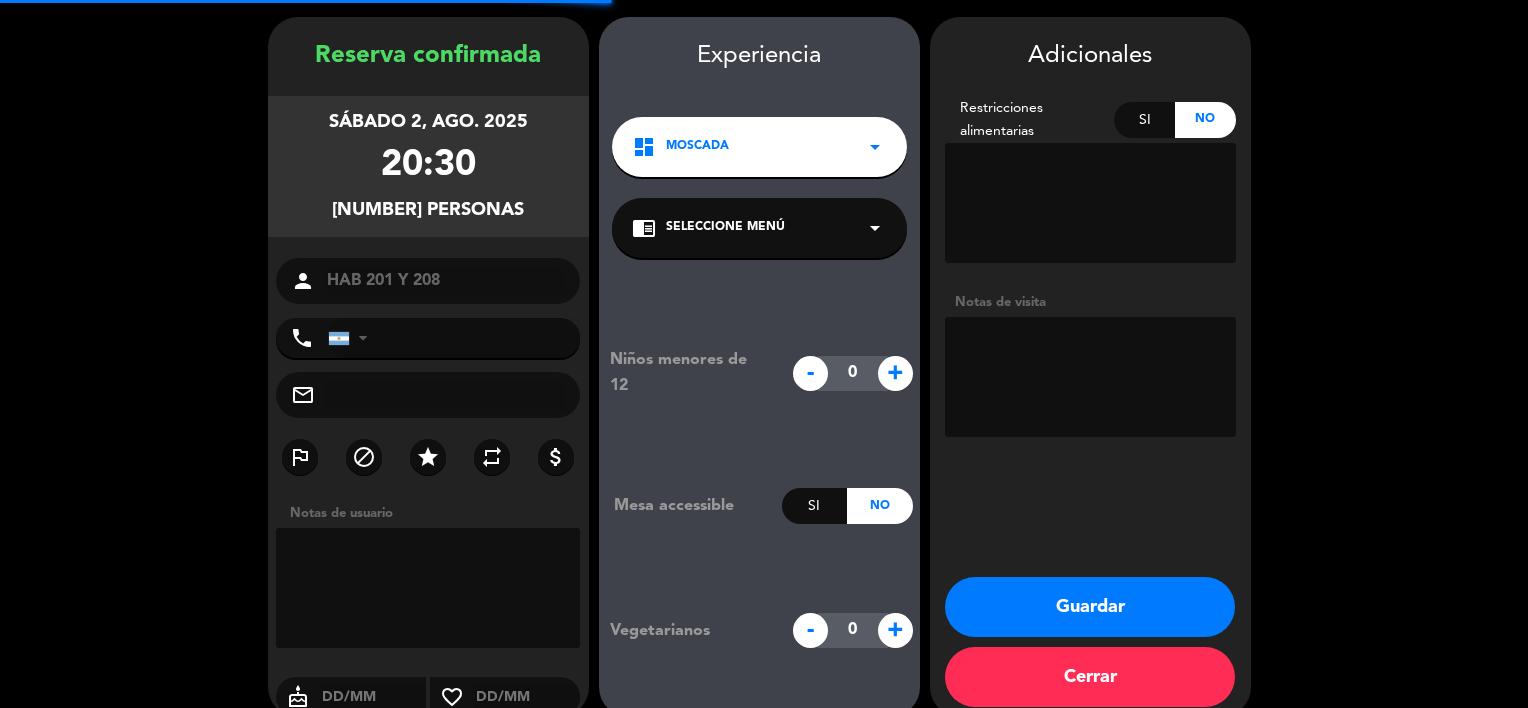 scroll, scrollTop: 80, scrollLeft: 0, axis: vertical 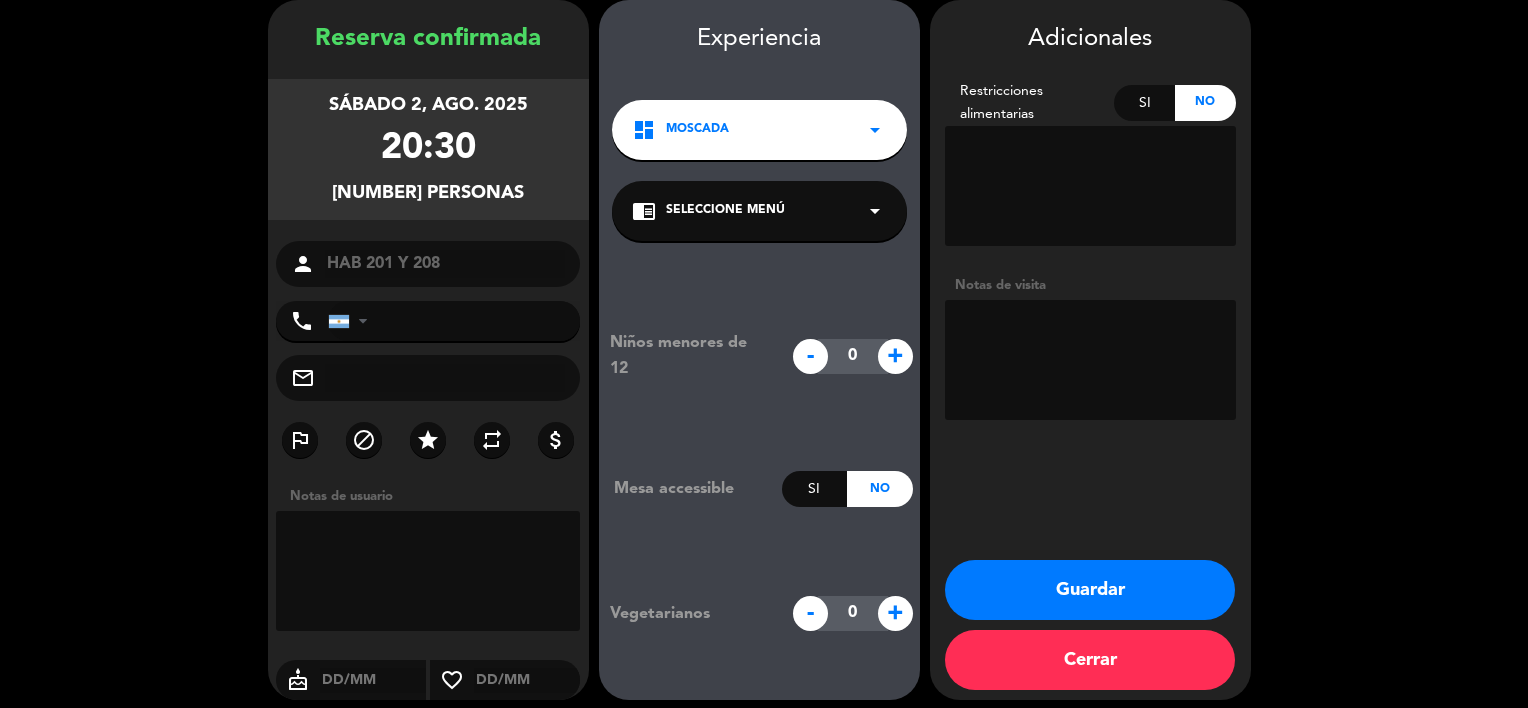 click on "Guardar" at bounding box center (1090, 590) 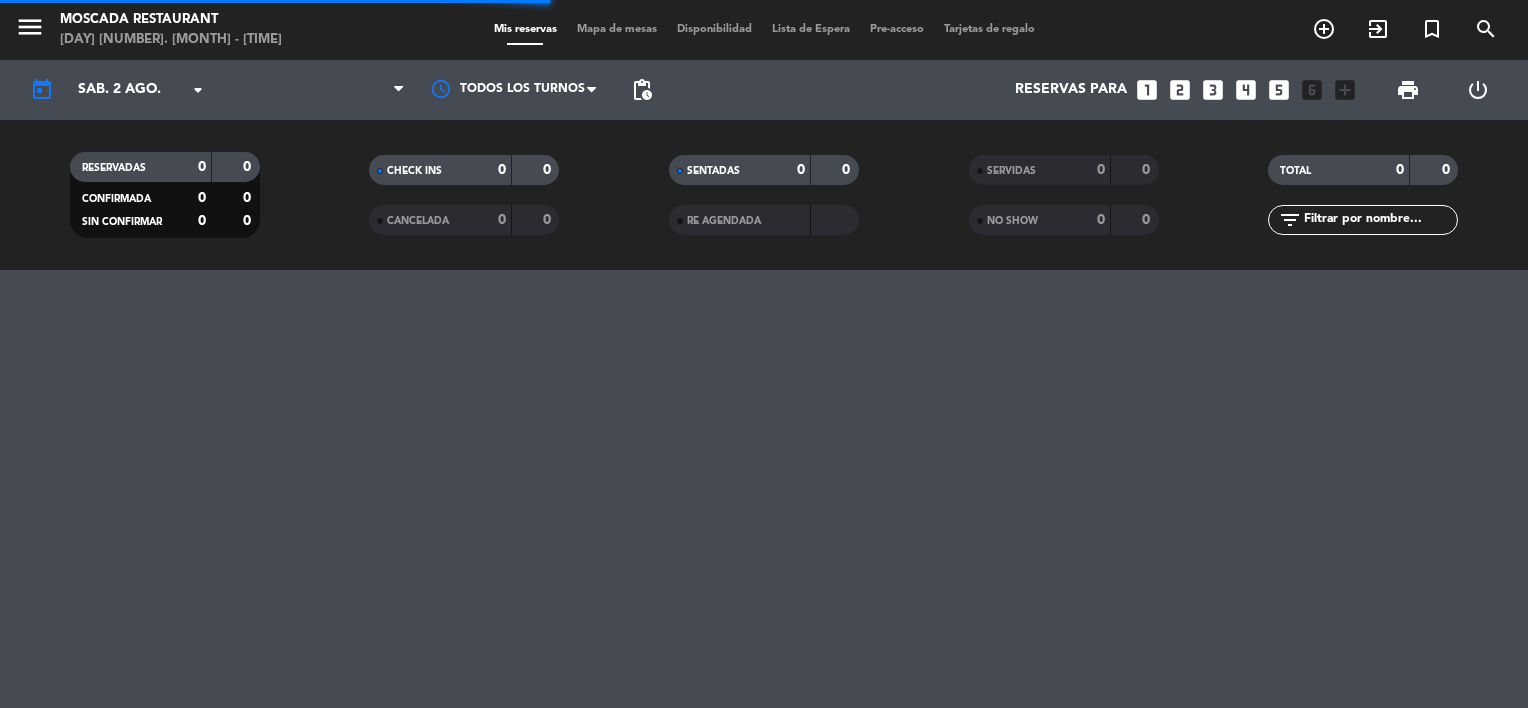 scroll, scrollTop: 0, scrollLeft: 0, axis: both 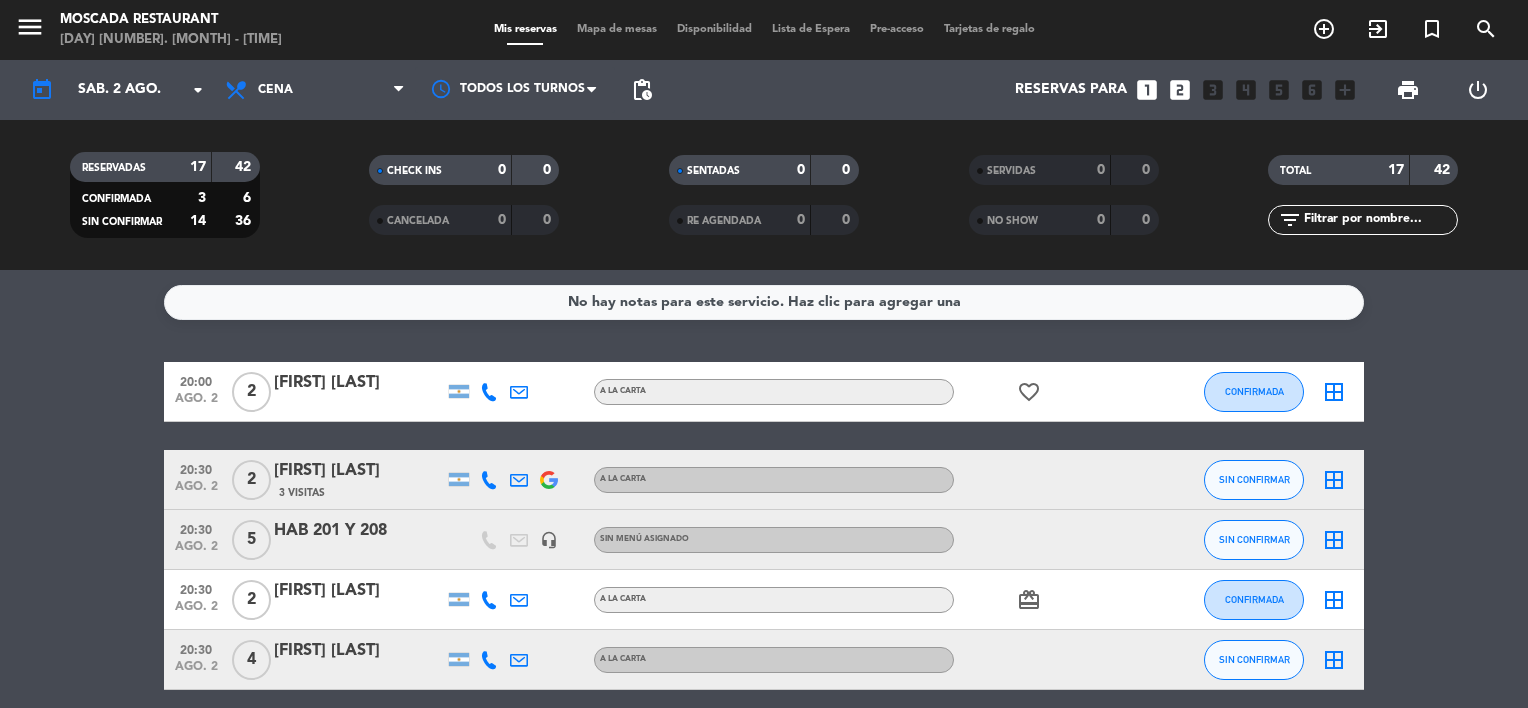 click on "Mapa de mesas" at bounding box center [617, 29] 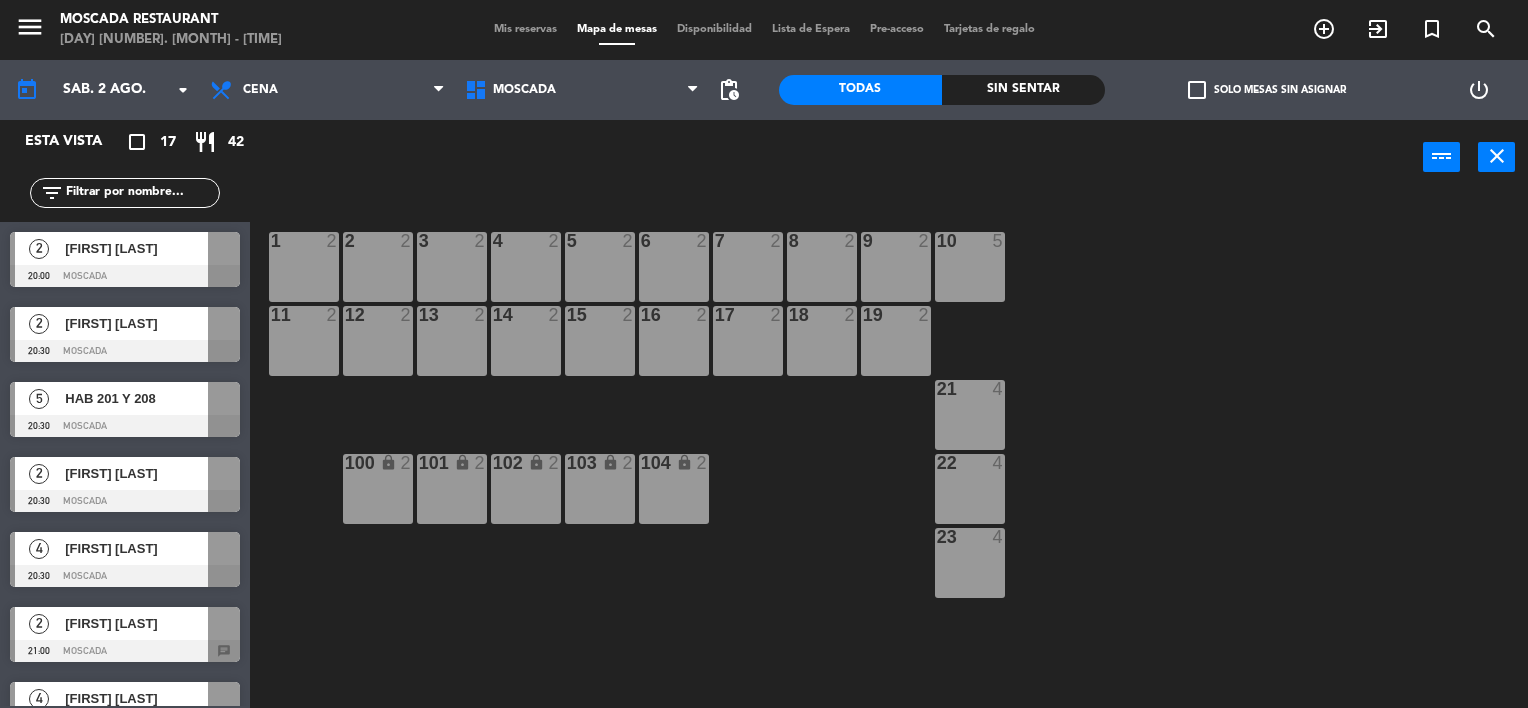 click at bounding box center [224, 398] 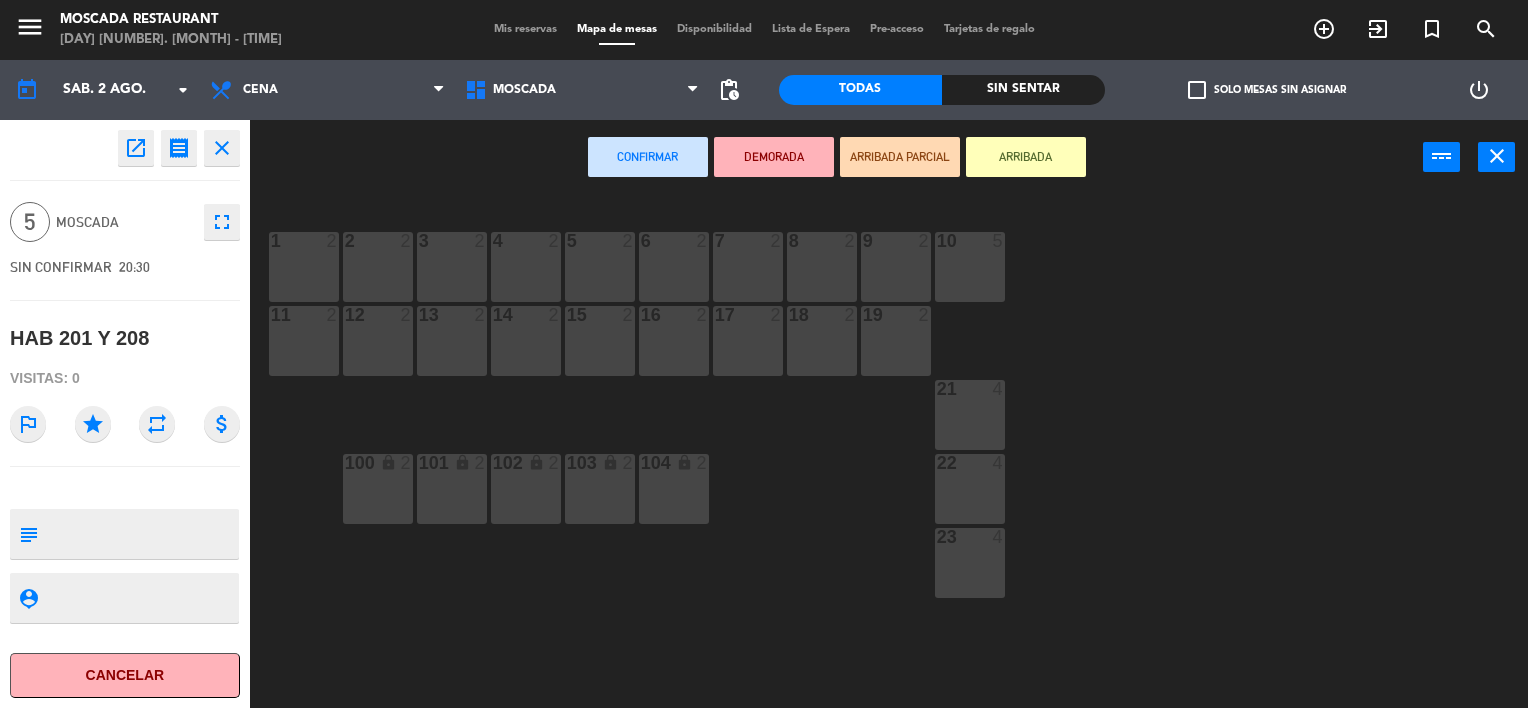 click on "[NUMBER]  [NUMBER]" at bounding box center (970, 267) 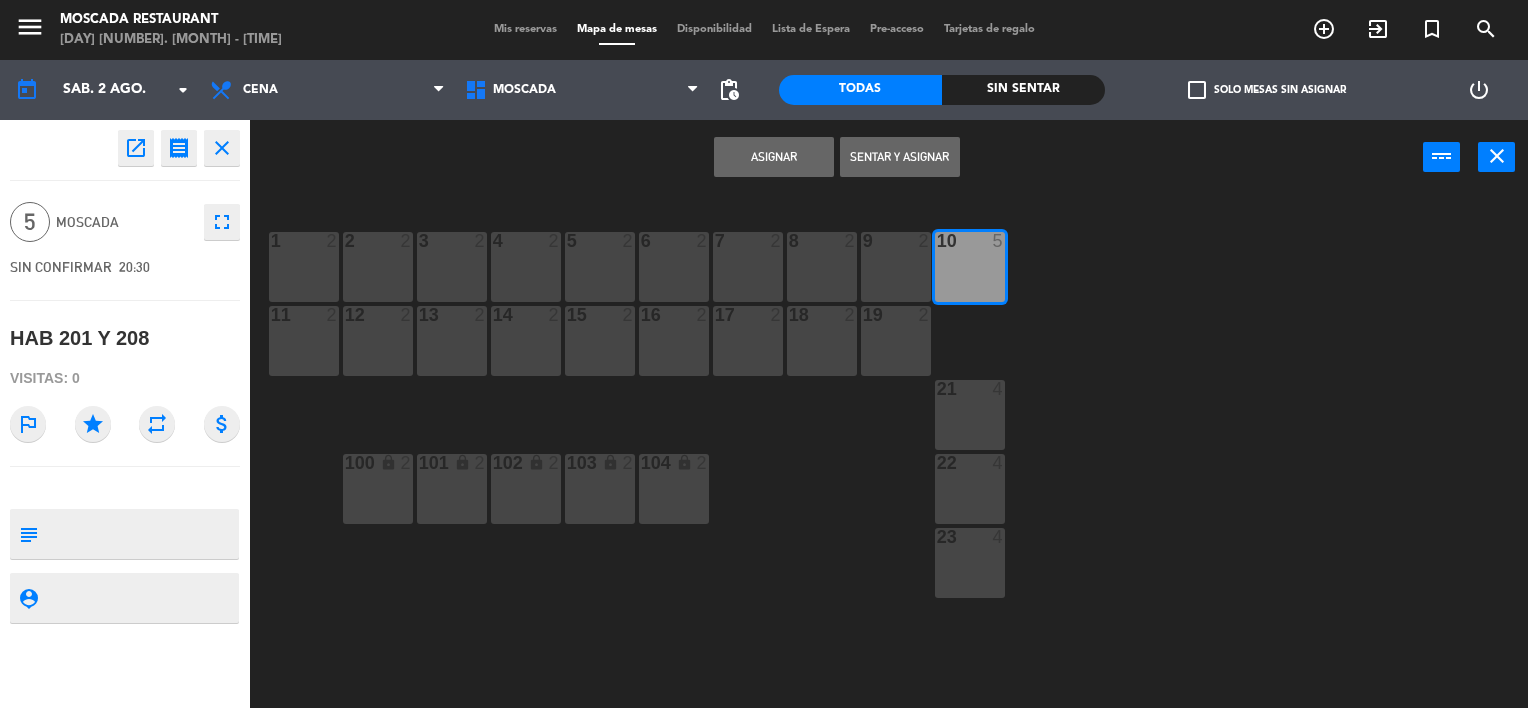 click on "Asignar" at bounding box center (774, 157) 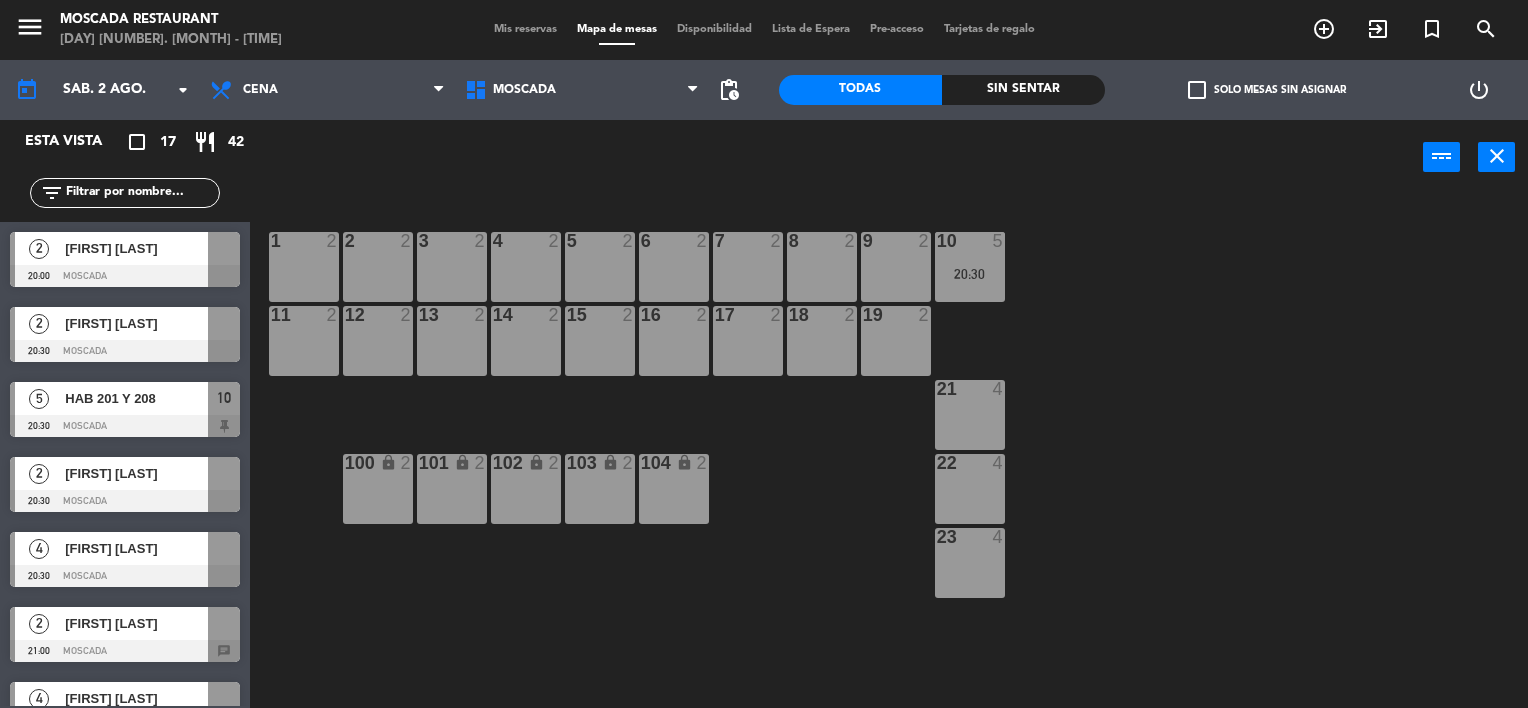 scroll, scrollTop: 100, scrollLeft: 0, axis: vertical 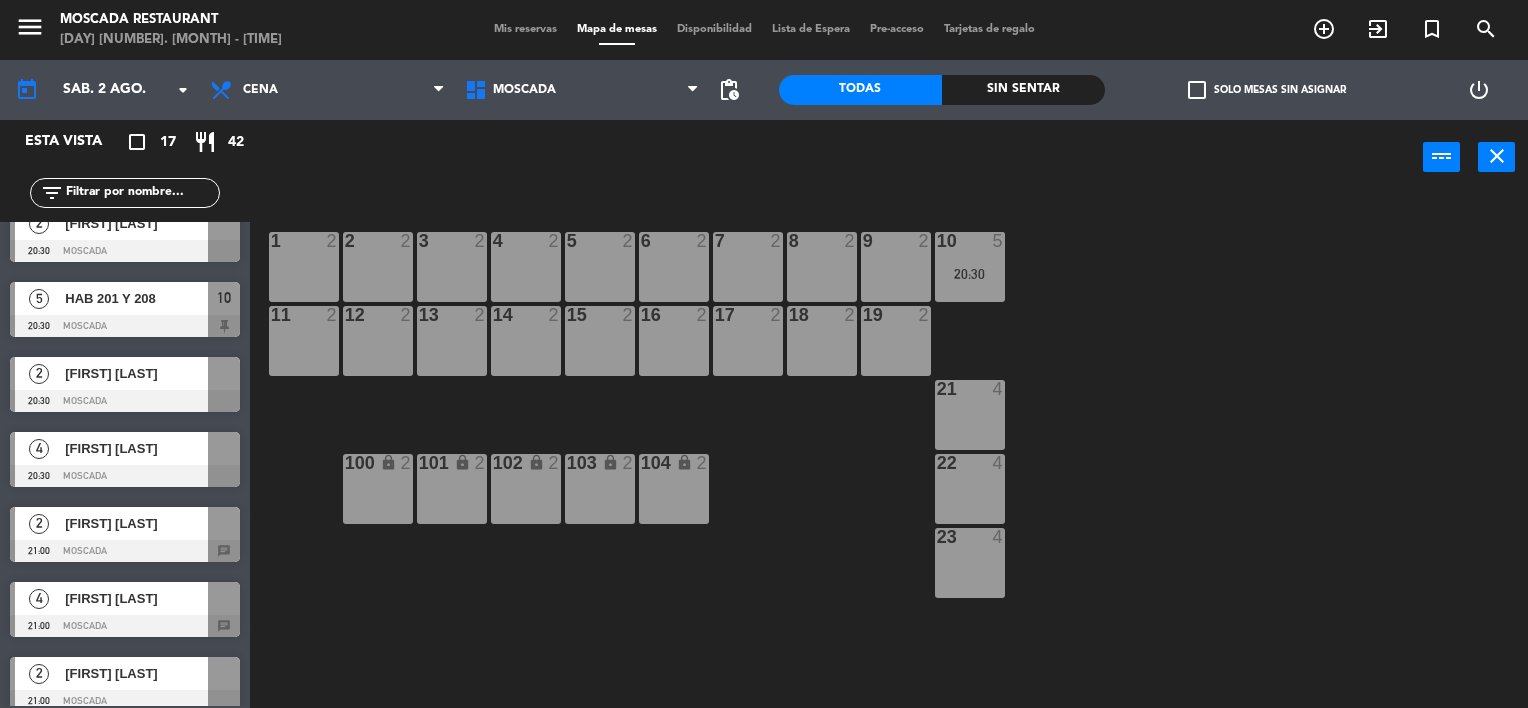 click on "[FIRST] [LAST]" at bounding box center (136, 448) 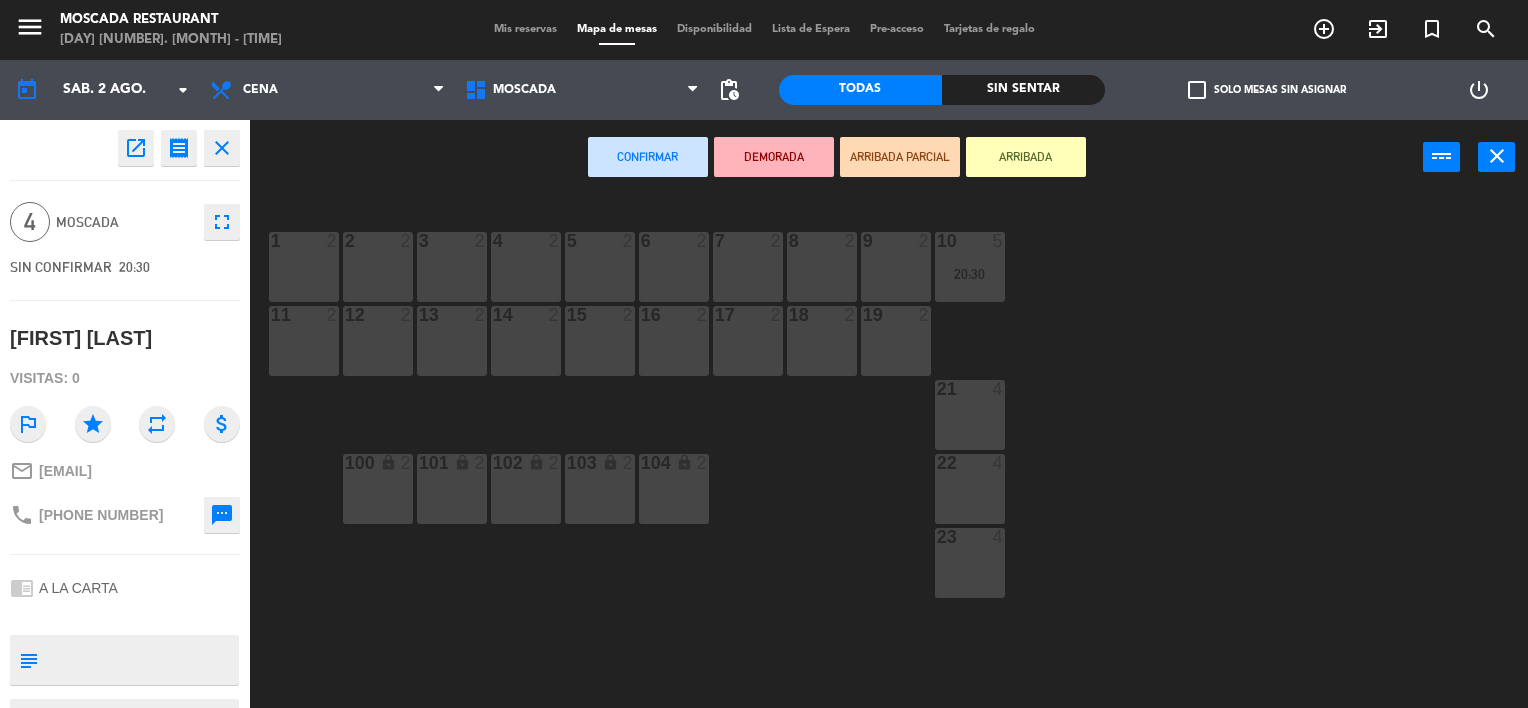 click on "21  4" at bounding box center (970, 415) 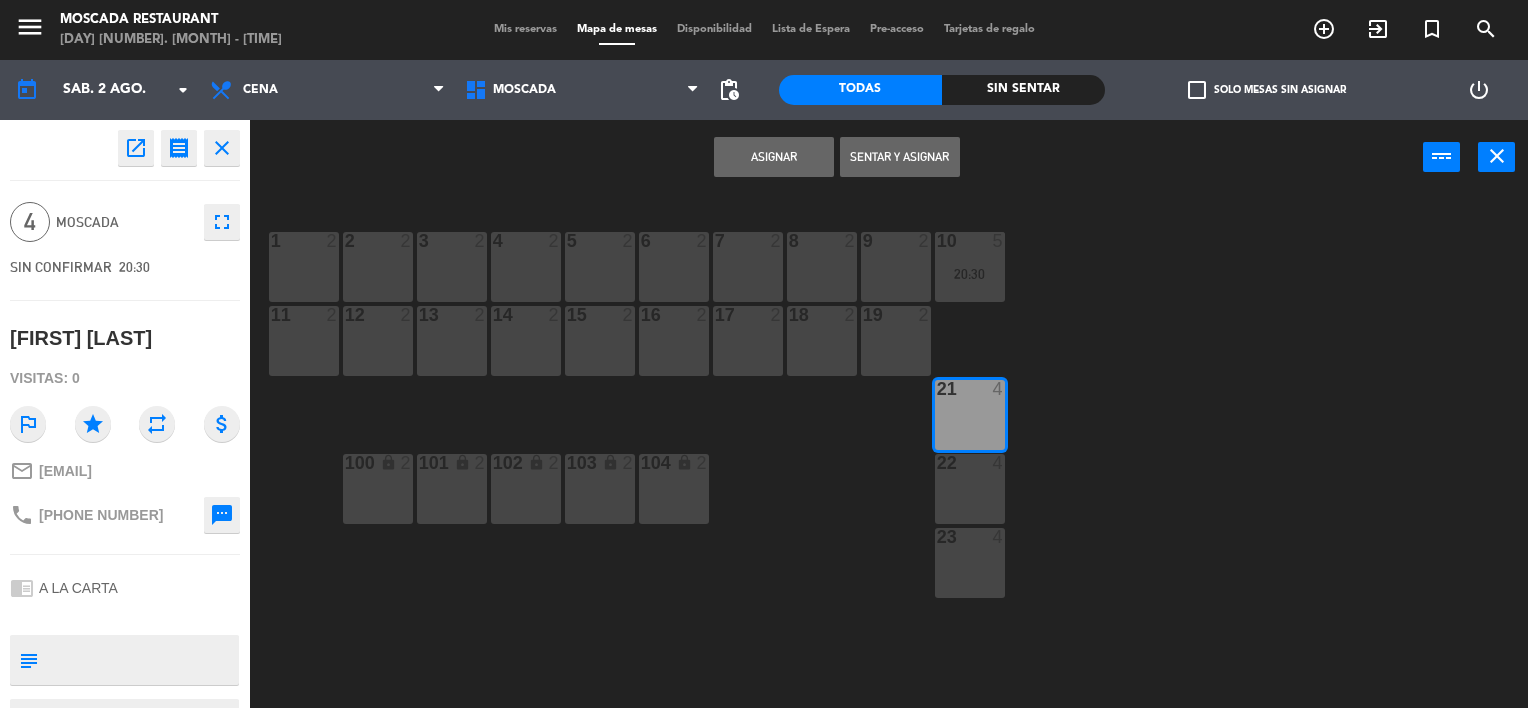 click on "Asignar" at bounding box center (774, 157) 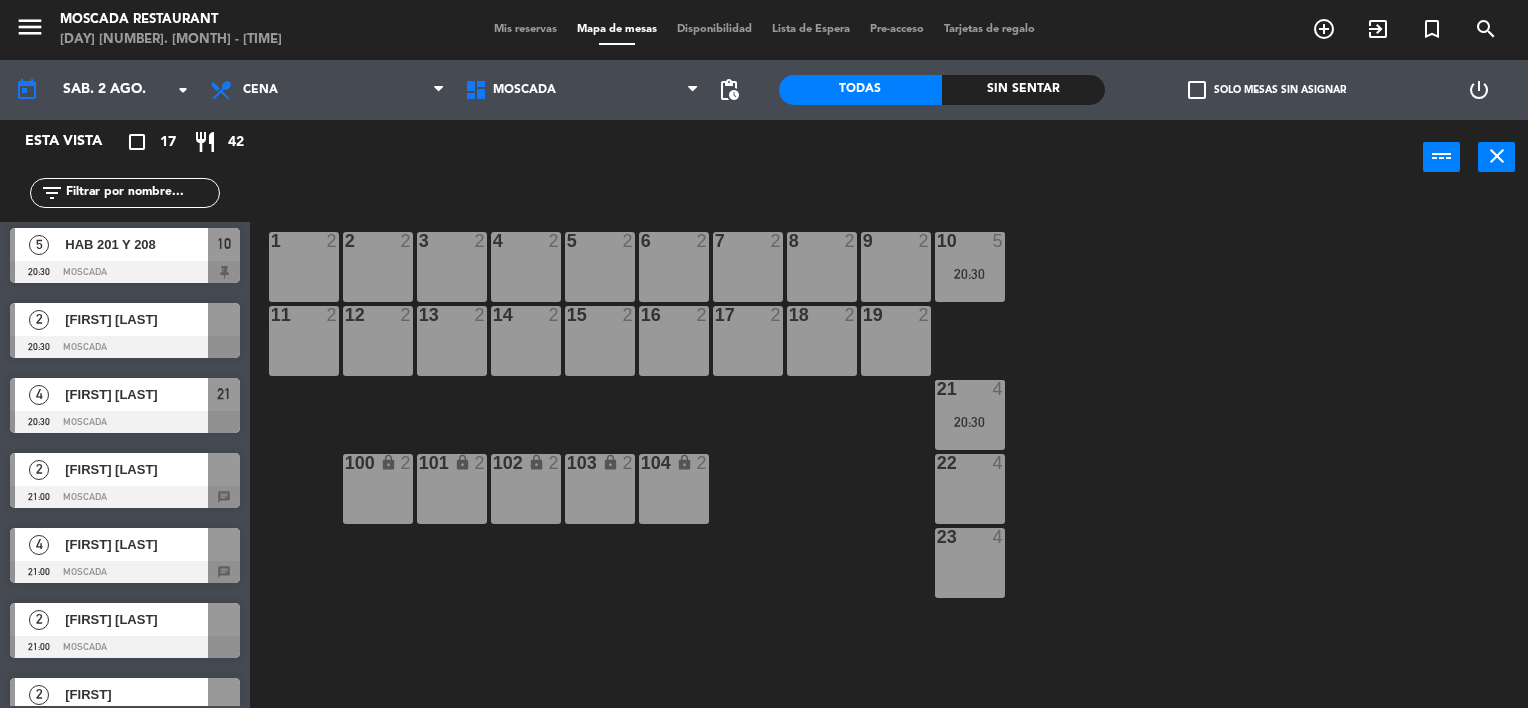 scroll, scrollTop: 200, scrollLeft: 0, axis: vertical 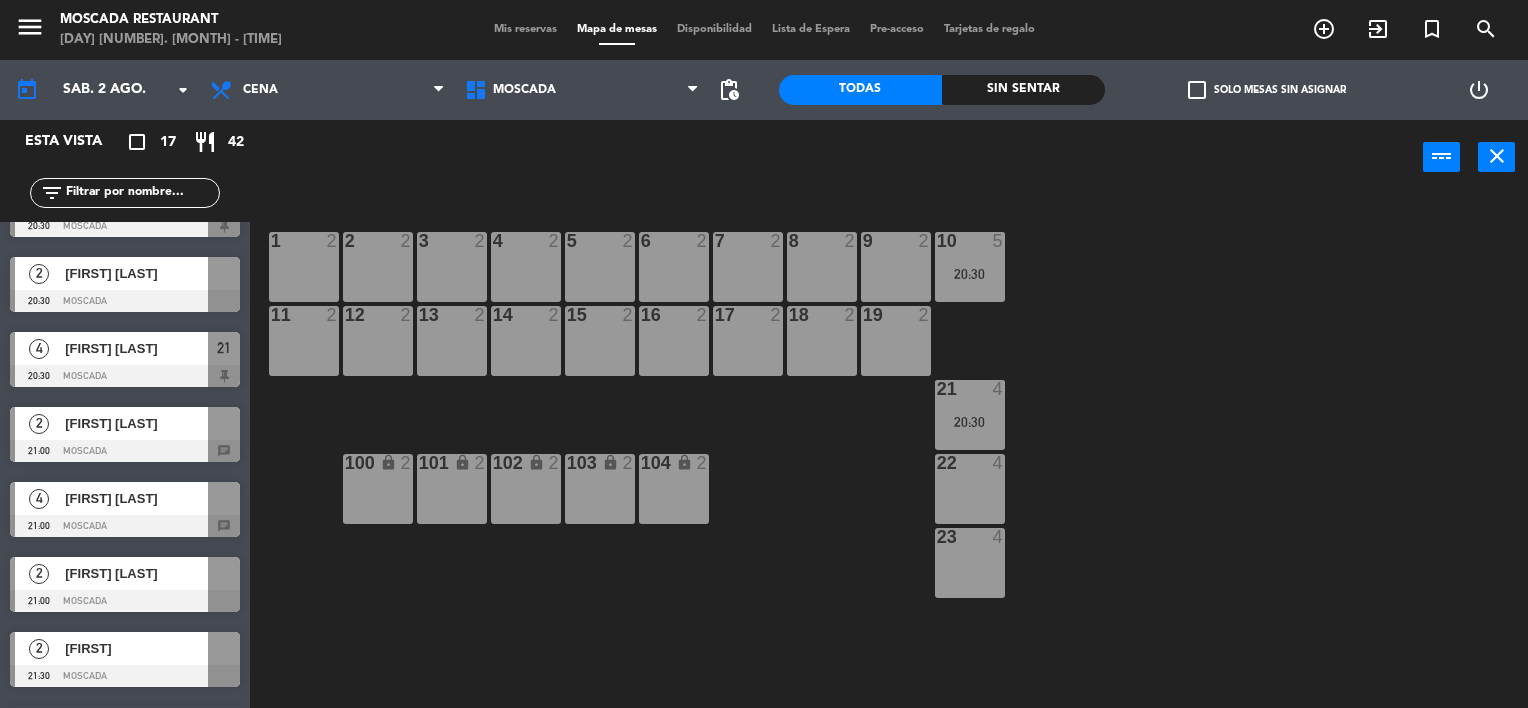 click on "[FIRST] [LAST]" at bounding box center [136, 498] 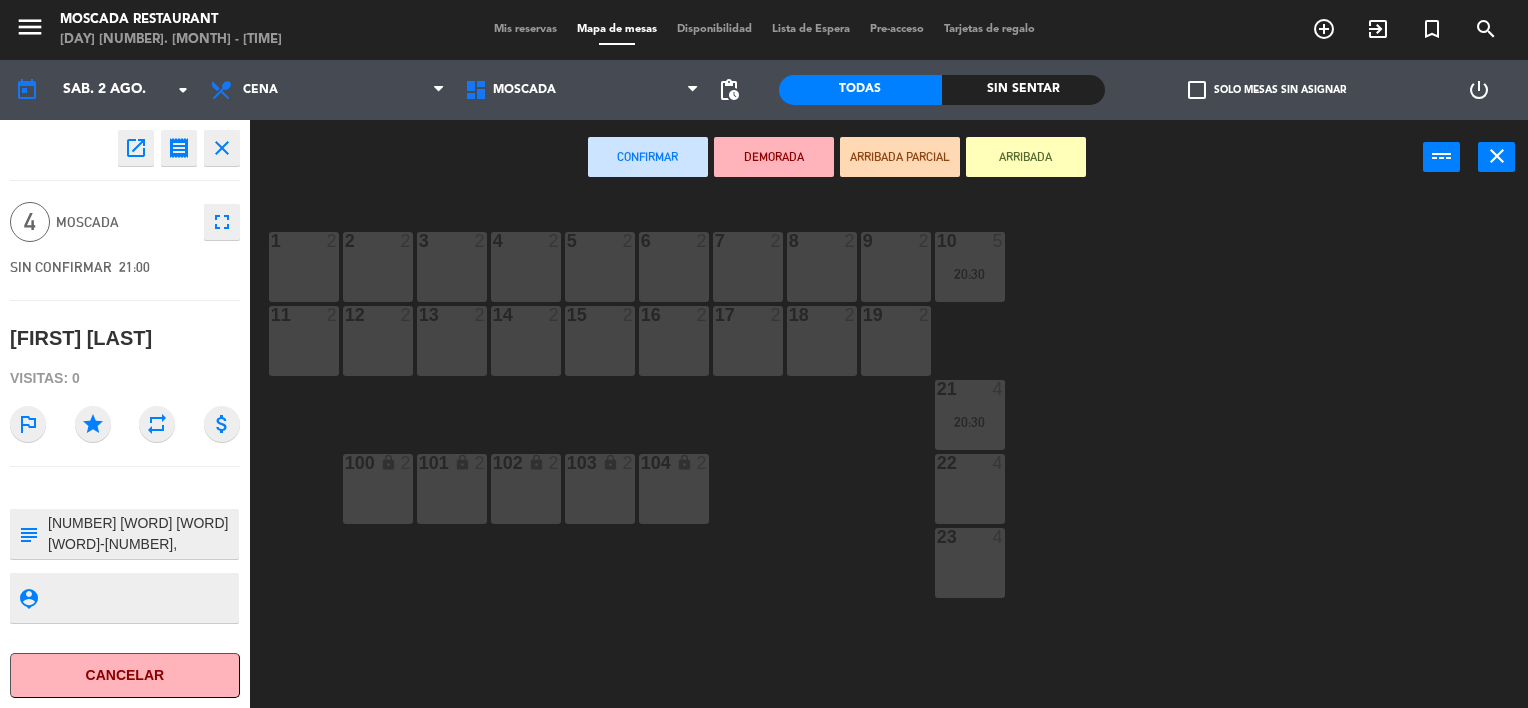 click on "[NUMBER]  [NUMBER]" at bounding box center (970, 489) 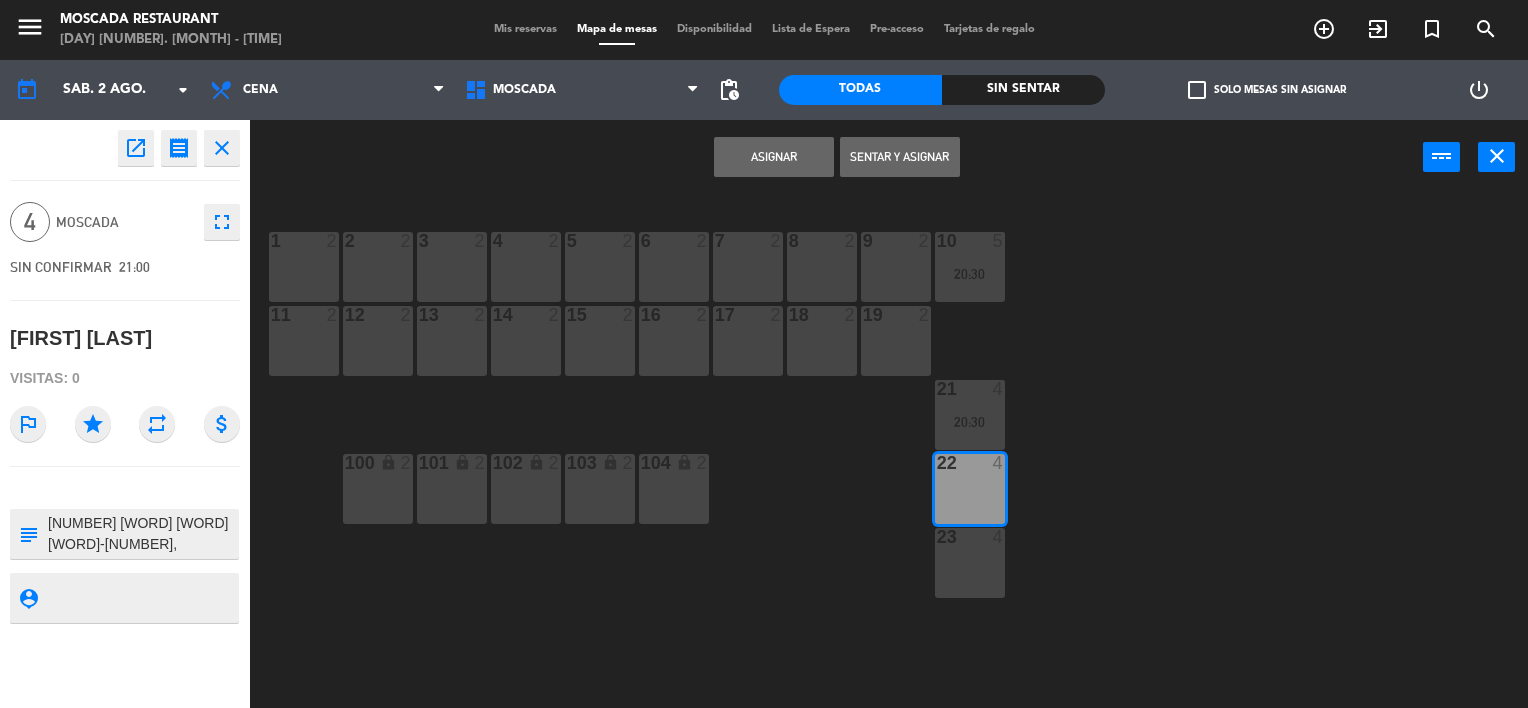click on "Asignar" at bounding box center (774, 157) 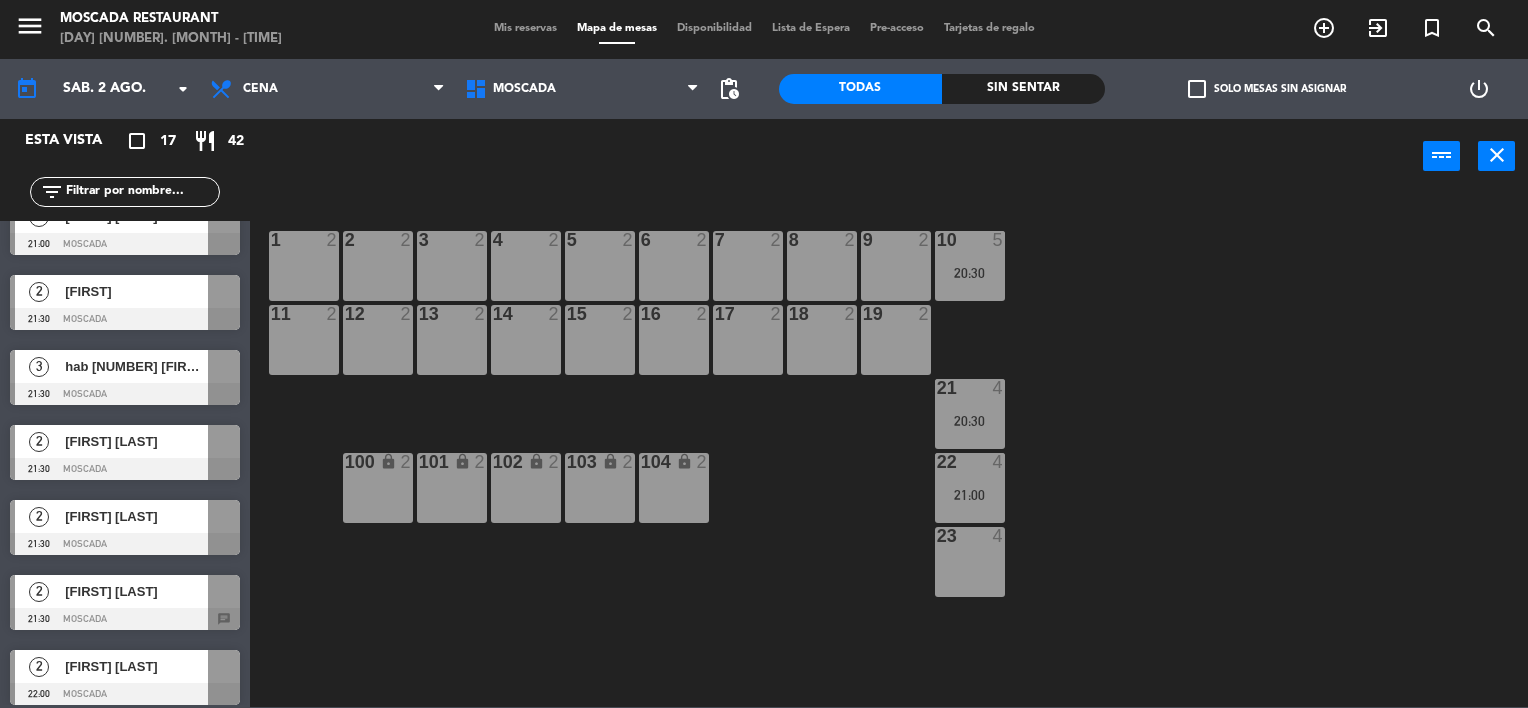 scroll, scrollTop: 790, scrollLeft: 0, axis: vertical 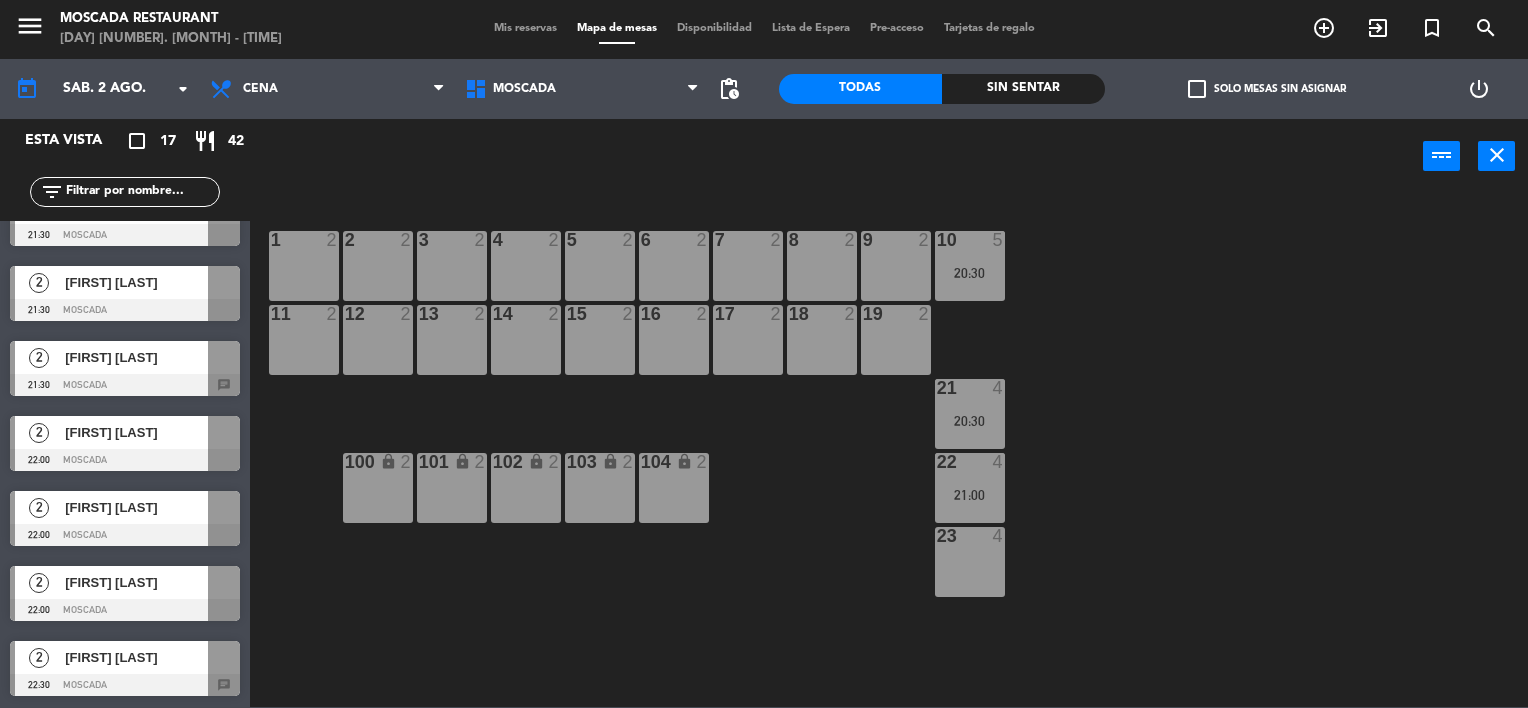 click on "Mis reservas" at bounding box center (525, 28) 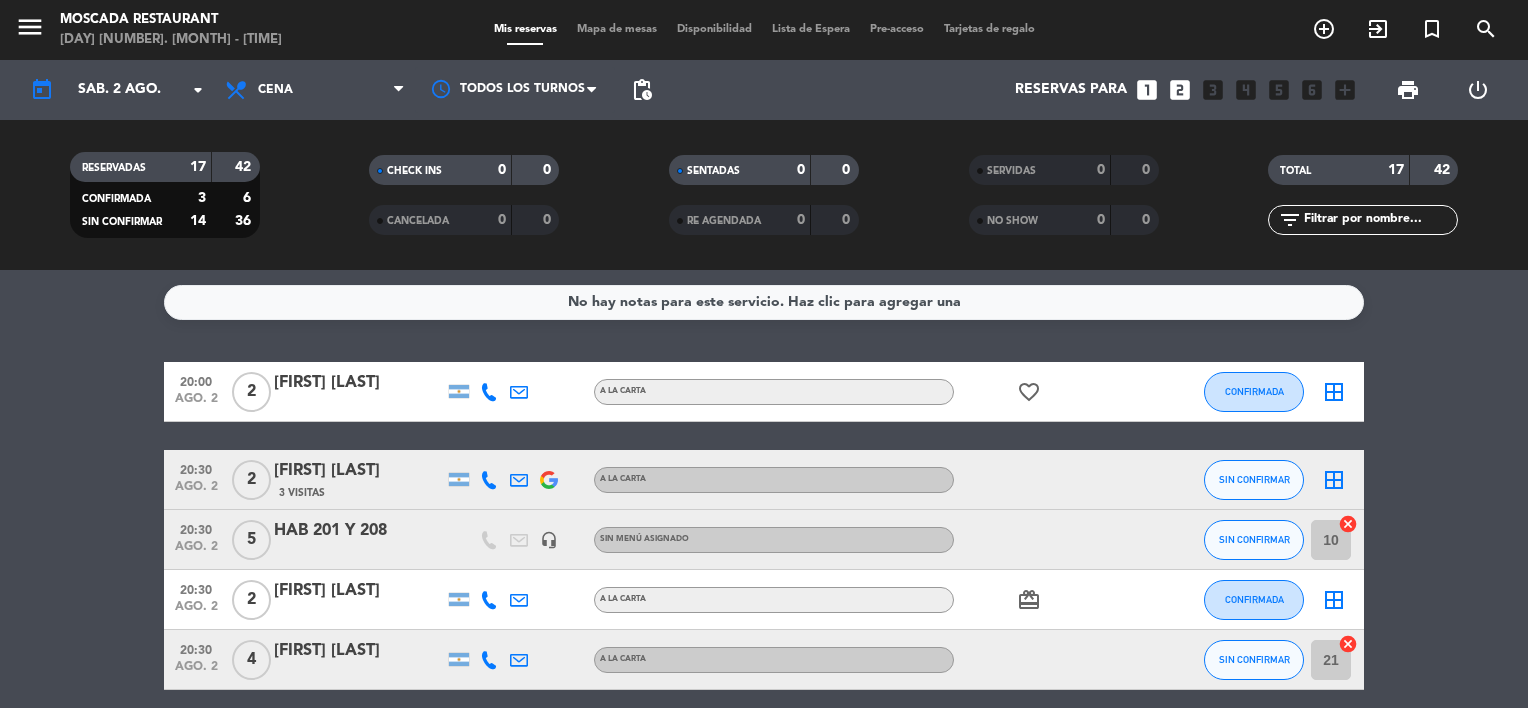 click on "cancel" 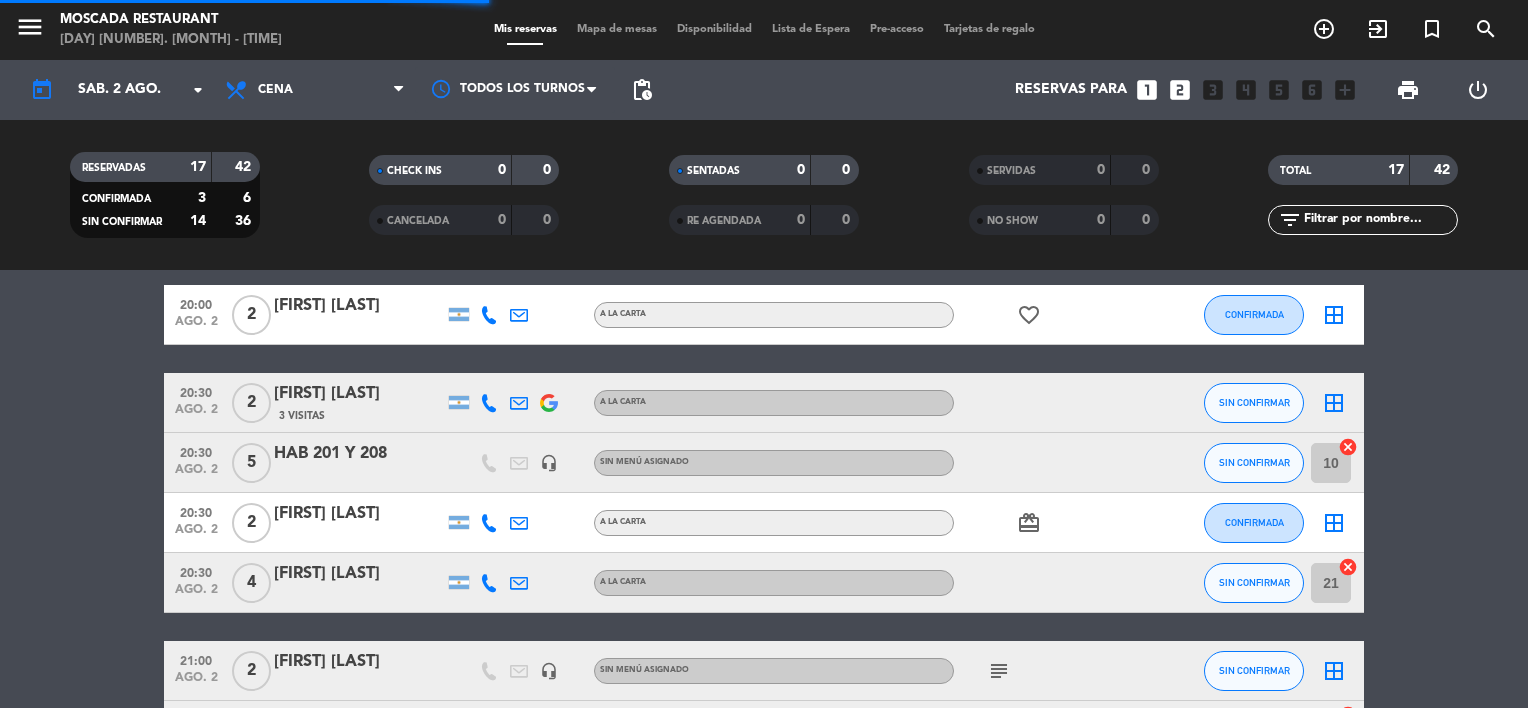 scroll, scrollTop: 200, scrollLeft: 0, axis: vertical 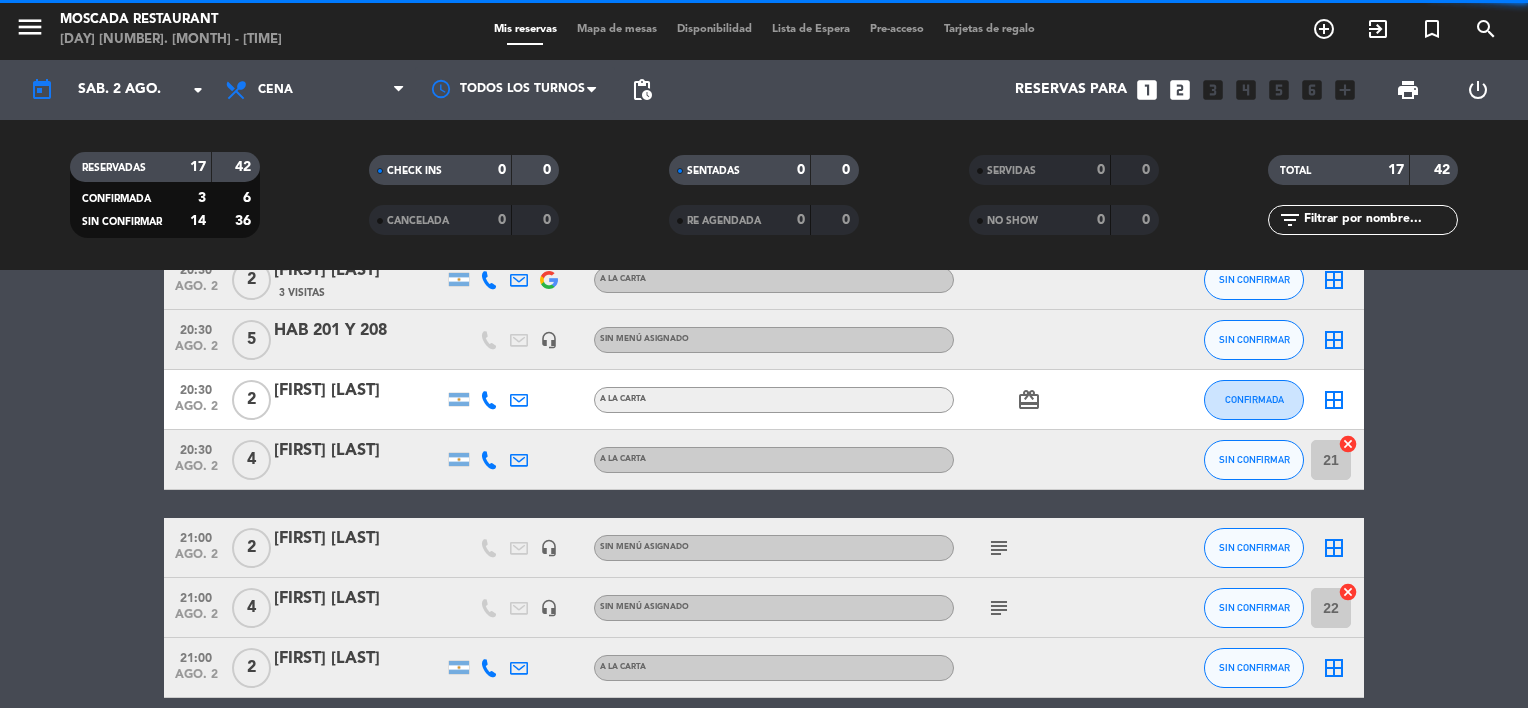 click on "cancel" 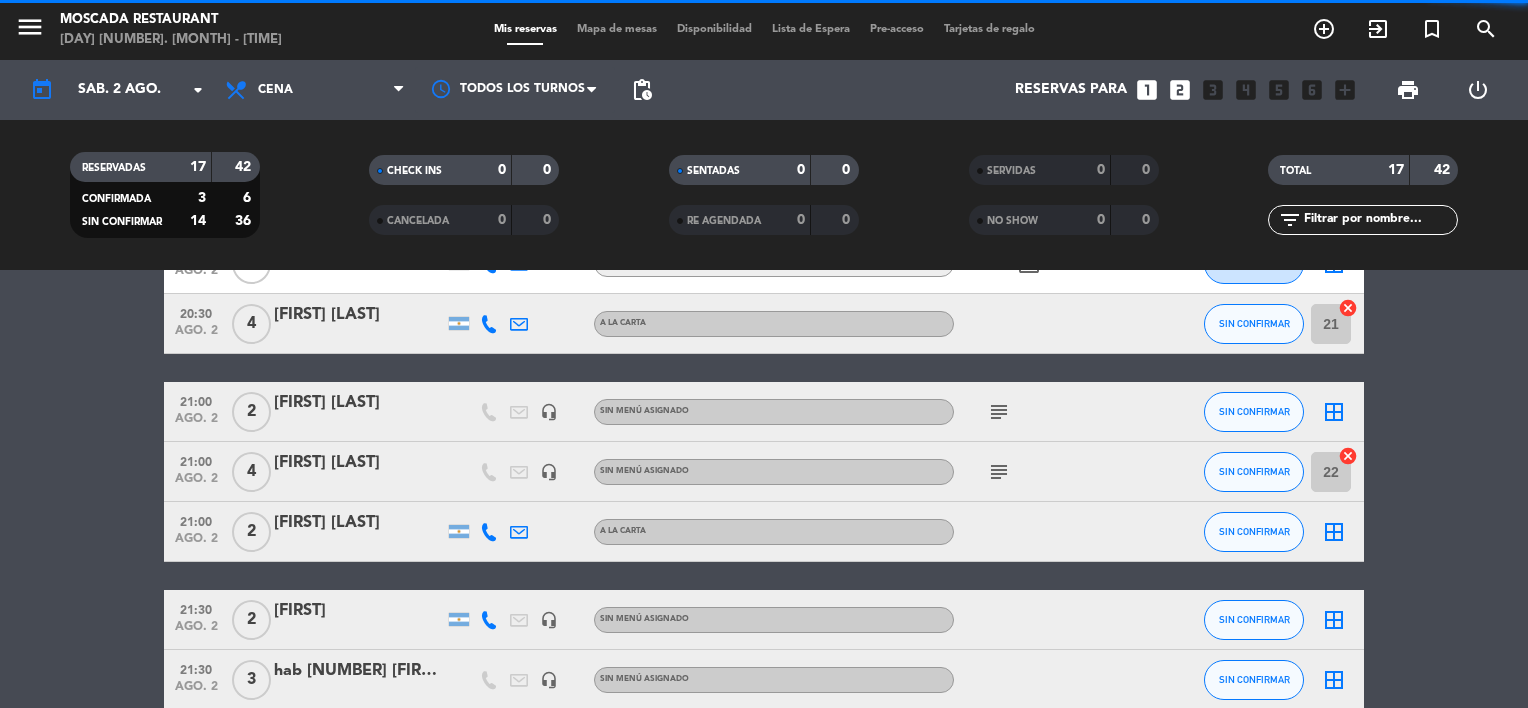 scroll, scrollTop: 400, scrollLeft: 0, axis: vertical 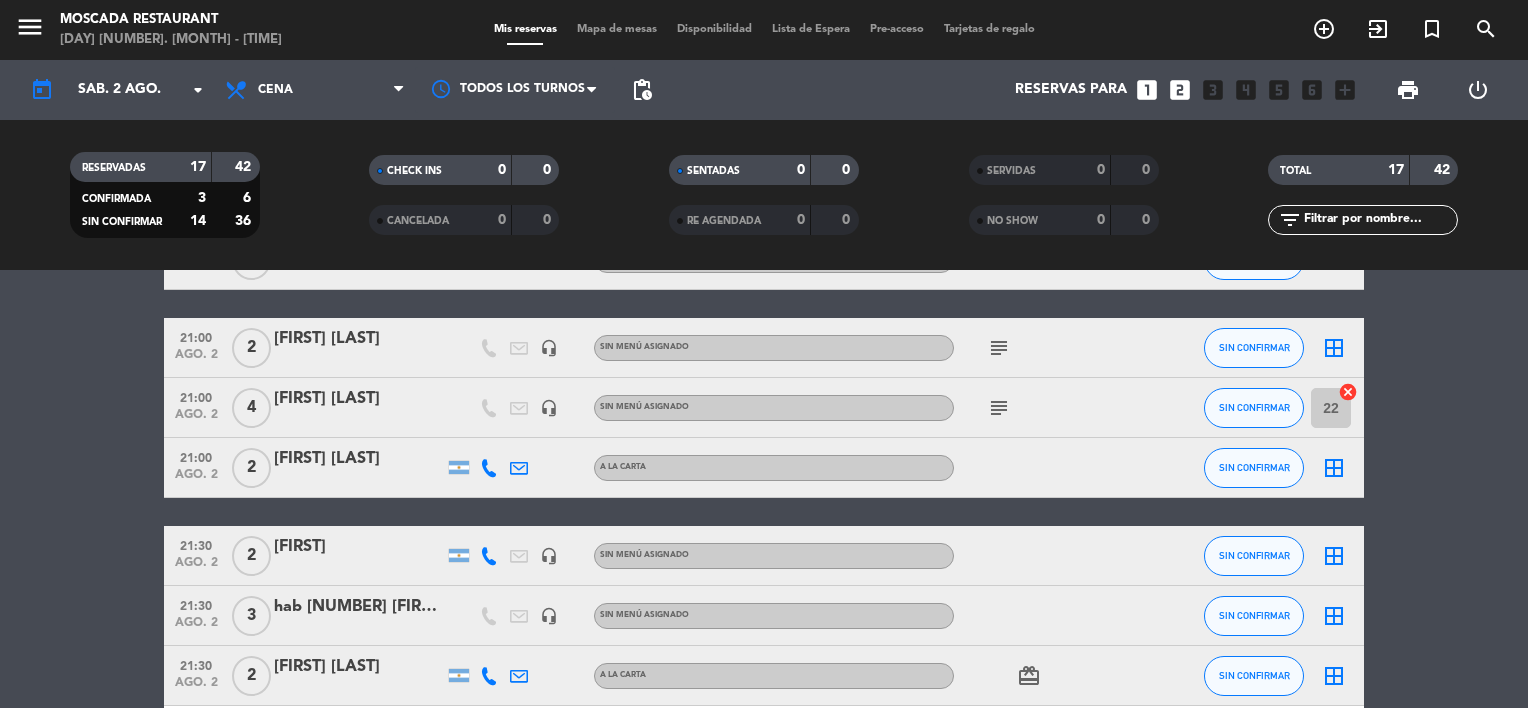 click on "cancel" 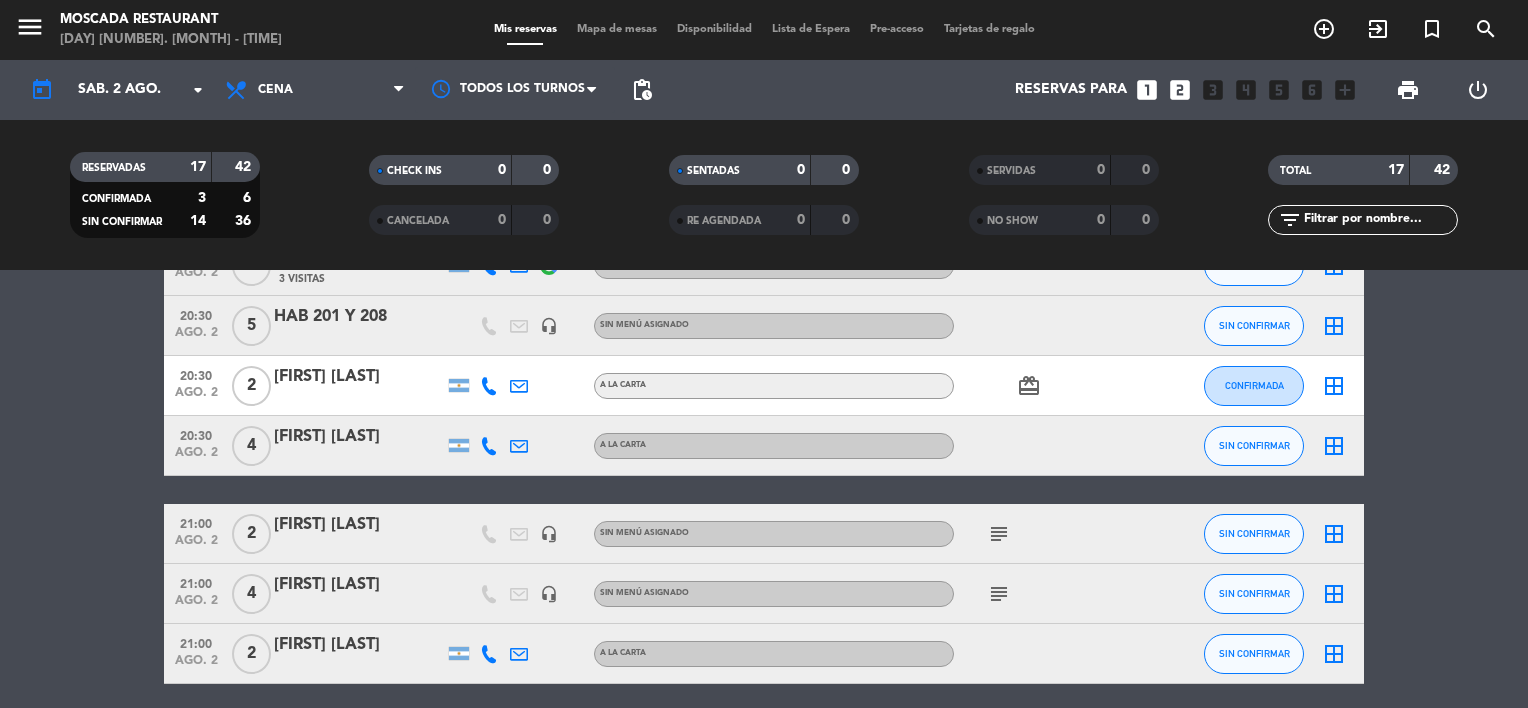 scroll, scrollTop: 0, scrollLeft: 0, axis: both 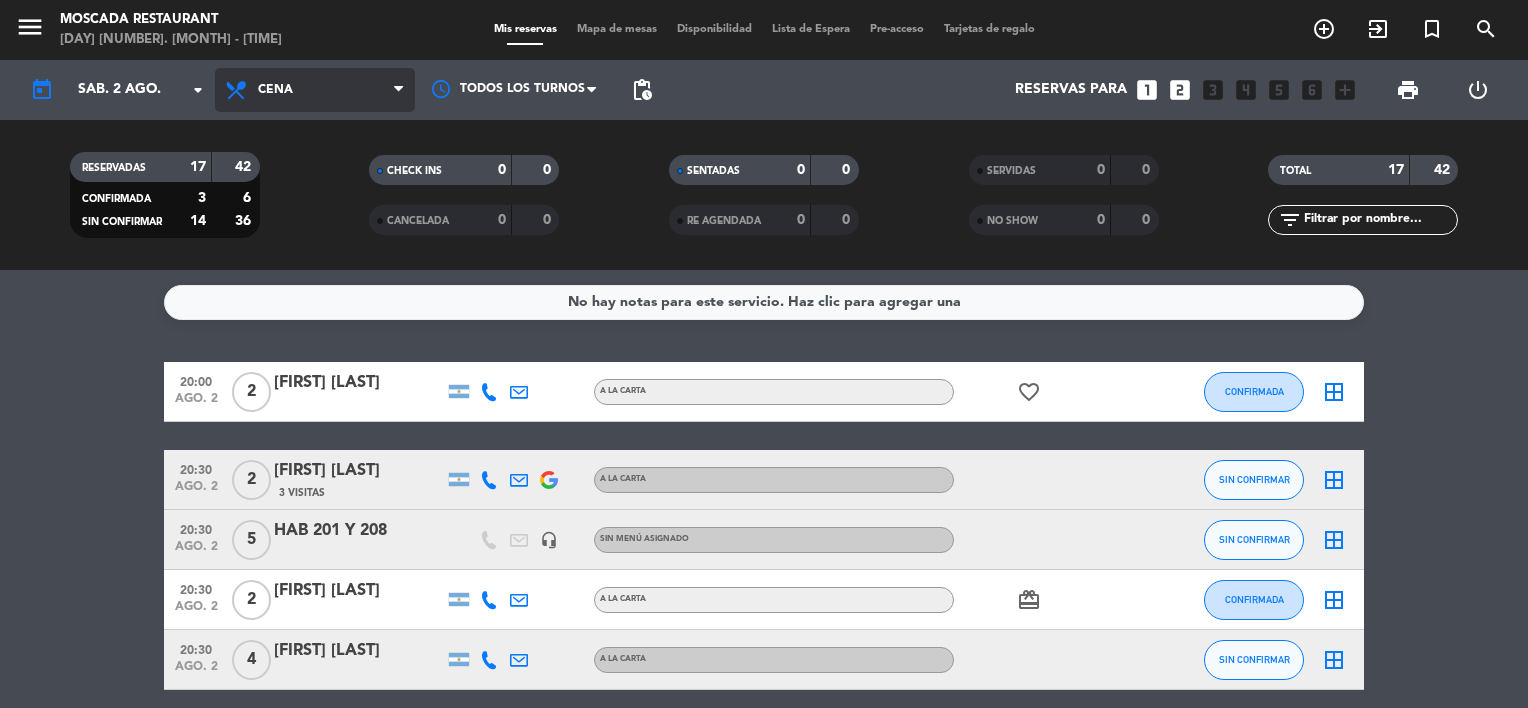 click on "Cena" at bounding box center (315, 90) 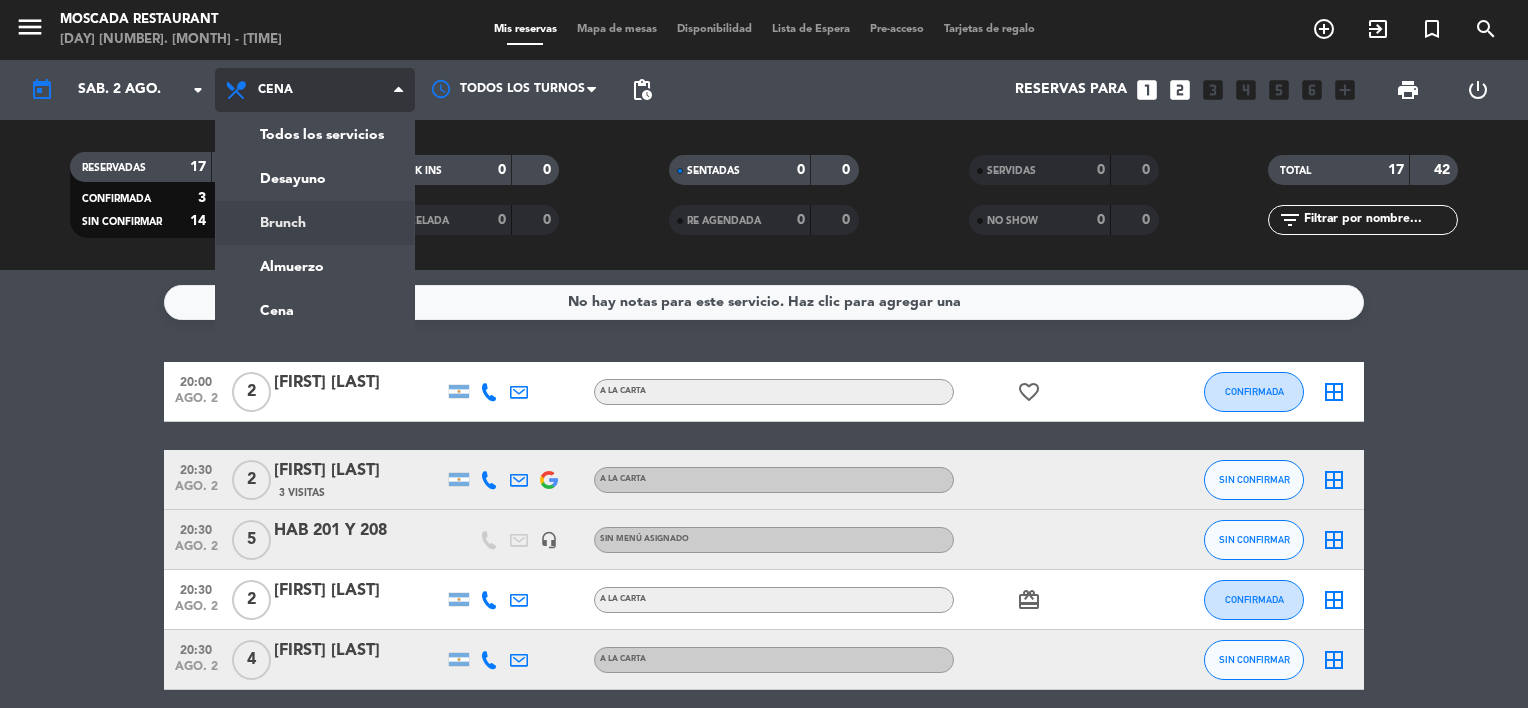 click on "menu  Moscada Restaurant   sábado 2. agosto - 10:36   Mis reservas   Mapa de mesas   Disponibilidad   Lista de Espera   Pre-acceso   Tarjetas de regalo  add_circle_outline exit_to_app turned_in_not search today    sáb. 2 ago. arrow_drop_down  Todos los servicios  Desayuno  Brunch  Almuerzo  Cena  Cena  Todos los servicios  Desayuno  Brunch  Almuerzo  Cena Todos los turnos pending_actions  Reservas para   looks_one   looks_two   looks_3   looks_4   looks_5   looks_6   add_box  print  power_settings_new   RESERVADAS   17   42   CONFIRMADA   3   6   SIN CONFIRMAR   14   36   CHECK INS   0   0   CANCELADA   0   0   SENTADAS   0   0   RE AGENDADA   0   0   SERVIDAS   0   0   NO SHOW   0   0   TOTAL   17   42  filter_list" 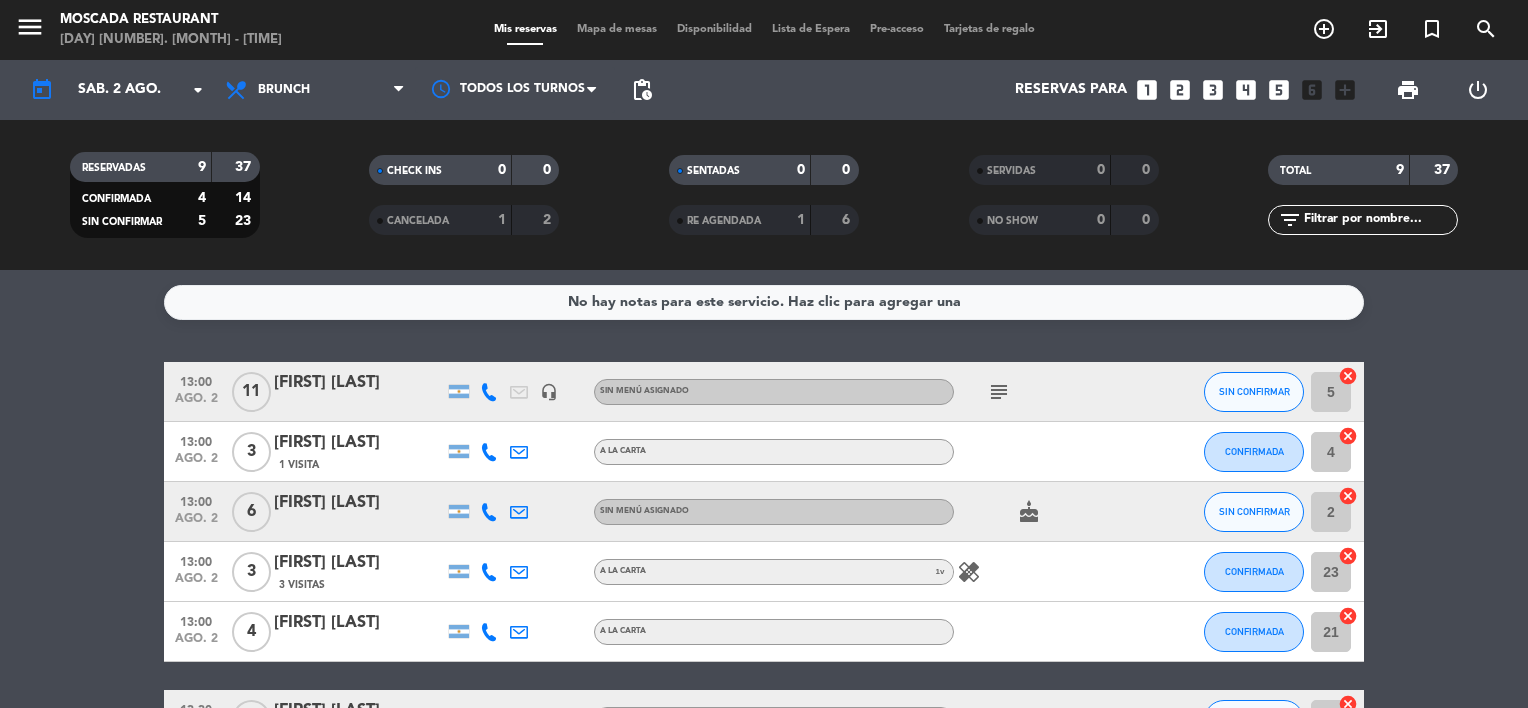 click on "13:00   ago. 2   11   [FIRST] [LAST]   headset_mic  Sin menú asignado  subject  SIN CONFIRMAR 5  cancel   13:00   ago. 2   3   [FIRST] [LAST]   1 Visita   A la Carta CONFIRMADA 4  cancel   13:00   ago. 2   6   [FIRST] [LAST]  Sin menú asignado  cake  SIN CONFIRMAR 2  cancel   13:00   ago. 2   3   [FIRST] [LAST]   3 Visitas   A la Carta 1 v   healing  CONFIRMADA 23  cancel   13:00   ago. 2   4   [FIRST] [LAST]   A la Carta CONFIRMADA 21  cancel   13:30   ago. 2   2   [FIRST] [LAST]   A la Carta SIN CONFIRMAR 14  cancel   13:30   ago. 2   2   [FIRST] [LAST]   4 Visitas   A la Carta SIN CONFIRMAR 3  cancel   13:30   ago. 2   4   [FIRST] [LAST]   A la Carta CONFIRMADA 22  cancel   14:00   ago. 2   2   [FIRST] [LAST]   headset_mic  Sin menú asignado  subject  SIN CONFIRMAR 9  cancel" 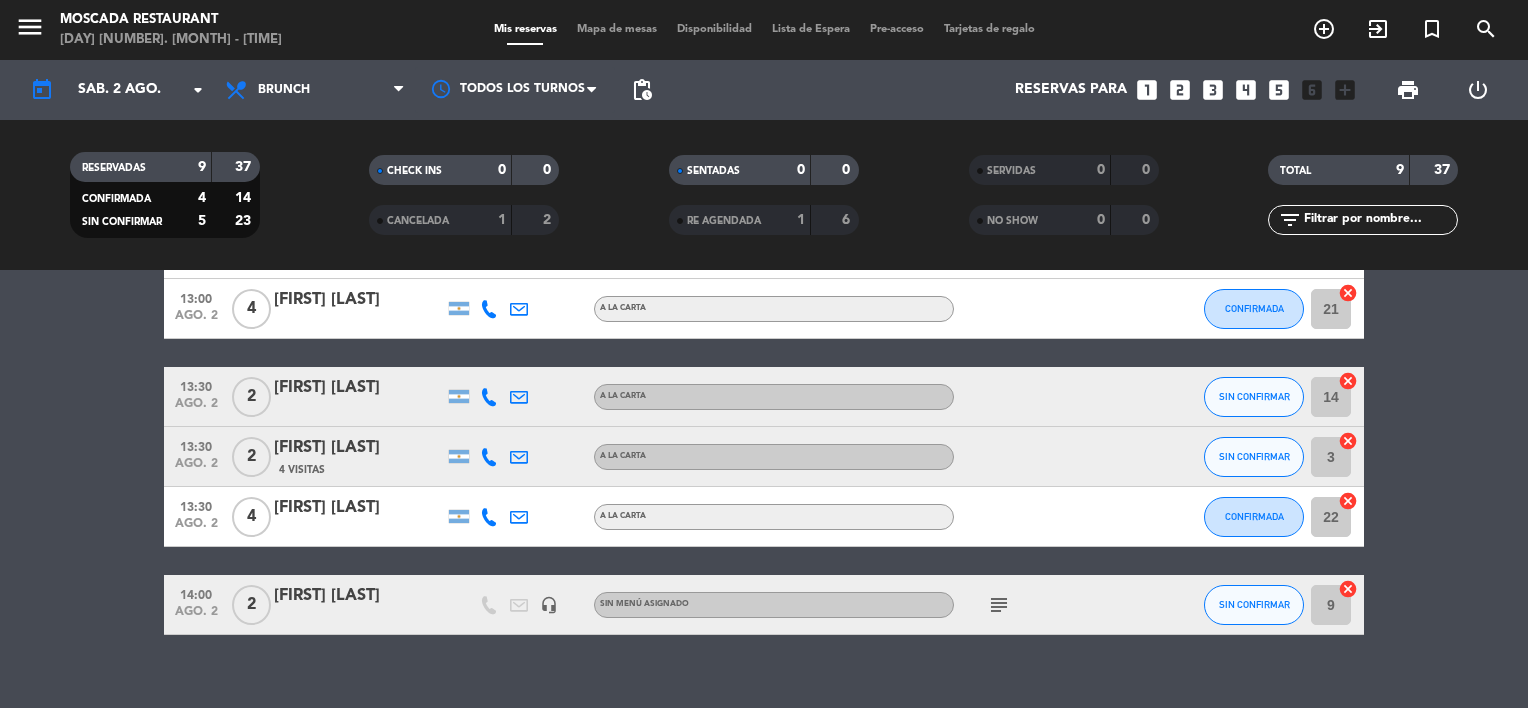 scroll, scrollTop: 349, scrollLeft: 0, axis: vertical 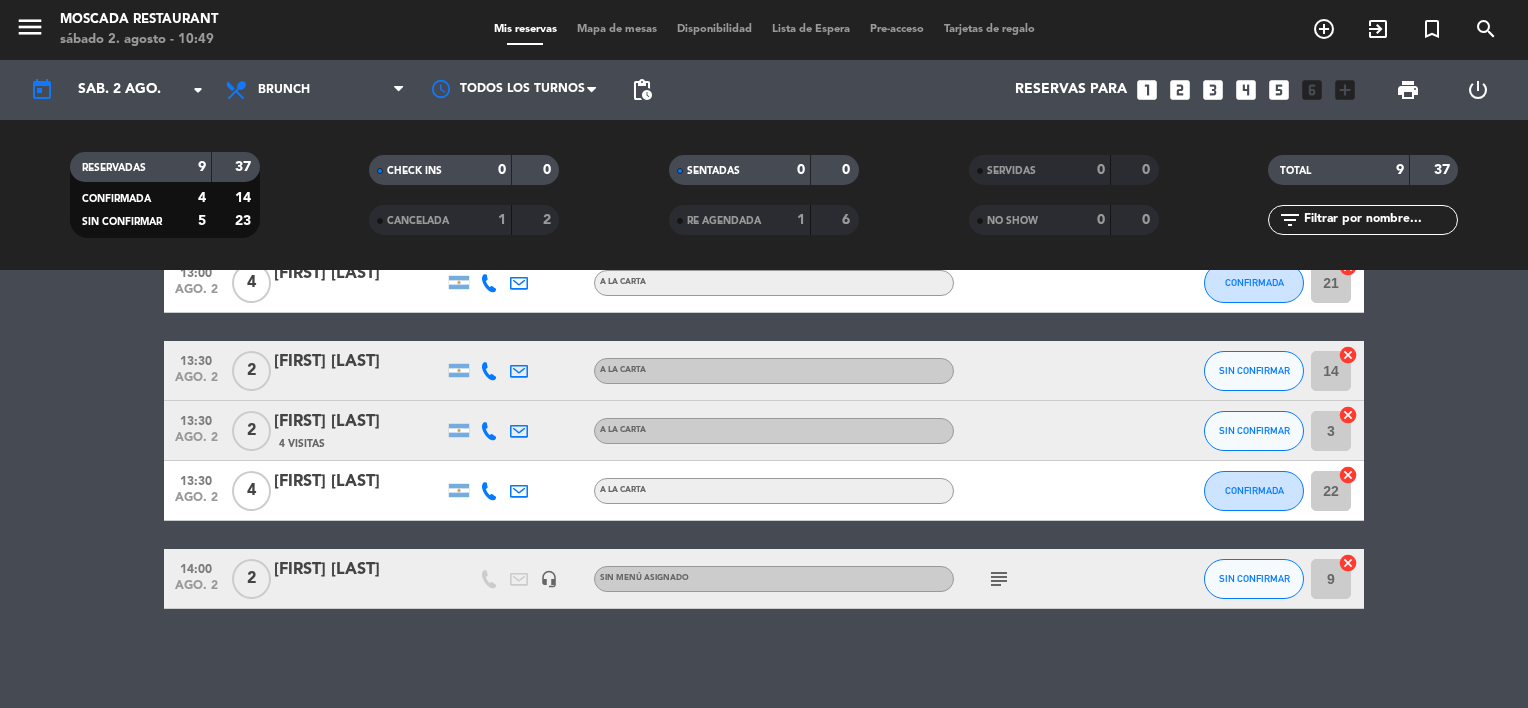 click on "13:00   ago. 2   11   [FIRST] [LAST]   headset_mic  Sin menú asignado  subject  SIN CONFIRMAR 5  cancel   13:00   ago. 2   3   [FIRST] [LAST]   1 Visita   A la Carta CONFIRMADA 4  cancel   13:00   ago. 2   6   [FIRST] [LAST]  Sin menú asignado  cake  SIN CONFIRMAR 2  cancel   13:00   ago. 2   3   [FIRST] [LAST]   3 Visitas   A la Carta 1 v   healing  CONFIRMADA 23  cancel   13:00   ago. 2   4   [FIRST] [LAST]   A la Carta CONFIRMADA 21  cancel   13:30   ago. 2   2   [FIRST] [LAST]   A la Carta SIN CONFIRMAR 14  cancel   13:30   ago. 2   2   [FIRST] [LAST]   4 Visitas   A la Carta SIN CONFIRMAR 3  cancel   13:30   ago. 2   4   [FIRST] [LAST]   A la Carta CONFIRMADA 22  cancel   14:00   ago. 2   2   [FIRST] [LAST]   headset_mic  Sin menú asignado  subject  SIN CONFIRMAR 9  cancel" 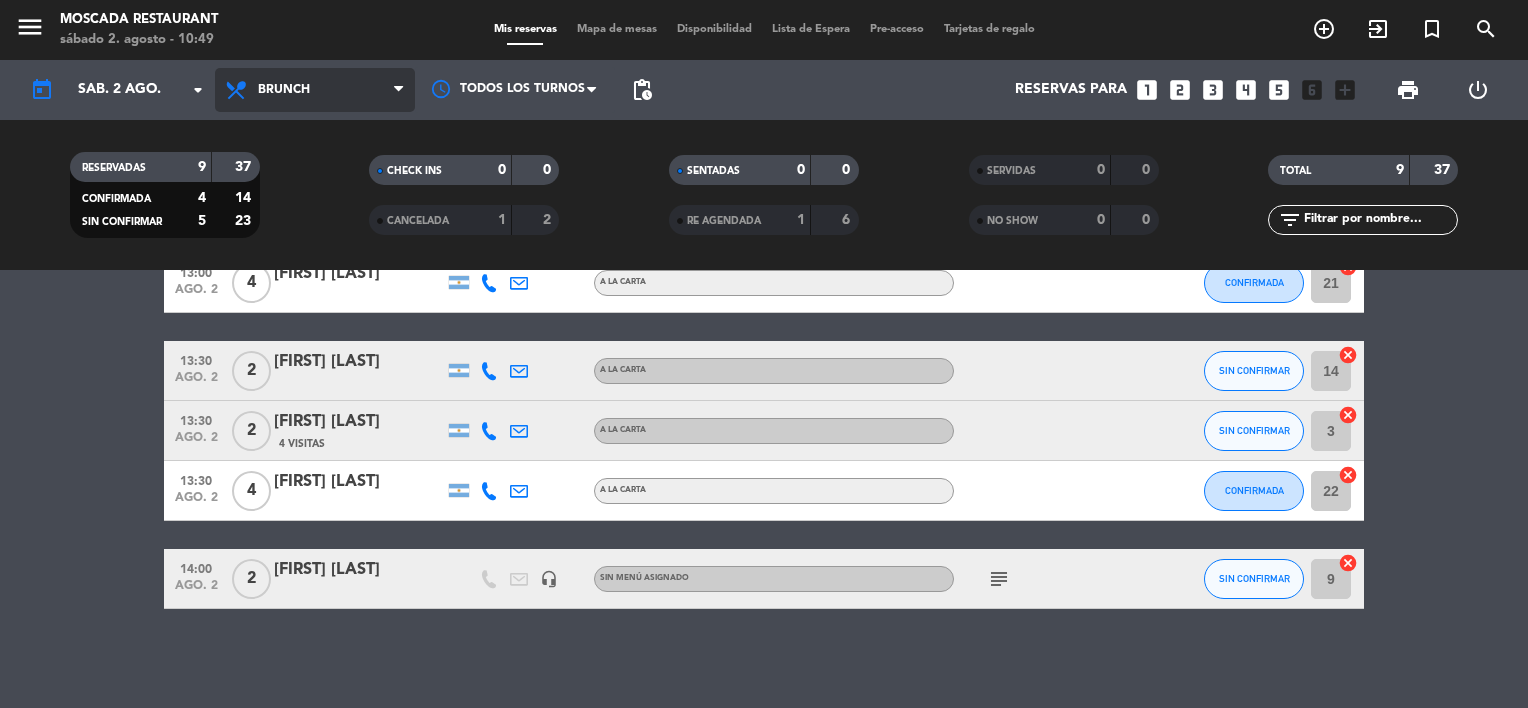 click on "Brunch" at bounding box center [315, 90] 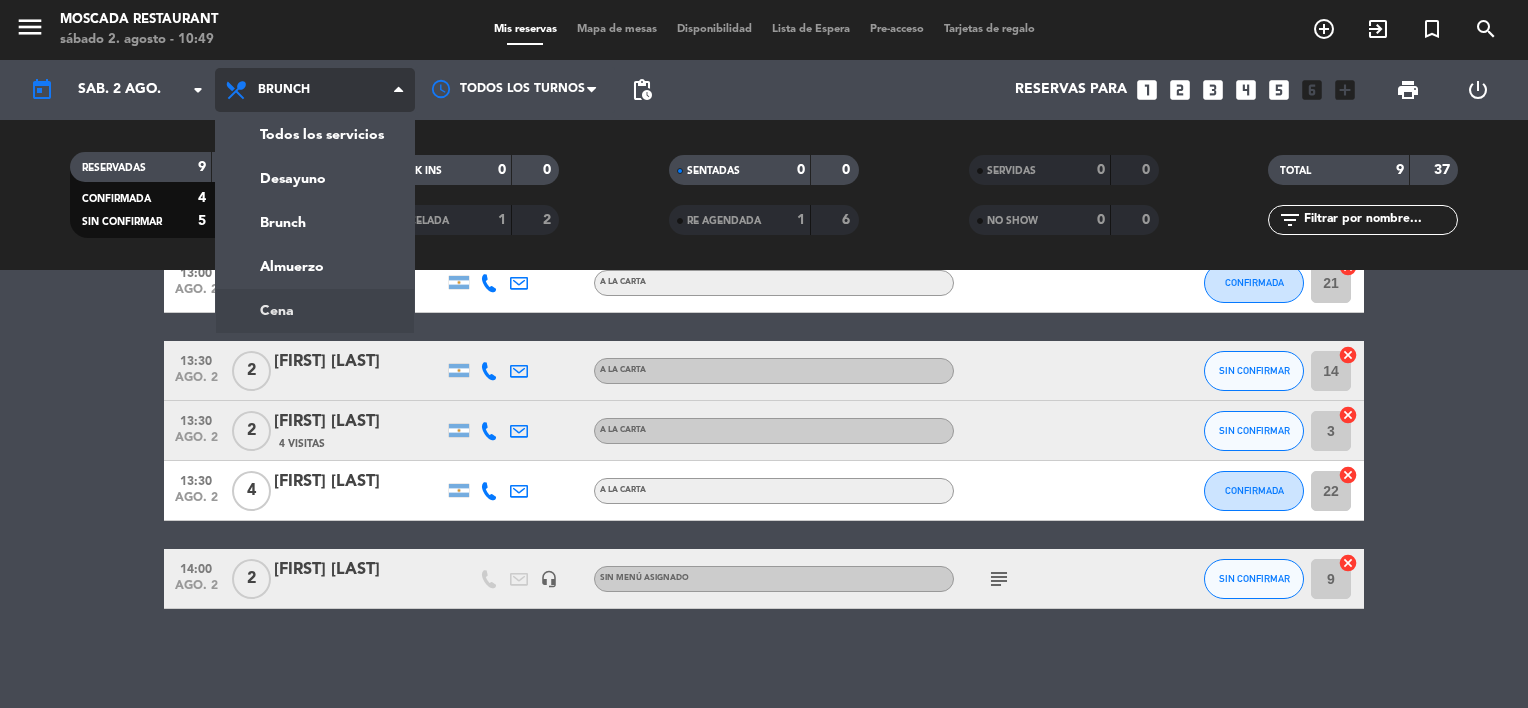 click on "menu  Moscada Restaurant   sábado 2. agosto - 10:49   Mis reservas   Mapa de mesas   Disponibilidad   Lista de Espera   Pre-acceso   Tarjetas de regalo  add_circle_outline exit_to_app turned_in_not search today    sáb. 2 ago. arrow_drop_down  Todos los servicios  Desayuno  Brunch  Almuerzo  Cena  Brunch  Todos los servicios  Desayuno  Brunch  Almuerzo  Cena Todos los turnos pending_actions  Reservas para   looks_one   looks_two   looks_3   looks_4   looks_5   looks_6   add_box  print  power_settings_new   RESERVADAS   9   37   CONFIRMADA   4   14   SIN CONFIRMAR   5   23   CHECK INS   0   0   CANCELADA   1   2   SENTADAS   0   0   RE AGENDADA   1   6   SERVIDAS   0   0   NO SHOW   0   0   TOTAL   9   37  filter_list  No hay notas para este servicio. Haz clic para agregar una   13:00   ago. 2   11   [FIRST] [LAST]   headset_mic  Sin menú asignado  subject  SIN CONFIRMAR 5  cancel   13:00   ago. 2   3   [FIRST] [LAST]   1 Visita   A la Carta CONFIRMADA 4  cancel   13:00   ago. 2   6   [FIRST] [LAST]  Sin menú asignado  cake  SIN CONFIRMAR 2  cancel   13:00   ago. 2   3   [FIRST] [LAST]   3 Visitas   A la Carta 1 v   healing  CONFIRMADA 23  cancel   13:00   ago. 2   4   [FIRST] [LAST]   A la Carta CONFIRMADA 21  cancel   13:30   ago. 2   2   [FIRST] [LAST]   A la Carta SIN CONFIRMAR 14  cancel   13:30   ago. 2   2   [FIRST] [LAST]   4 Visitas   A la Carta SIN CONFIRMAR 3  cancel   13:30   ago. 2   4   [FIRST] [LAST]   A la Carta CONFIRMADA 22  cancel   14:00   ago. 2   2   [FIRST] [LAST]   headset_mic  Sin menú asignado  subject  SIN CONFIRMAR 9  cancel" 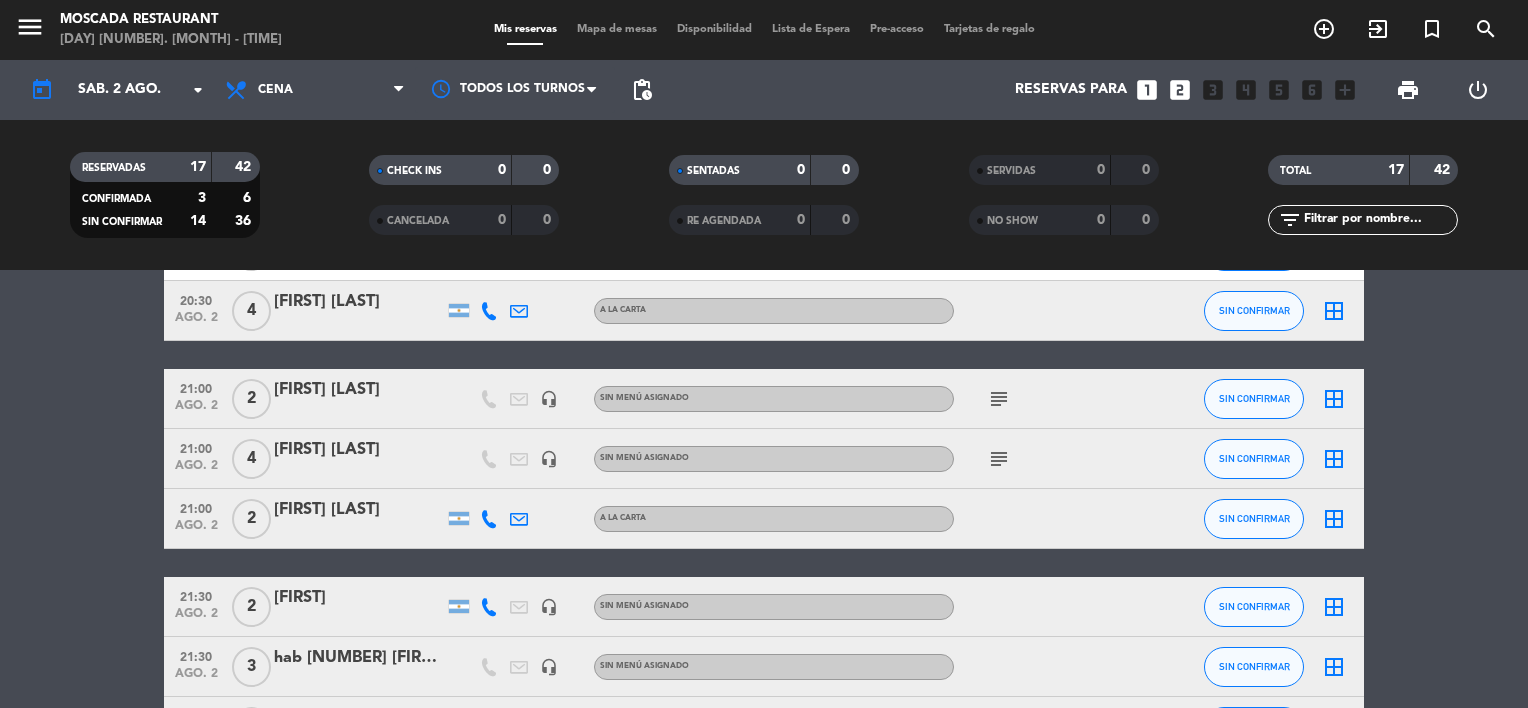 click on "[TIME]   [MONTH]. [NUMBER]   [NUMBER]   [FIRST] [LAST]   A LA CARTA  favorite_border  CONFIRMADA  border_all   [TIME]   [MONTH]. [NUMBER]   [NUMBER]   [FIRST] [LAST]   [NUMBER] Visitas   A LA CARTA SIN CONFIRMAR  border_all   [TIME]   [MONTH]. [NUMBER]   [NUMBER]   HAB [NUMBER] [NUMBER]   headset_mic  Sin menú asignado SIN CONFIRMAR  border_all   [TIME]   [MONTH]. [NUMBER]   [NUMBER]   [FIRST] [LAST]   A LA CARTA  card_giftcard  CONFIRMADA  border_all   [TIME]   [MONTH]. [NUMBER]   [NUMBER]   [FIRST] [LAST]   A LA CARTA SIN CONFIRMAR  border_all   [TIME]   [MONTH]. [NUMBER]   [NUMBER]   [FIRST] [LAST]   headset_mic  Sin menú asignado  subject  SIN CONFIRMAR  border_all   [TIME]   [MONTH]. [NUMBER]   [NUMBER]   [FIRST] [LAST]   headset_mic  Sin menú asignado  subject  SIN CONFIRMAR  border_all   [TIME]   [MONTH]. [NUMBER]   [NUMBER]   [FIRST] [LAST]   A LA CARTA SIN CONFIRMAR  border_all   [TIME]   [MONTH]. [NUMBER]   [NUMBER]   [FIRST]    headset_mic  Sin menú asignado SIN CONFIRMAR  border_all   [TIME]   [MONTH]. [NUMBER]   [NUMBER]   hab [NUMBER] [NUMBER] [FIRST] [LAST]   headset_mic  Sin menú asignado SIN CONFIRMAR  border_all   [TIME]   [MONTH]. [NUMBER]   [NUMBER]   [FIRST] [LAST]   A LA CARTA  card_giftcard  SIN CONFIRMAR  border_all" 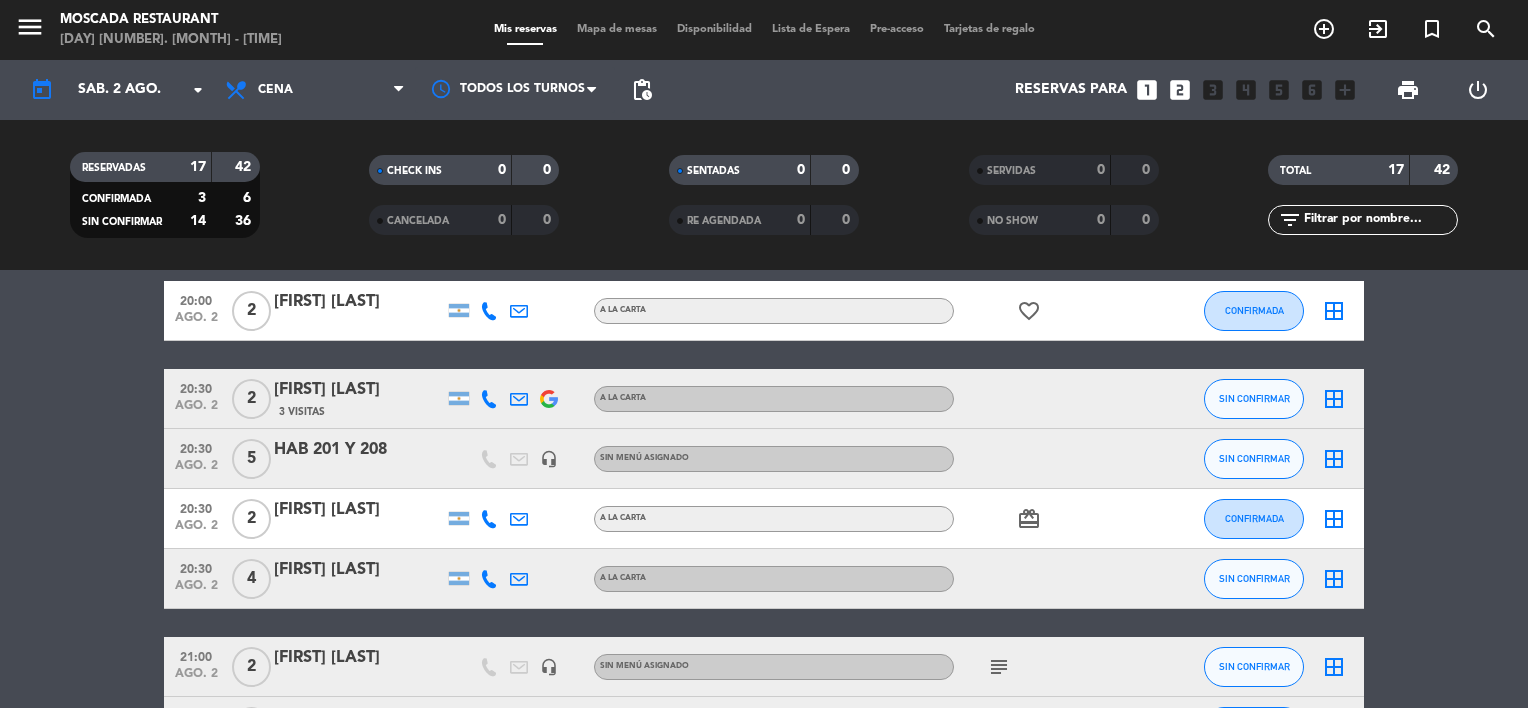 scroll, scrollTop: 0, scrollLeft: 0, axis: both 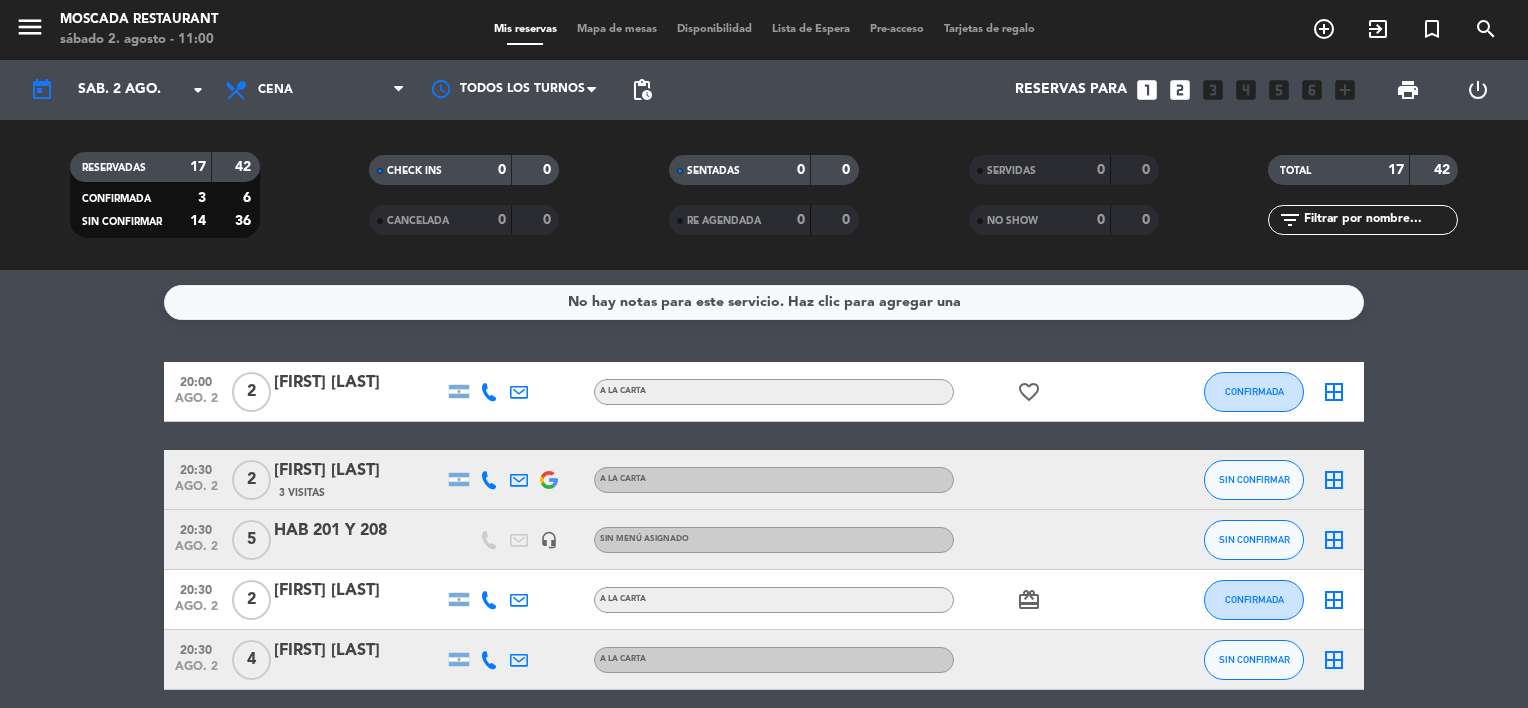 click on "[TIME]   [MONTH]. [NUMBER]   [NUMBER]   [FIRST] [LAST]   A LA CARTA  favorite_border  CONFIRMADA  border_all   [TIME]   [MONTH]. [NUMBER]   [NUMBER]   [FIRST] [LAST]   [NUMBER] Visitas   A LA CARTA SIN CONFIRMAR  border_all   [TIME]   [MONTH]. [NUMBER]   [NUMBER]   HAB [NUMBER] [NUMBER]   headset_mic  Sin menú asignado SIN CONFIRMAR  border_all   [TIME]   [MONTH]. [NUMBER]   [NUMBER]   [FIRST] [LAST]   A LA CARTA  card_giftcard  CONFIRMADA  border_all   [TIME]   [MONTH]. [NUMBER]   [NUMBER]   [FIRST] [LAST]   A LA CARTA SIN CONFIRMAR  border_all   [TIME]   [MONTH]. [NUMBER]   [NUMBER]   [FIRST] [LAST]   headset_mic  Sin menú asignado  subject  SIN CONFIRMAR  border_all   [TIME]   [MONTH]. [NUMBER]   [NUMBER]   [FIRST] [LAST]   headset_mic  Sin menú asignado  subject  SIN CONFIRMAR  border_all   [TIME]   [MONTH]. [NUMBER]   [NUMBER]   [FIRST] [LAST]   A LA CARTA SIN CONFIRMAR  border_all   [TIME]   [MONTH]. [NUMBER]   [NUMBER]   [FIRST]    headset_mic  Sin menú asignado SIN CONFIRMAR  border_all   [TIME]   [MONTH]. [NUMBER]   [NUMBER]   hab [NUMBER] [NUMBER] [FIRST] [LAST]   headset_mic  Sin menú asignado SIN CONFIRMAR  border_all   [TIME]   [MONTH]. [NUMBER]   [NUMBER]   [FIRST] [LAST]   A LA CARTA  card_giftcard  SIN CONFIRMAR  border_all" 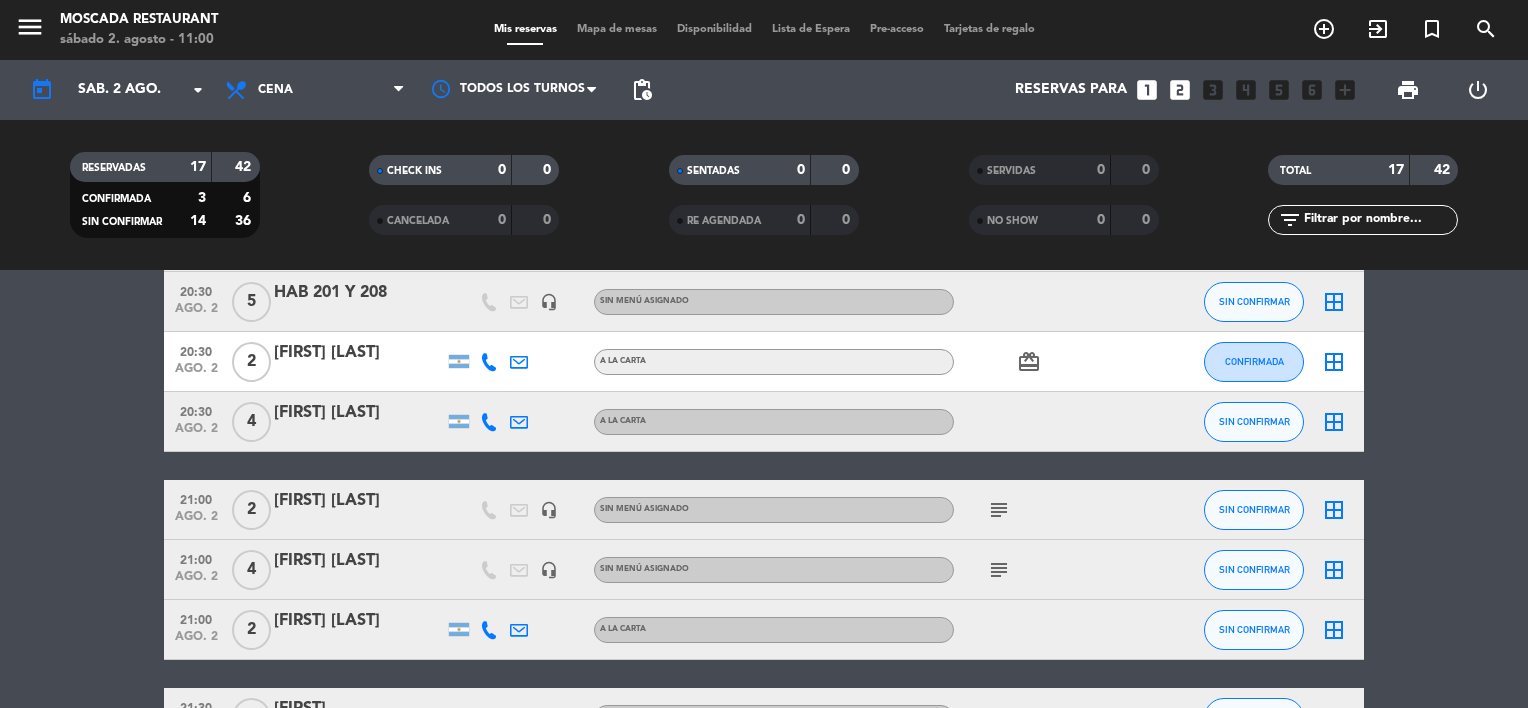 scroll, scrollTop: 280, scrollLeft: 0, axis: vertical 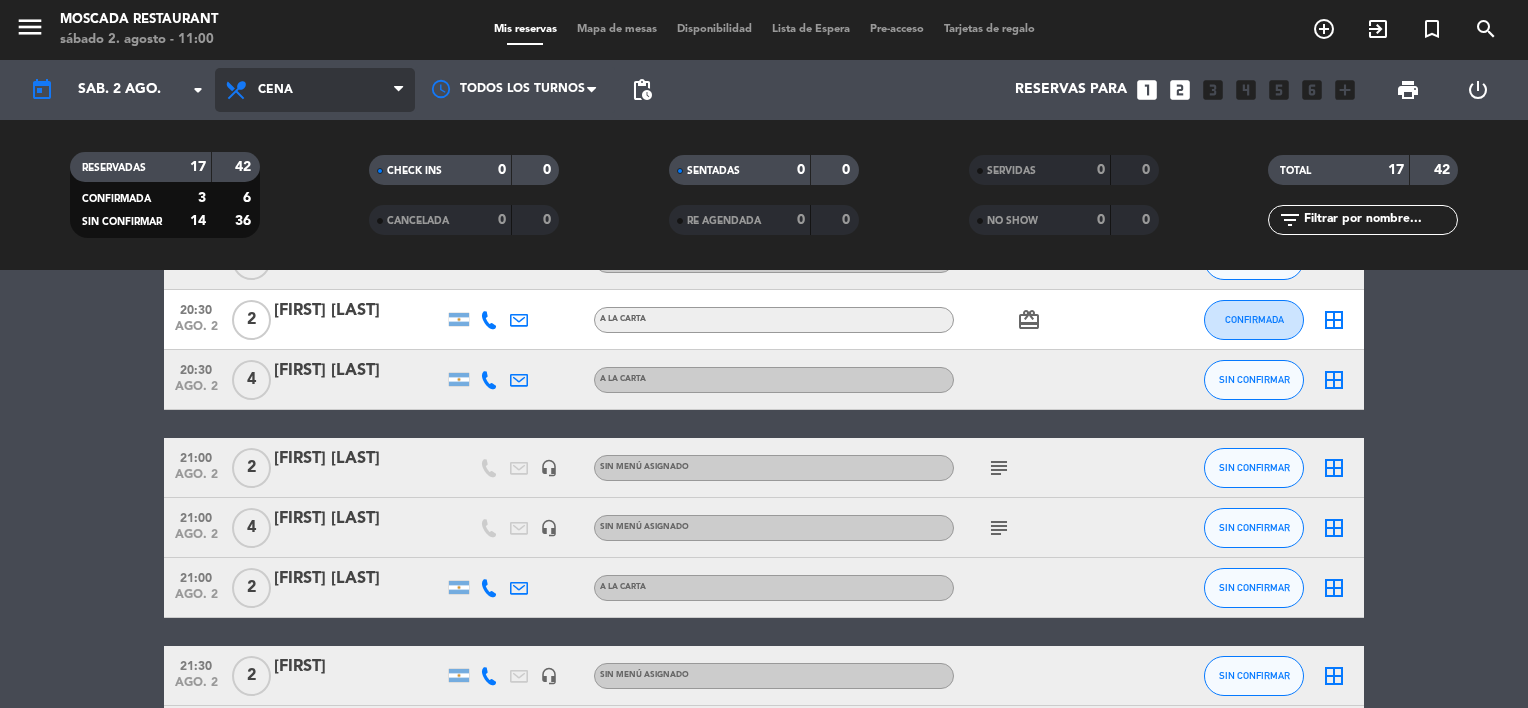 click on "Cena" at bounding box center (315, 90) 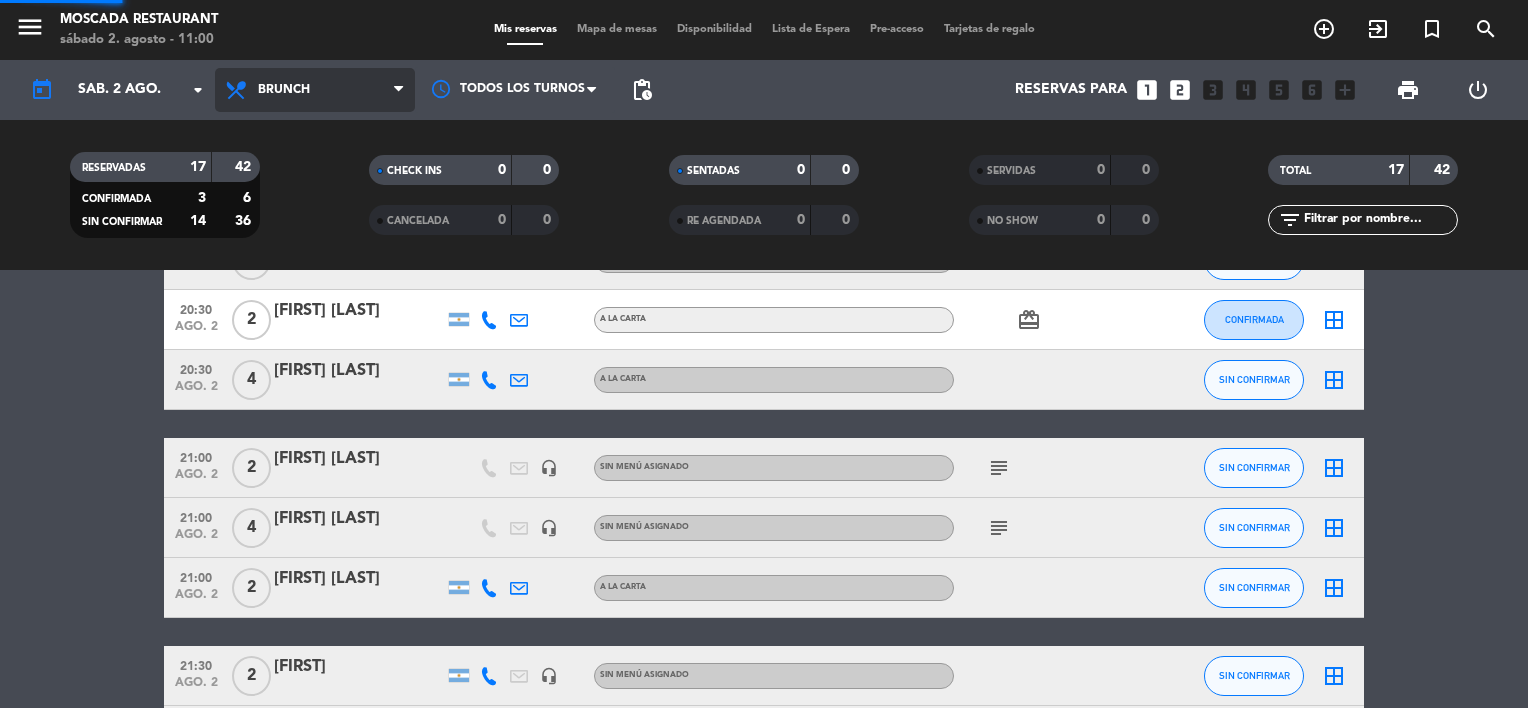 click on "menu  Moscada Restaurant   sábado 2. agosto - 11:00   Mis reservas   Mapa de mesas   Disponibilidad   Lista de Espera   Pre-acceso   Tarjetas de regalo  add_circle_outline exit_to_app turned_in_not search today    sáb. 2 ago. arrow_drop_down  Todos los servicios  Desayuno  Brunch  Almuerzo  Cena  Brunch  Todos los servicios  Desayuno  Brunch  Almuerzo  Cena Todos los turnos pending_actions  Reservas para   looks_one   looks_two   looks_3   looks_4   looks_5   looks_6   add_box  print  power_settings_new   RESERVADAS   17   42   CONFIRMADA   3   6   SIN CONFIRMAR   14   36   CHECK INS   0   0   CANCELADA   0   0   SENTADAS   0   0   RE AGENDADA   0   0   SERVIDAS   0   0   NO SHOW   0   0   TOTAL   17   42  filter_list" 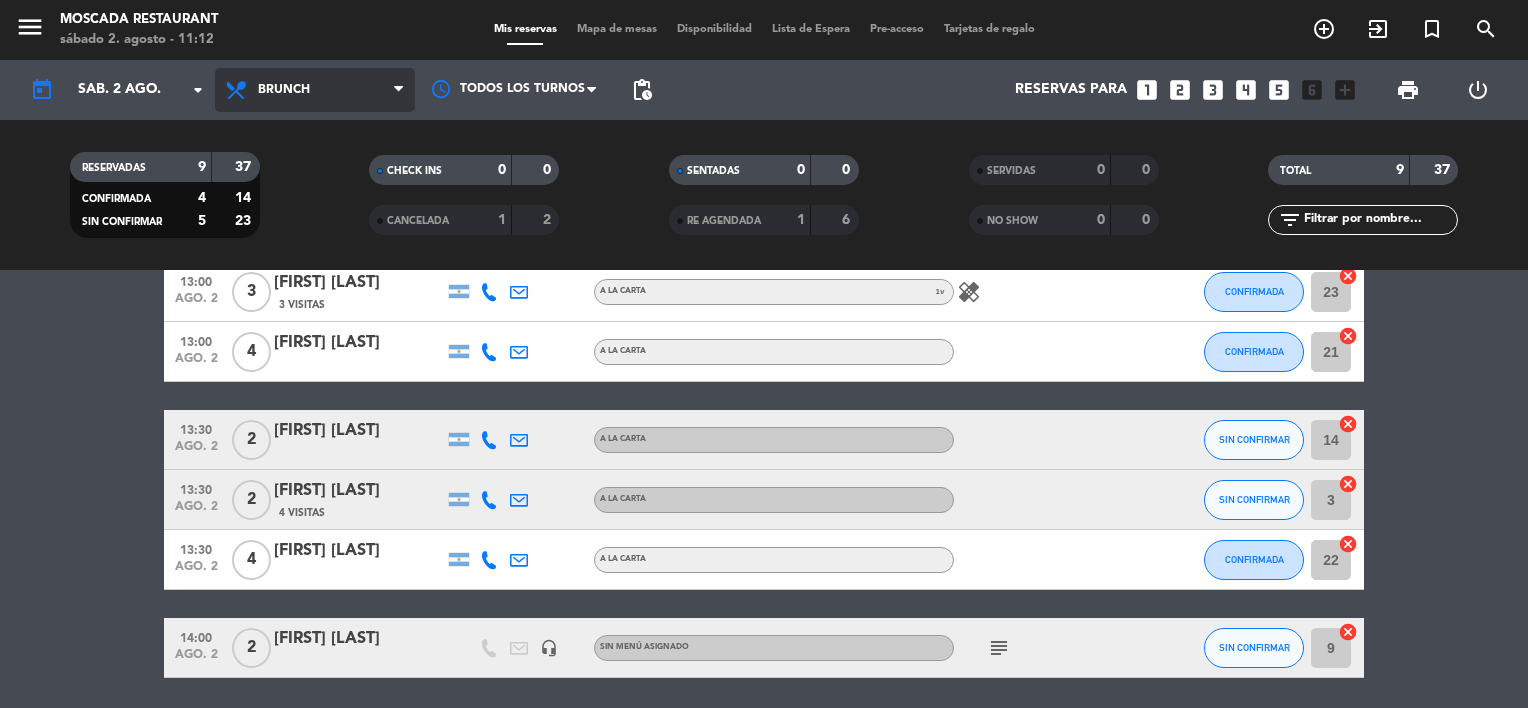 click on "Brunch" at bounding box center (315, 90) 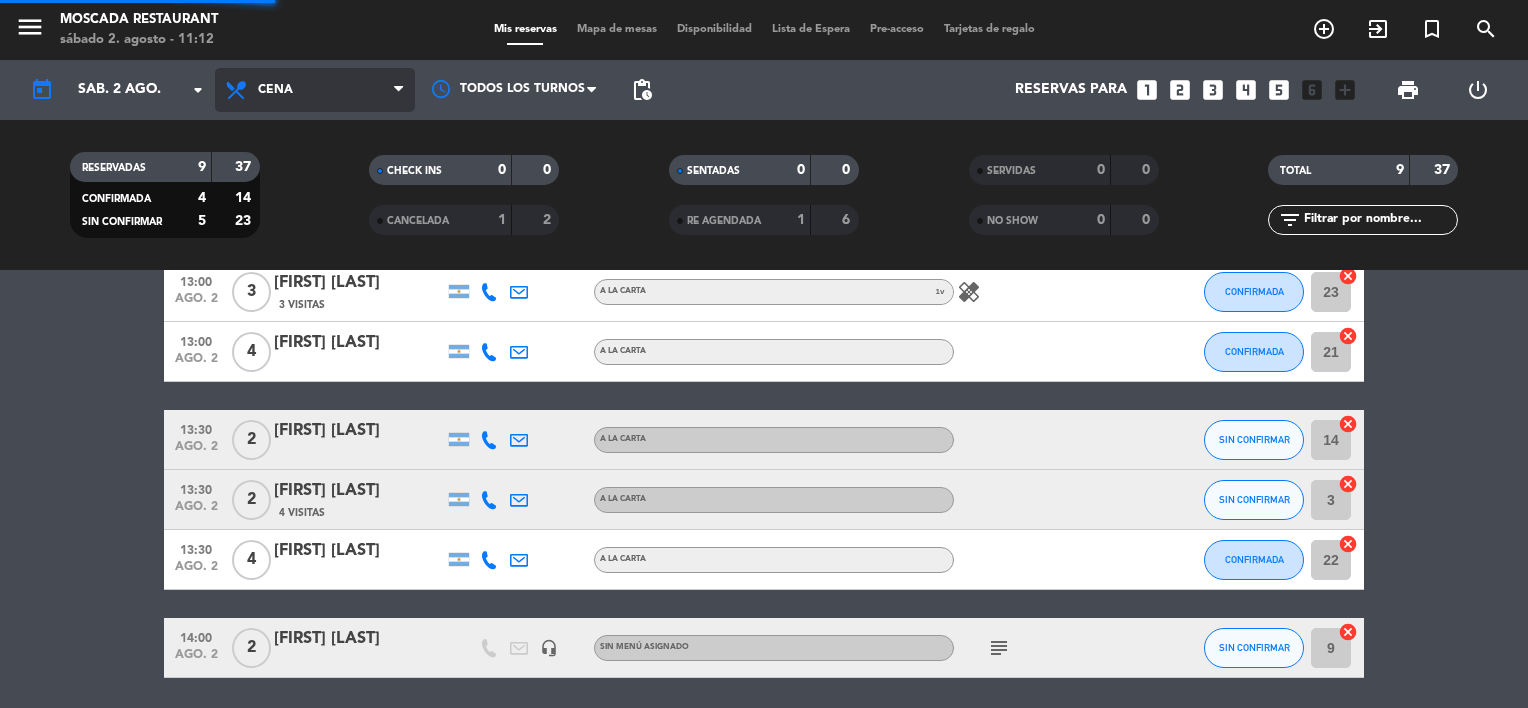click on "menu  Moscada Restaurant   [DAY] [NUMBER]. [MONTH] - [TIME]   Mis reservas   Mapa de mesas   Disponibilidad   Lista de Espera   Pre-acceso   Tarjetas de regalo  add_circle_outline exit_to_app turned_in_not search today    sáb. [NUMBER] [MONTH] arrow_drop_down  Todos los servicios  Desayuno  Brunch  Almuerzo  Cena  Cena  Todos los servicios  Desayuno  Brunch  Almuerzo  Cena Todos los turnos pending_actions  Reservas para   looks_one   looks_two   looks_3   looks_4   looks_5   looks_6   add_box  print  power_settings_new   RESERVADAS   [NUMBER]   [NUMBER]   CONFIRMADA   [NUMBER]   [NUMBER]   SIN CONFIRMAR   [NUMBER]   [NUMBER]   CHECK INS   [NUMBER]   [NUMBER]   CANCELADA   [NUMBER]   [NUMBER]   SENTADAS   [NUMBER]   [NUMBER]   RE AGENDADA   [NUMBER]   [NUMBER]   SERVIDAS   [NUMBER]   [NUMBER]   NO SHOW   [NUMBER]   [NUMBER]   TOTAL   [NUMBER]   [NUMBER]  filter_list  No hay notas para este servicio. Haz clic para agregar una   [TIME]   [MONTH]. [NUMBER]   [NUMBER]   [FIRST] [LAST]   headset_mic  Sin menú asignado  subject  SIN CONFIRMAR [NUMBER]  cancel   [TIME]   [MONTH]. [NUMBER]   [NUMBER]   [FIRST] [LAST]   [NUMBER] Visita   A la Carta CONFIRMADA [NUMBER]  cancel   [TIME]   [MONTH]. [NUMBER]   [NUMBER]   [FIRST] [LAST]   cake" 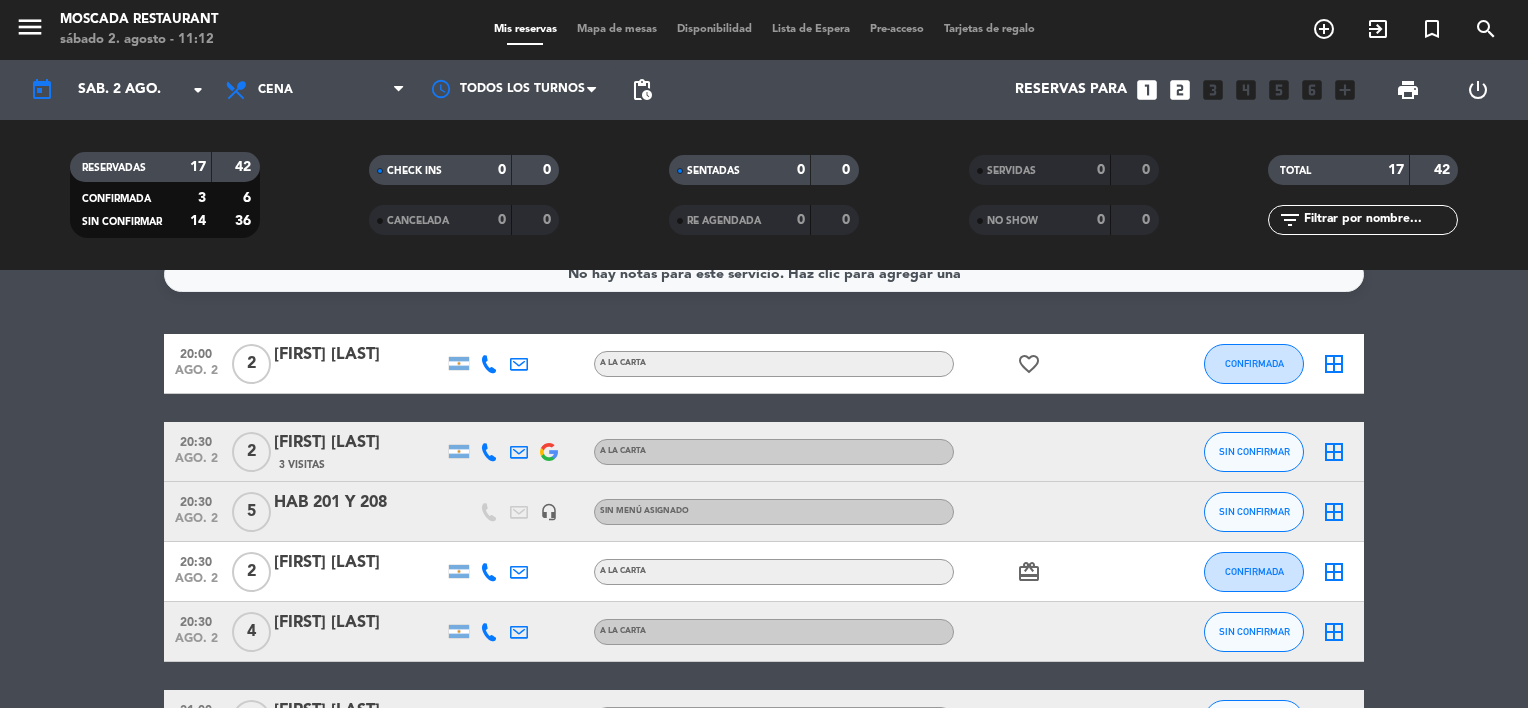 scroll, scrollTop: 0, scrollLeft: 0, axis: both 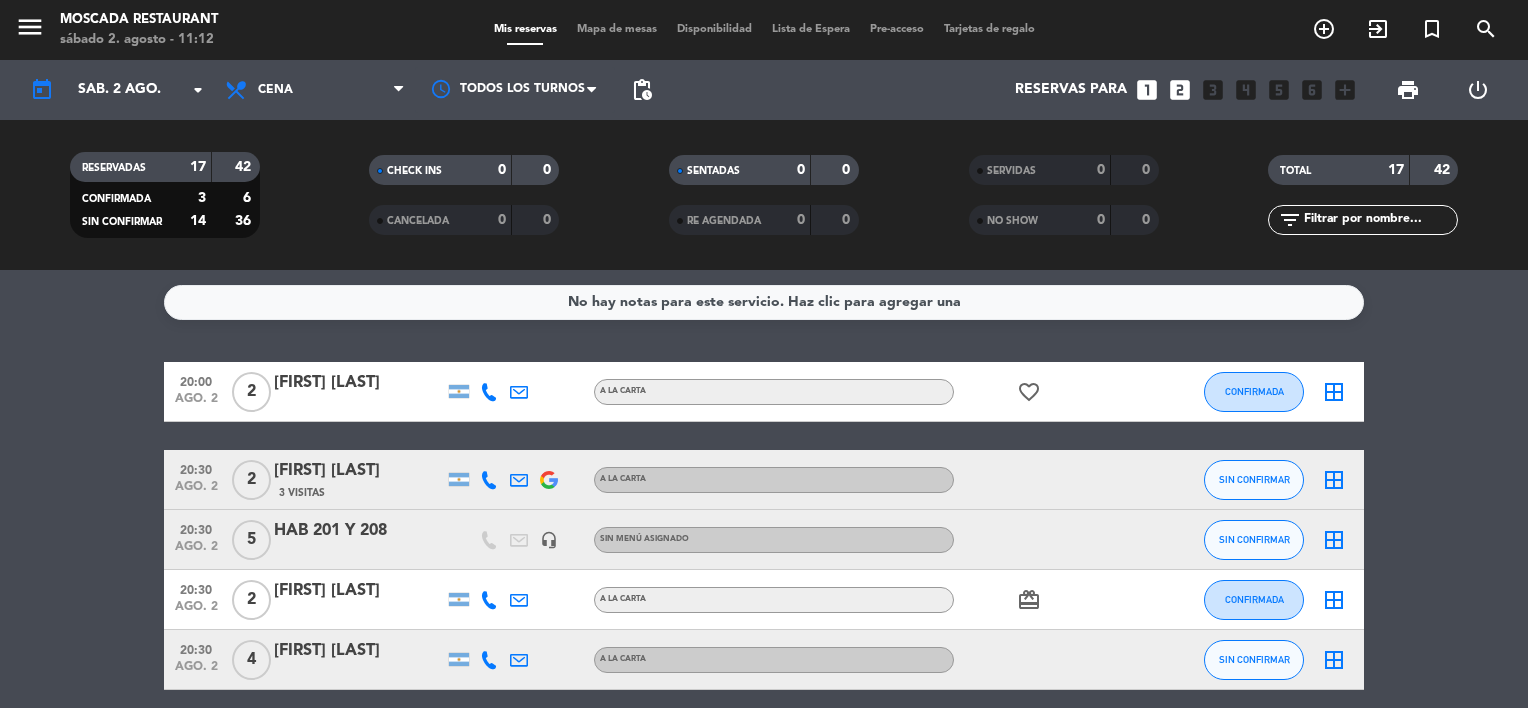 click on "looks_two" at bounding box center [1180, 90] 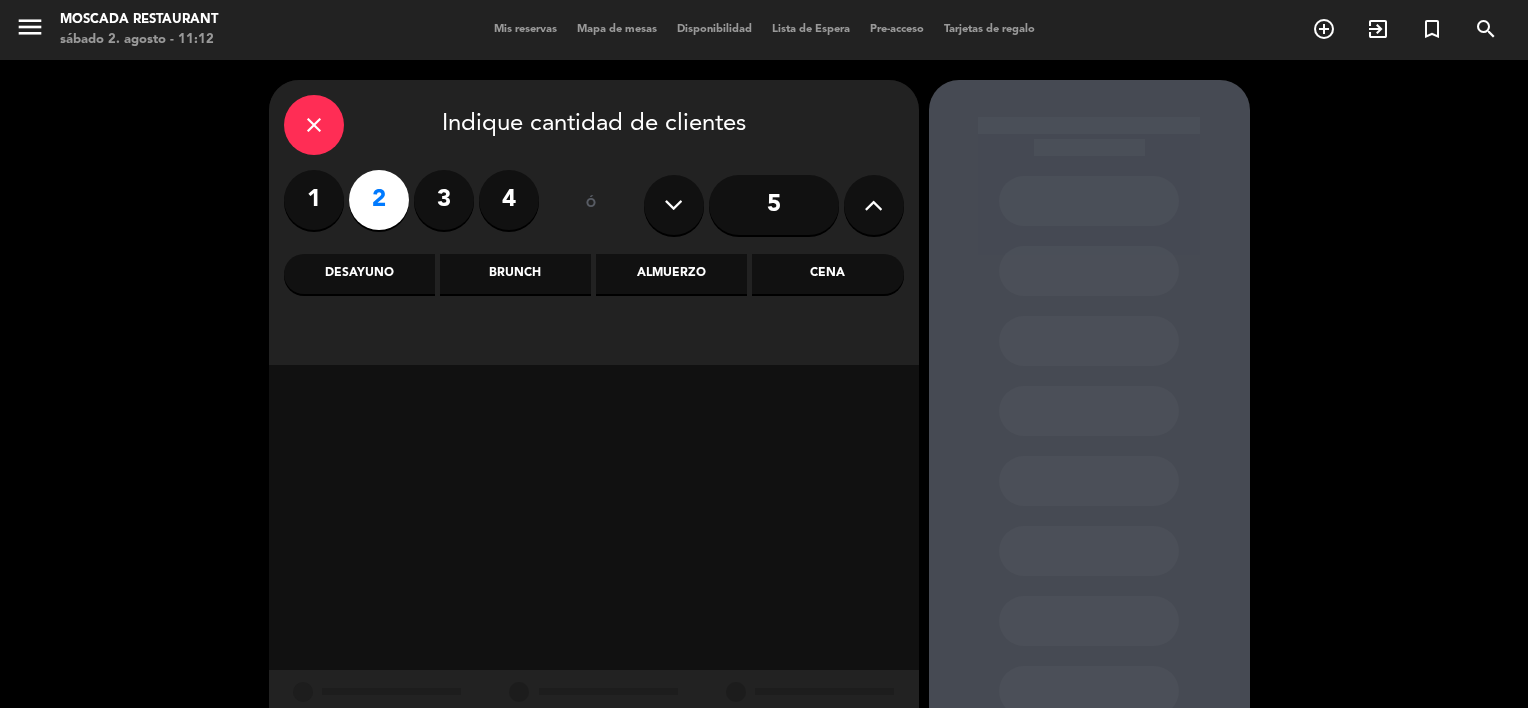 click on "Cena" at bounding box center [827, 274] 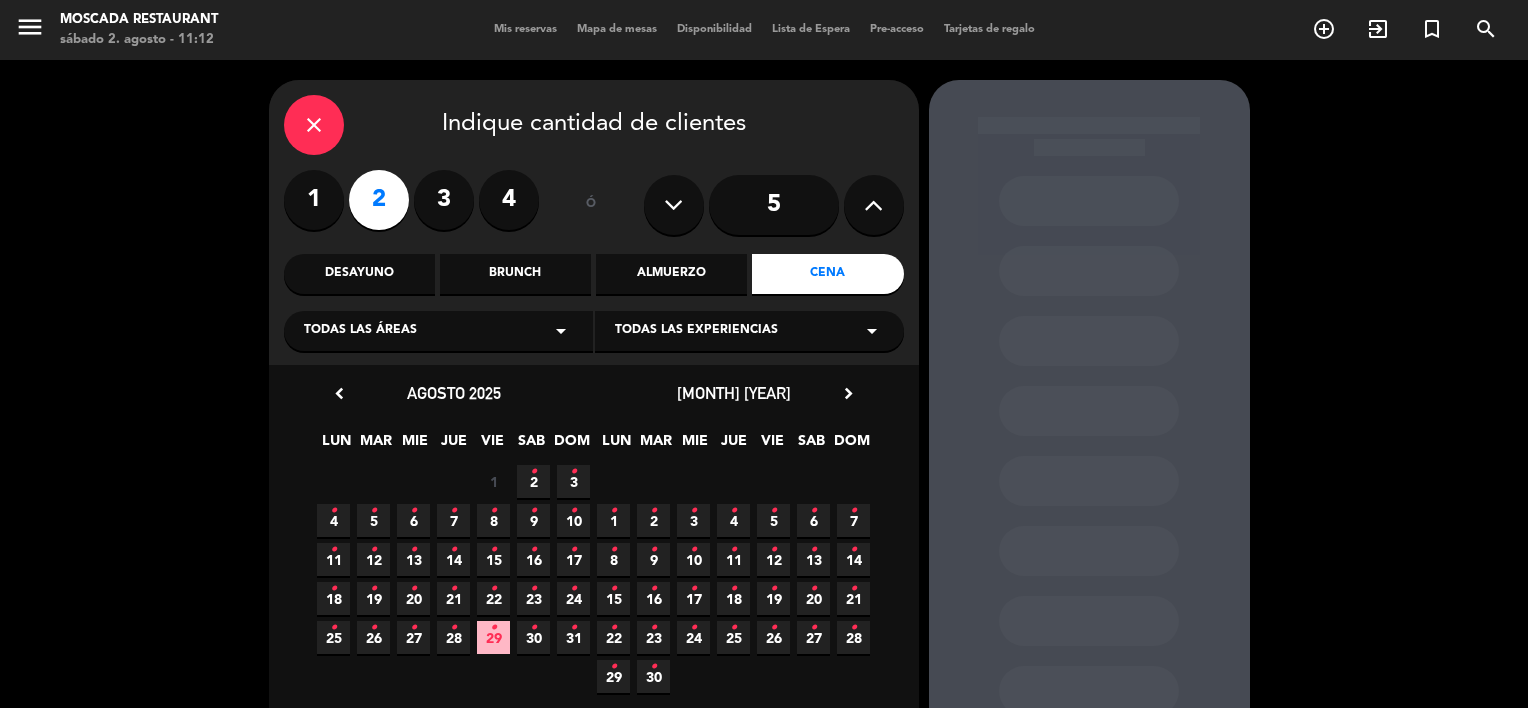 click on "2  •" at bounding box center [533, 481] 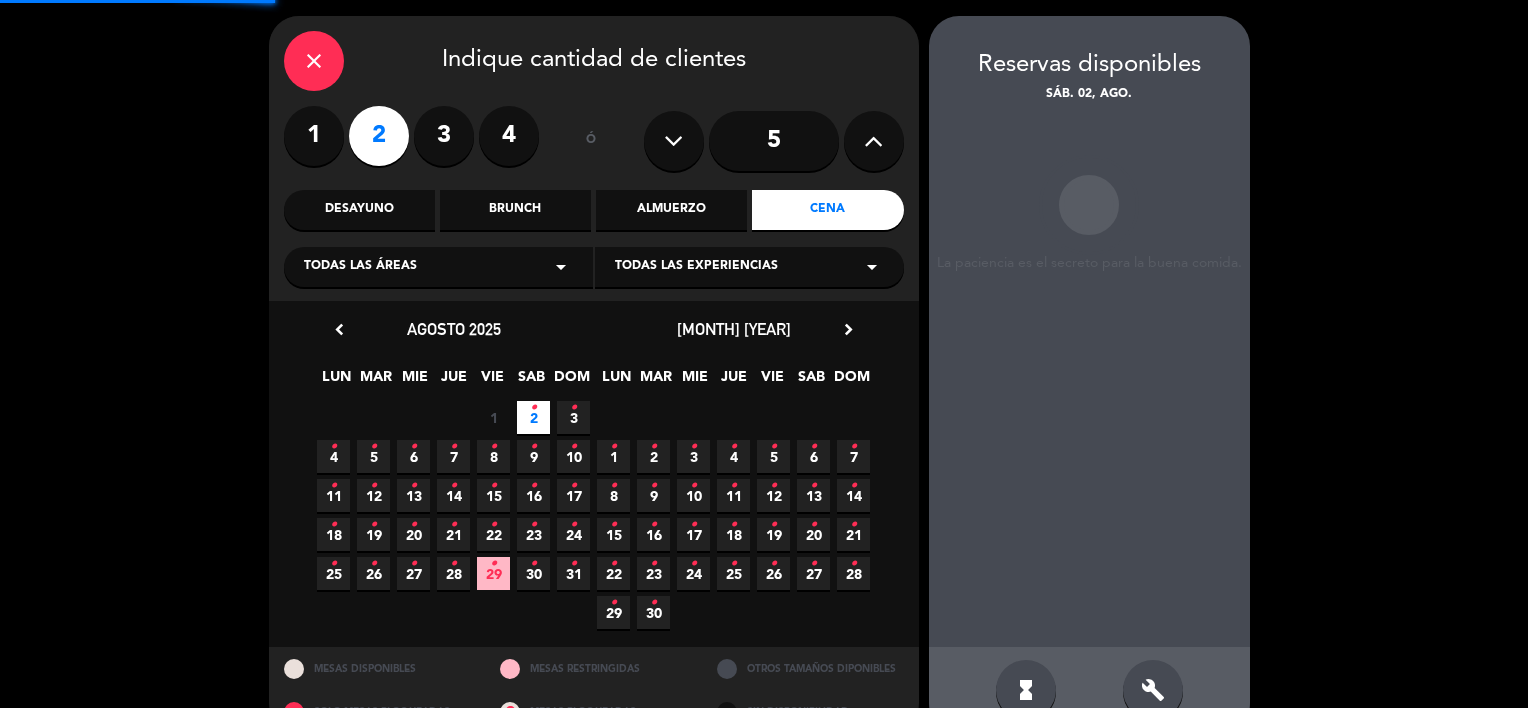 scroll, scrollTop: 80, scrollLeft: 0, axis: vertical 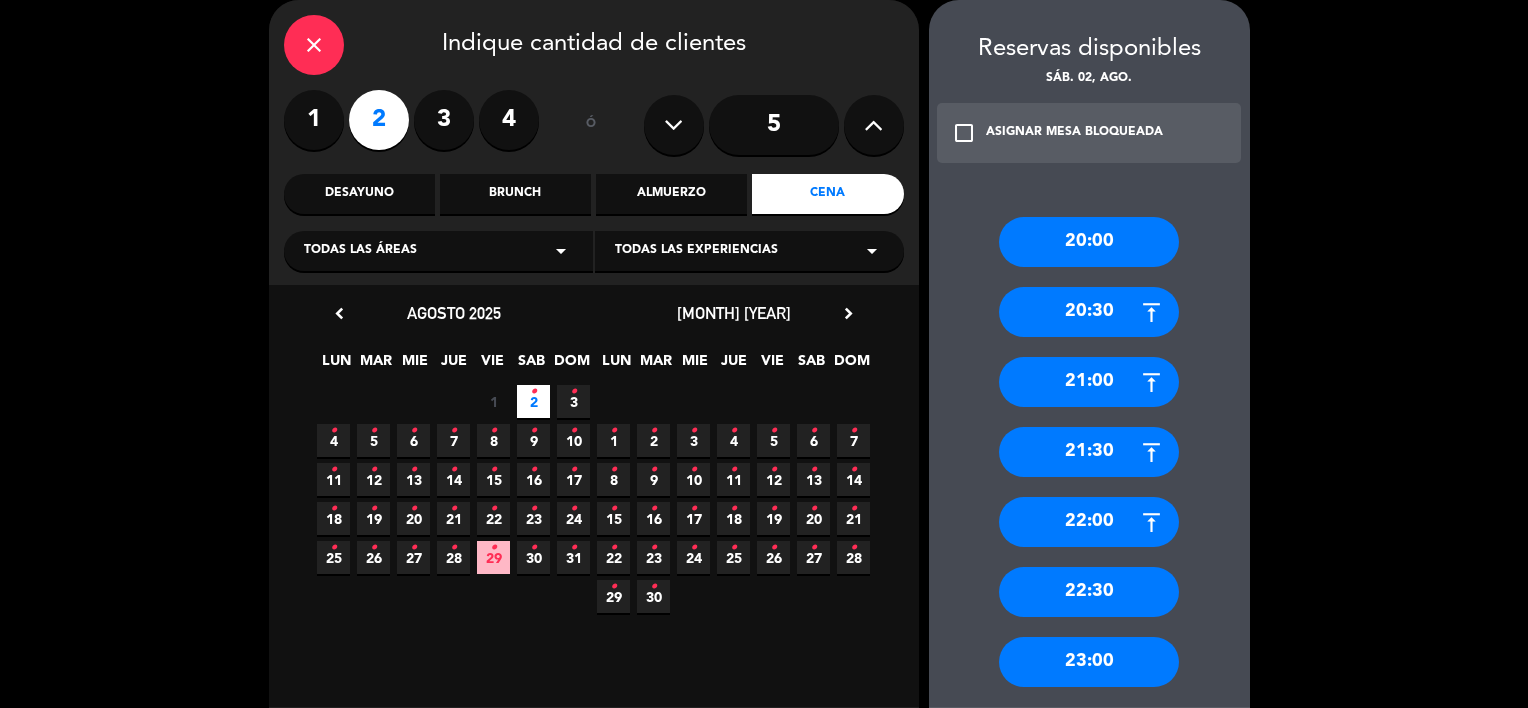click on "21:00" at bounding box center [1089, 382] 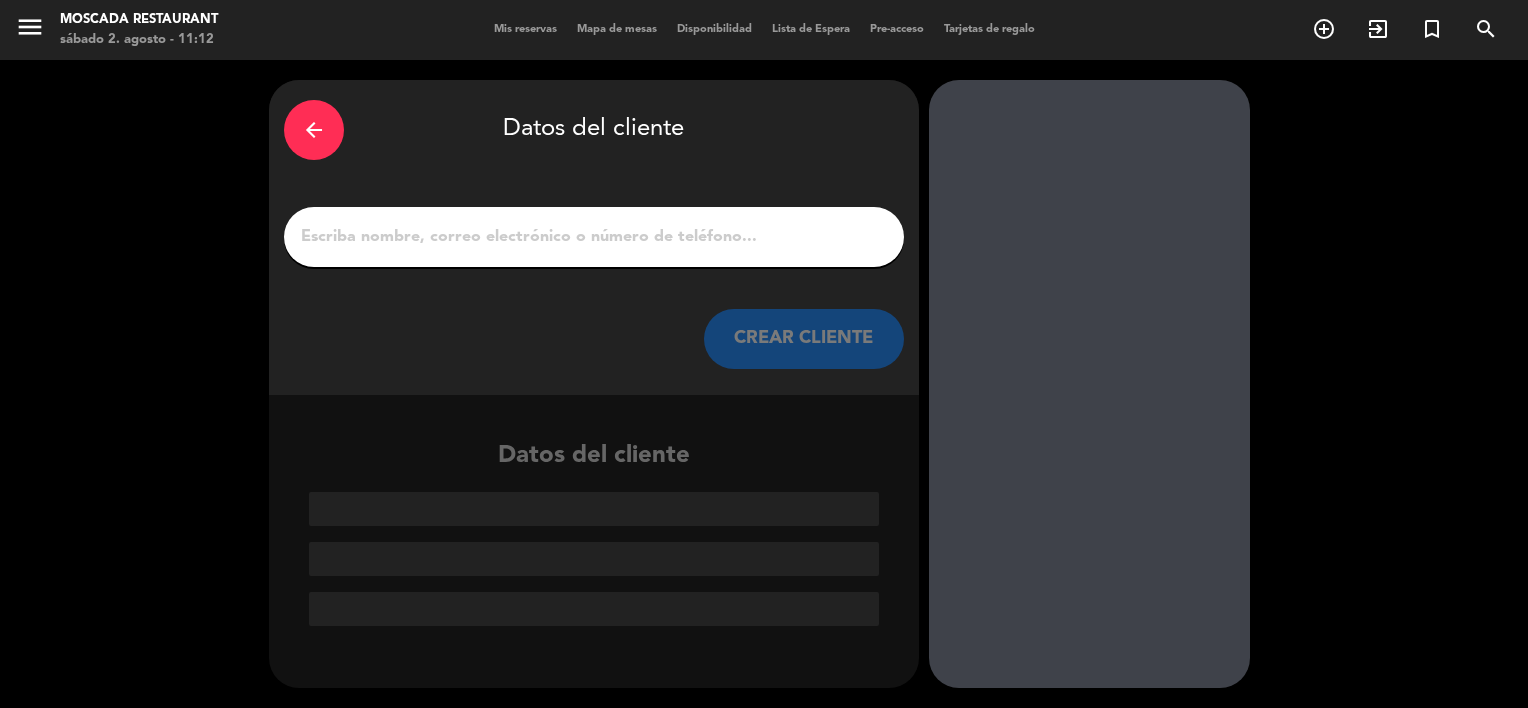click on "1" at bounding box center [594, 237] 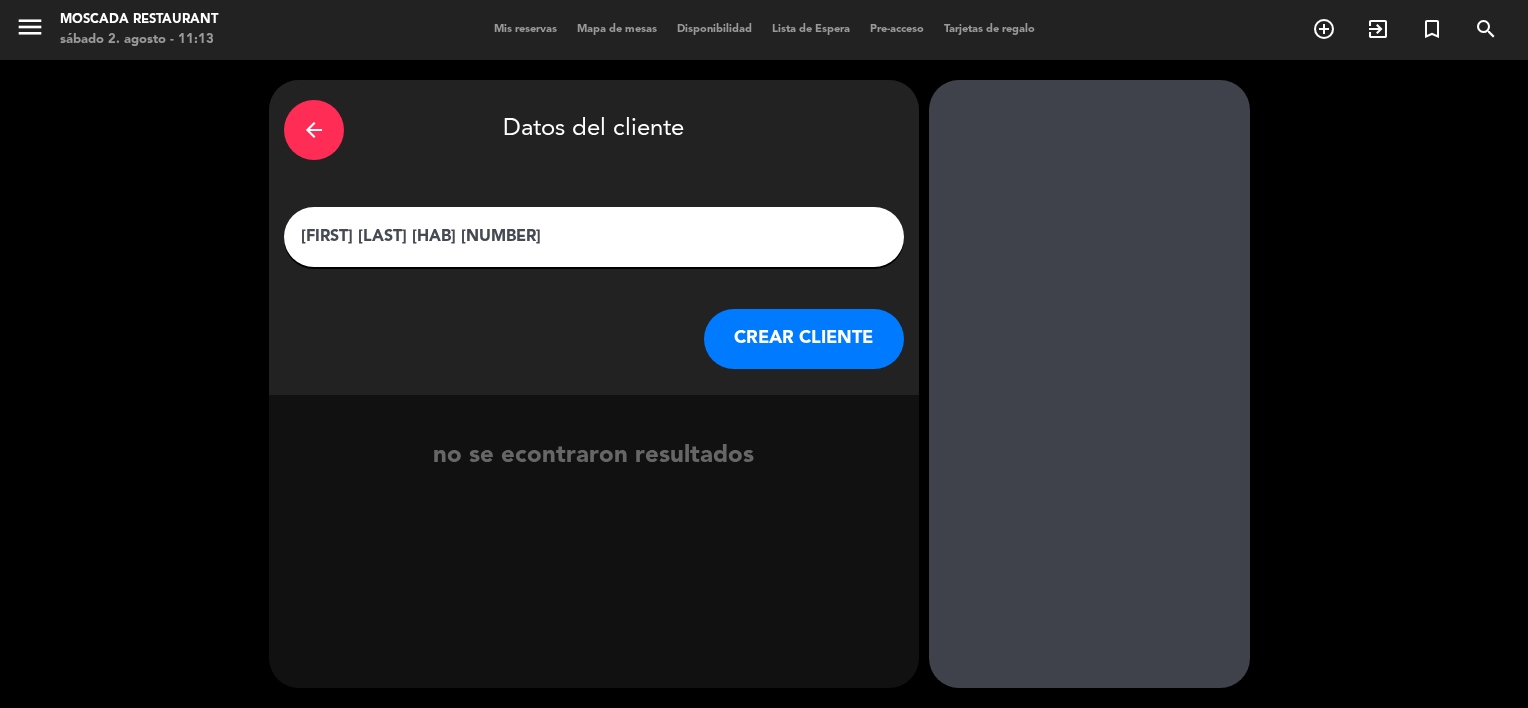 type on "[FIRST] [LAST] [HAB] [NUMBER]" 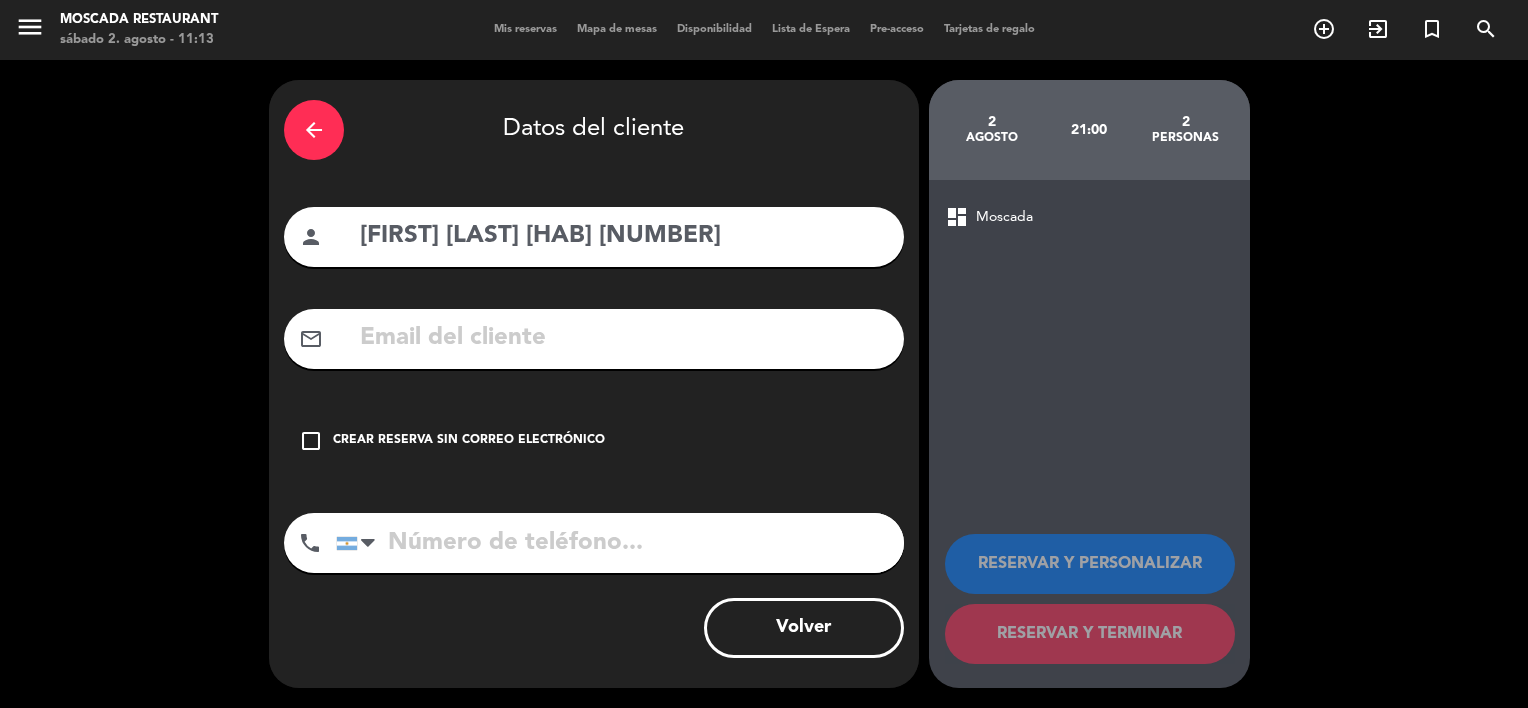 click on "Crear reserva sin correo electrónico" at bounding box center [469, 441] 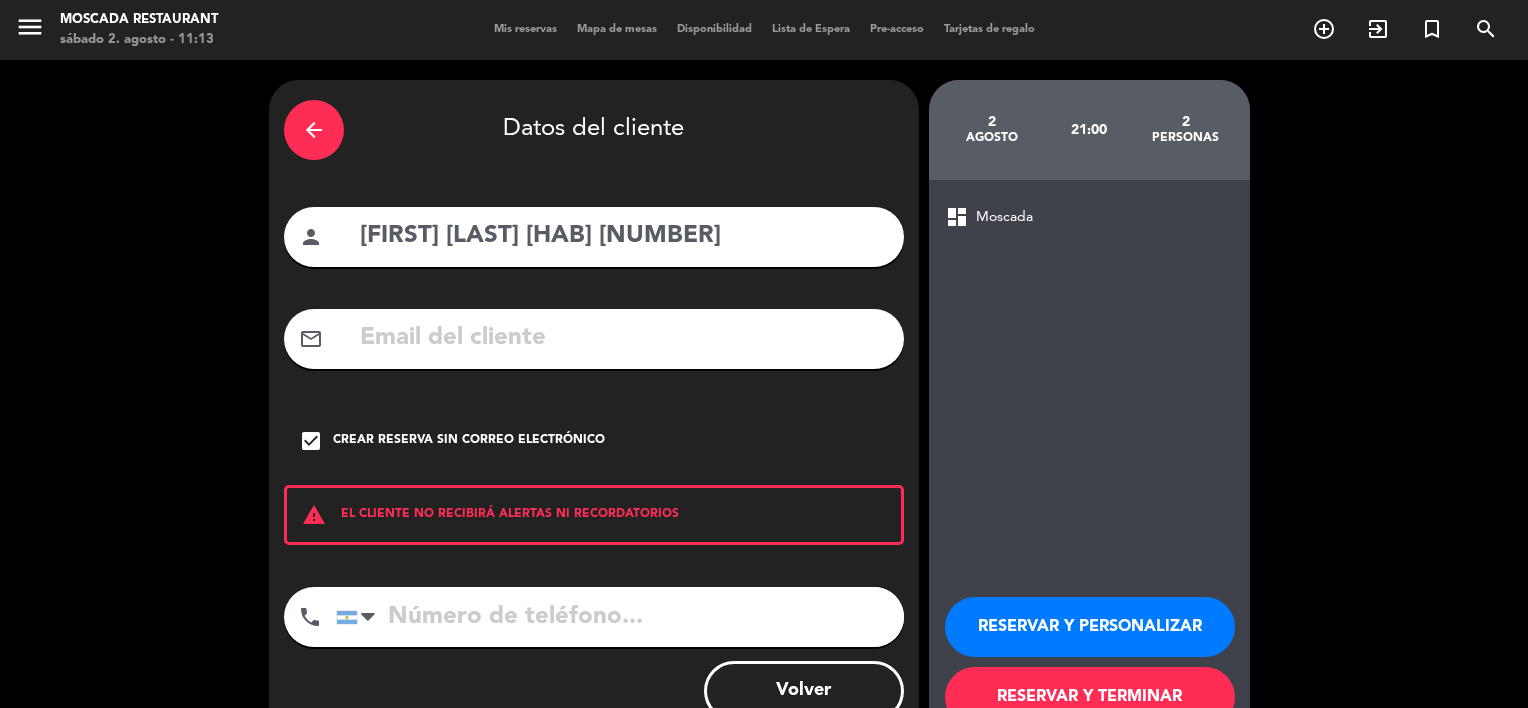 click on "RESERVAR Y PERSONALIZAR" at bounding box center (1090, 627) 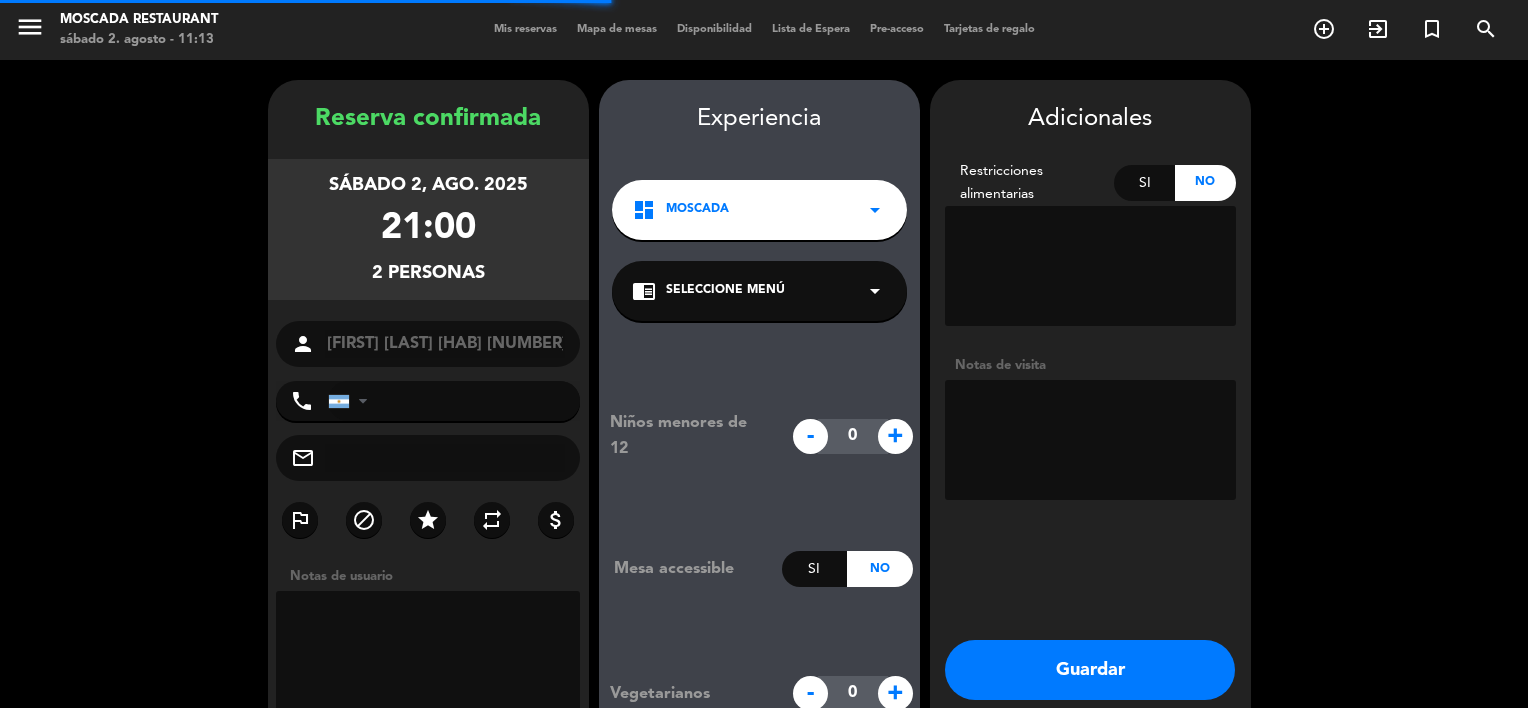 scroll, scrollTop: 80, scrollLeft: 0, axis: vertical 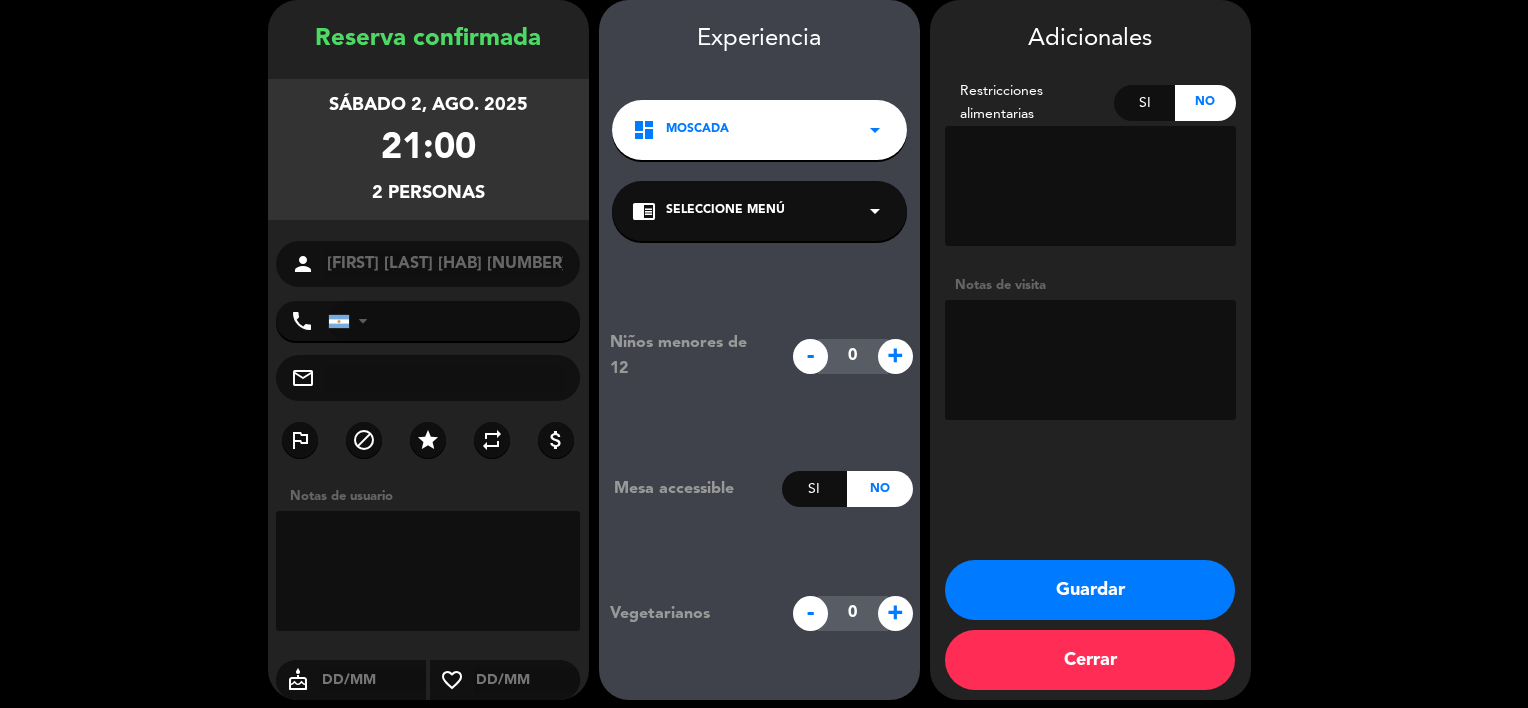 click on "Guardar" at bounding box center (1090, 590) 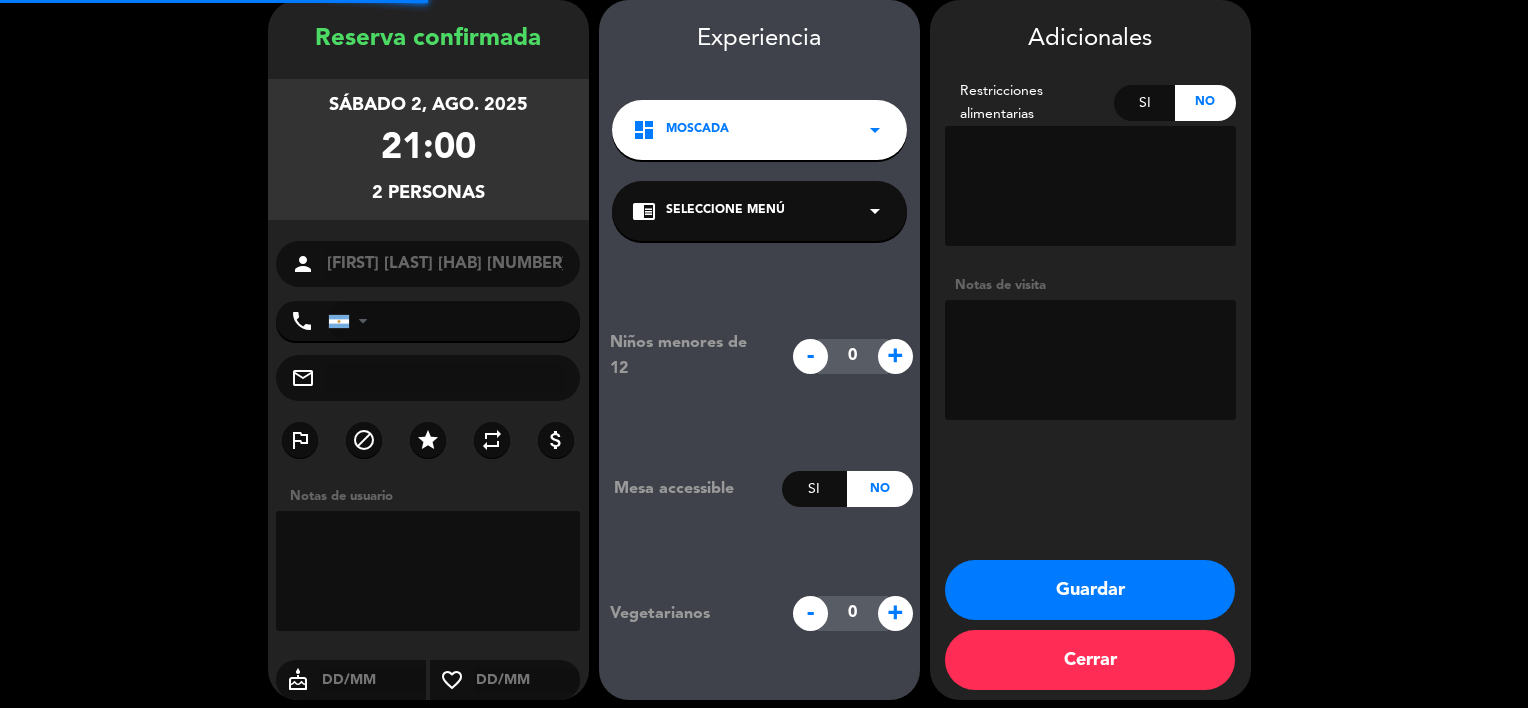 scroll, scrollTop: 0, scrollLeft: 0, axis: both 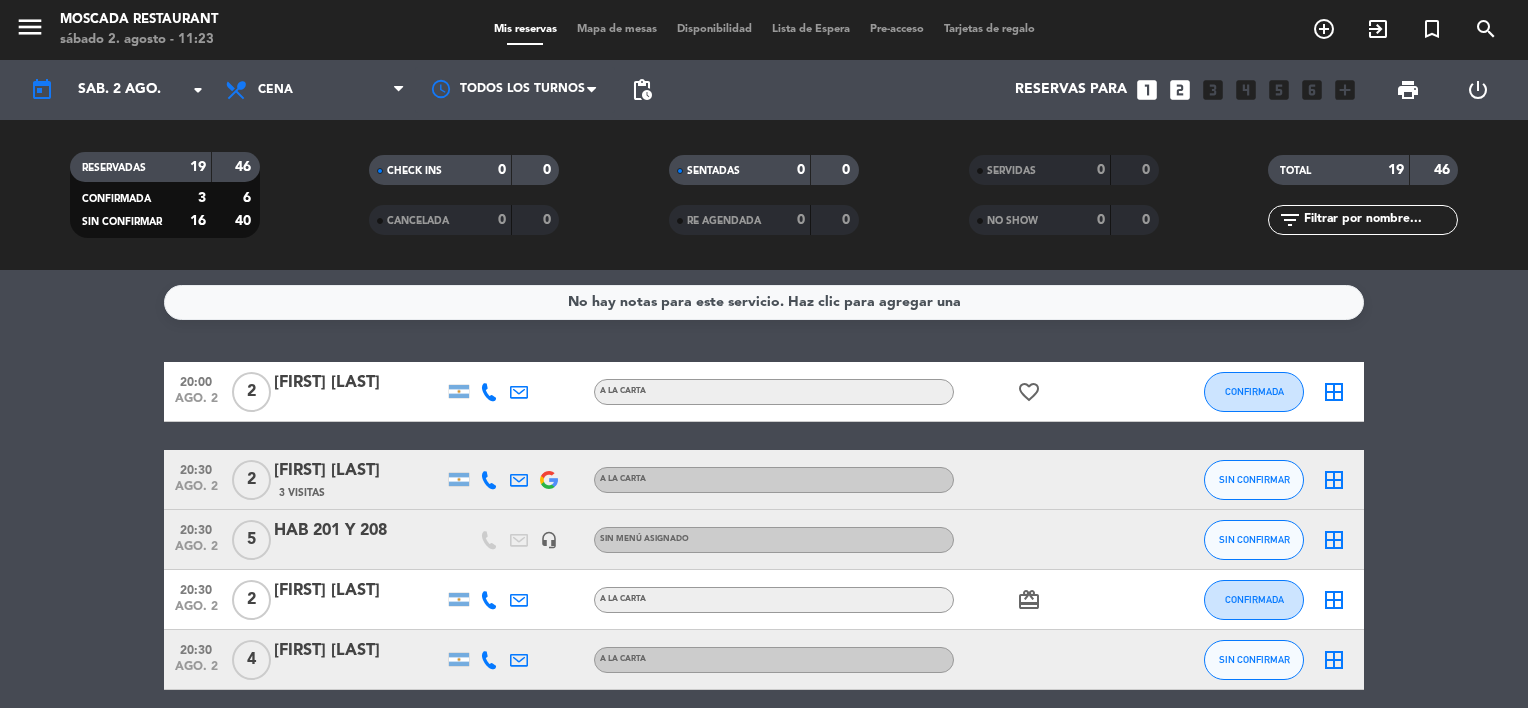 click on "20:00   ago. 2   2   [FIRST] [LAST]   A LA CARTA  favorite_border  CONFIRMADA  border_all   20:30   ago. 2   2   [FIRST] [LAST]   3 Visitas   A LA CARTA SIN CONFIRMAR  border_all   20:30   ago. 2   5   HAB [NUMBER] Y [NUMBER]   headset_mic  Sin menú asignado SIN CONFIRMAR  border_all   20:30   ago. 2   2   [FIRST] [LAST]   A LA CARTA  card_giftcard  CONFIRMADA  border_all   20:30   ago. 2   4   [FIRST] [LAST]   A LA CARTA SIN CONFIRMAR  border_all   21:00   ago. 2   2   [FIRST] [LAST]   headset_mic  Sin menú asignado  subject  SIN CONFIRMAR  border_all   21:00   ago. 2   2   [FIRST] [LAST] [HAB] [NUMBER]   headset_mic  Sin menú asignado SIN CONFIRMAR  border_all   21:00   ago. 2   4   [FIRST] [LAST]   headset_mic  Sin menú asignado  subject  SIN CONFIRMAR  border_all   21:00   ago. 2   2   [FIRST] [LAST]   A LA CARTA SIN CONFIRMAR  border_all   21:30   ago. 2   2   [FIRST]    headset_mic  Sin menú asignado SIN CONFIRMAR  border_all   21:30   ago. 2   3   hab [NUMBER] [FIRST] [LAST]   headset_mic  Sin menú asignado SIN CONFIRMAR" 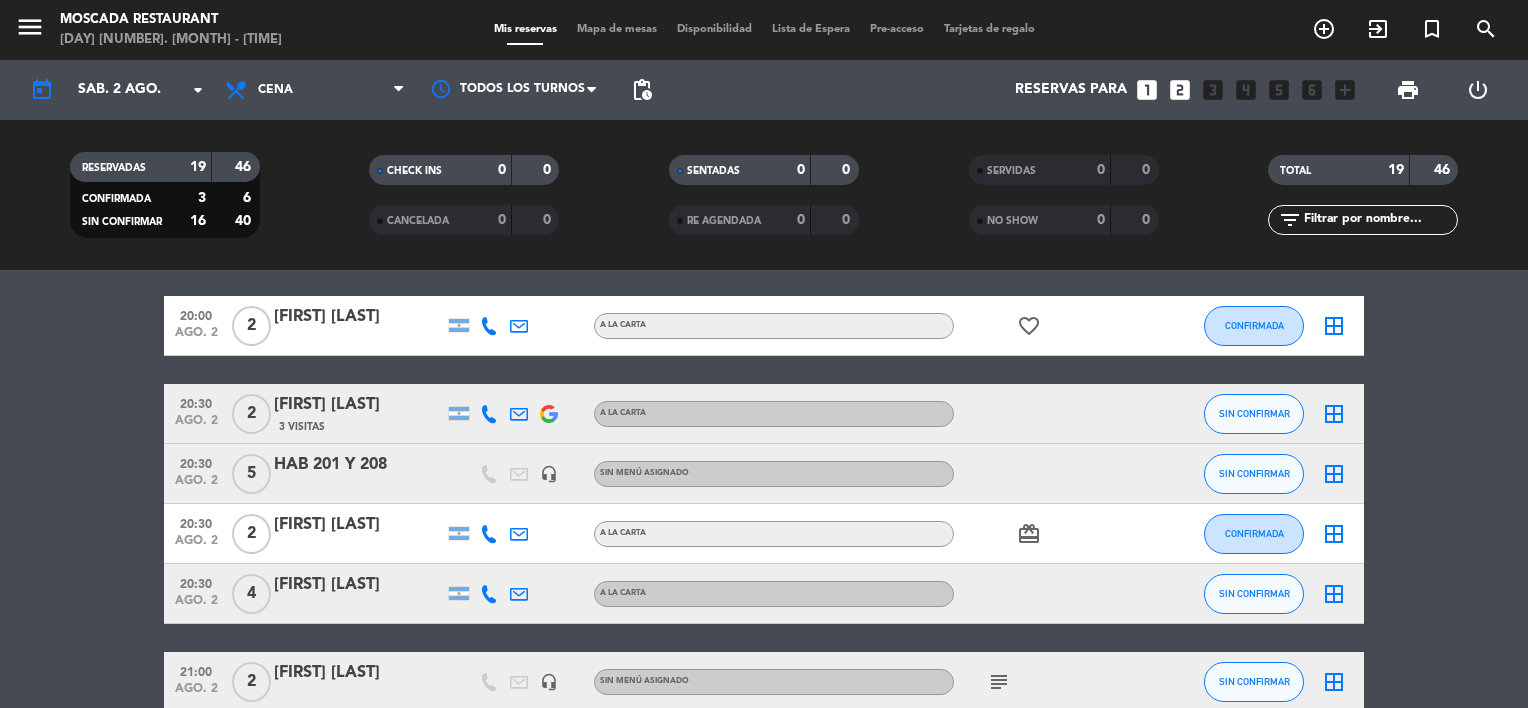 scroll, scrollTop: 100, scrollLeft: 0, axis: vertical 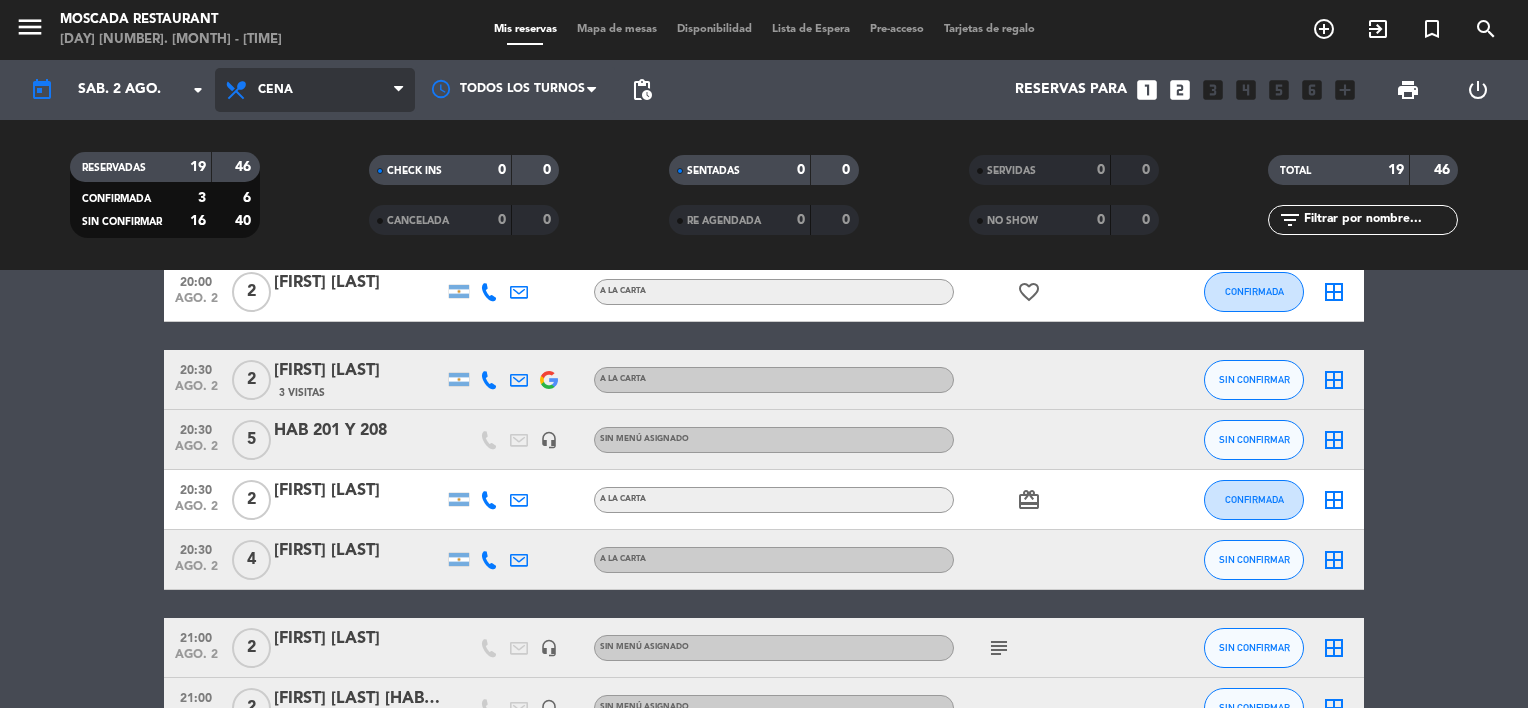 click on "Cena" at bounding box center [315, 90] 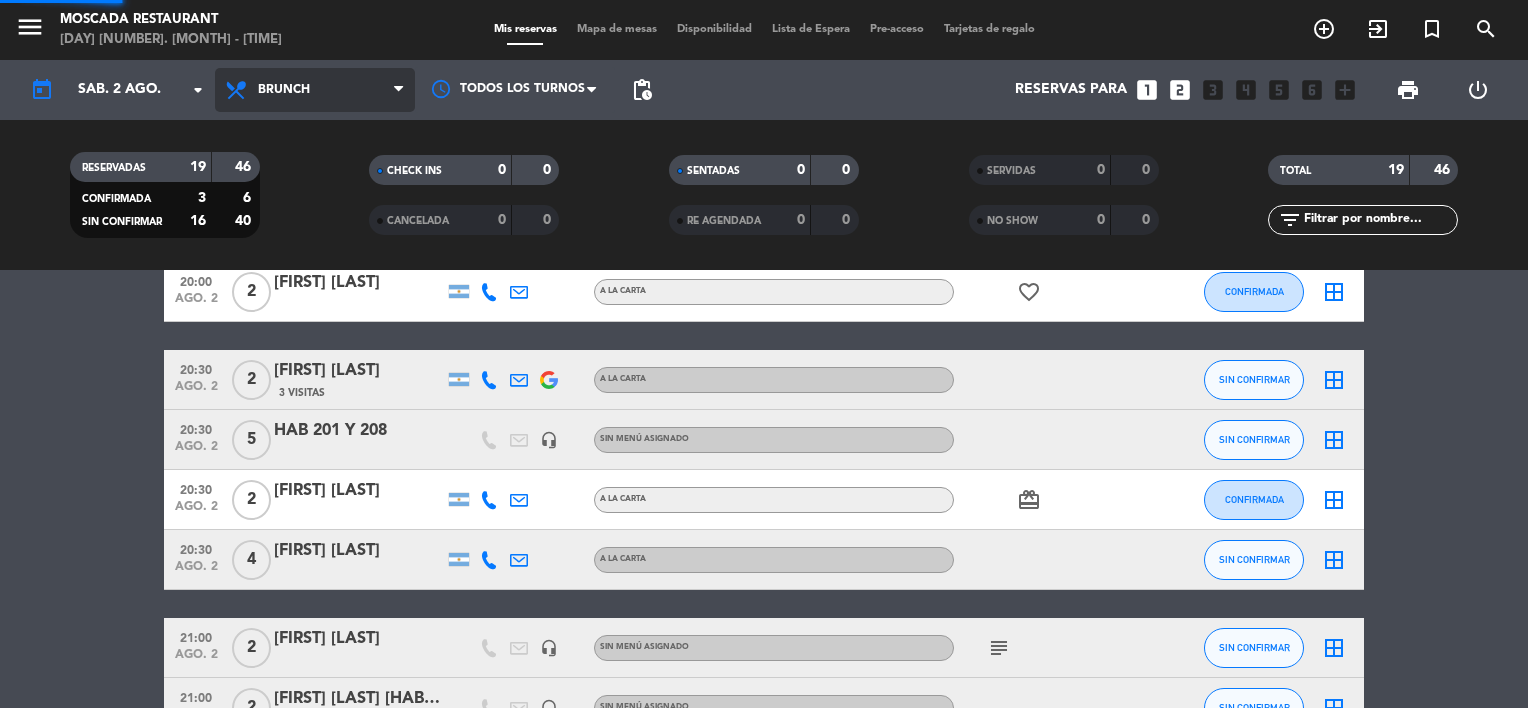 click on "menu  Moscada Restaurant   sábado 2. agosto - 11:24   Mis reservas   Mapa de mesas   Disponibilidad   Lista de Espera   Pre-acceso   Tarjetas de regalo  add_circle_outline exit_to_app turned_in_not search today    sáb. 2 ago. arrow_drop_down  Todos los servicios  Desayuno  Brunch  Almuerzo  Cena  Brunch  Todos los servicios  Desayuno  Brunch  Almuerzo  Cena Todos los turnos pending_actions  Reservas para   looks_one   looks_two   looks_3   looks_4   looks_5   looks_6   add_box  print  power_settings_new   RESERVADAS   19   46   CONFIRMADA   3   6   SIN CONFIRMAR   16   40   CHECK INS   0   0   CANCELADA   0   0   SENTADAS   0   0   RE AGENDADA   0   0   SERVIDAS   0   0   NO SHOW   0   0   TOTAL   19   46  filter_list" 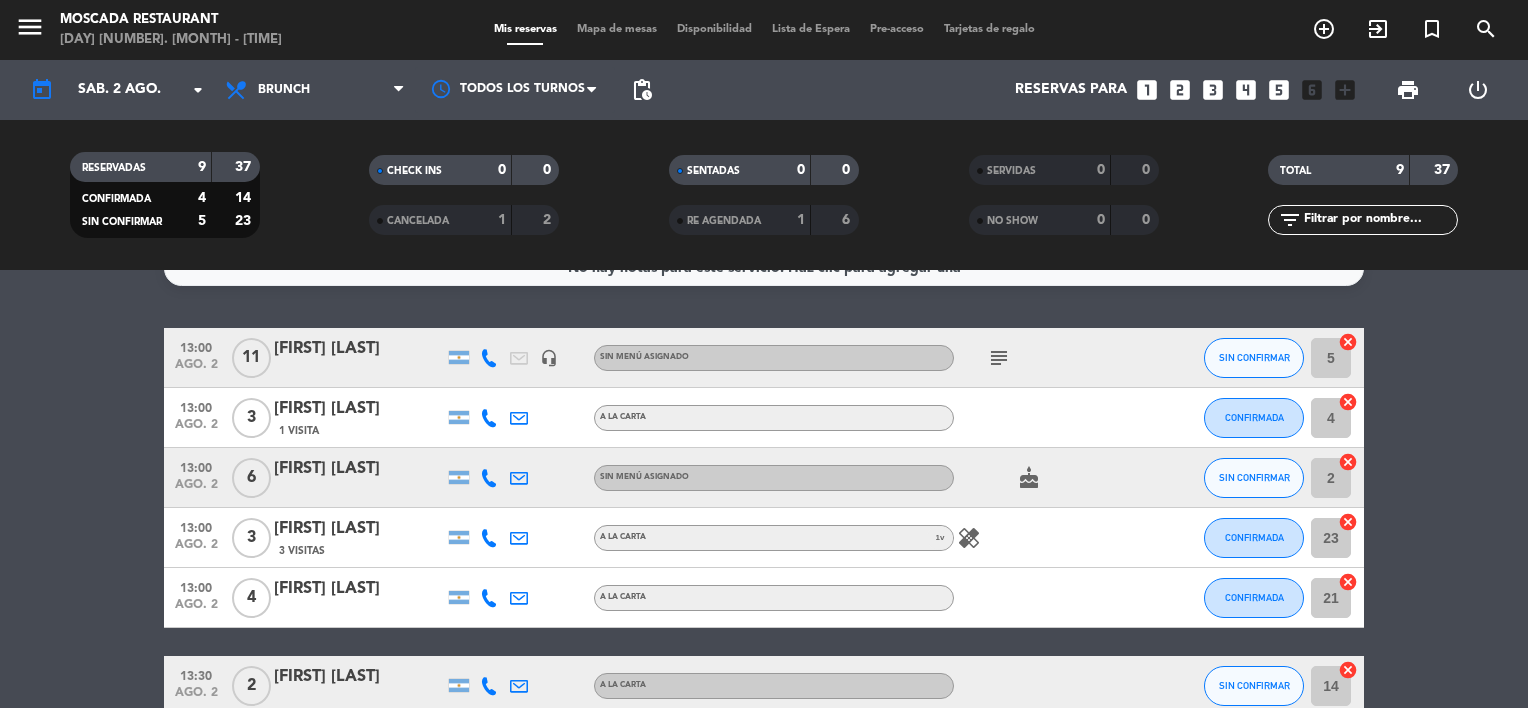 scroll, scrollTop: 0, scrollLeft: 0, axis: both 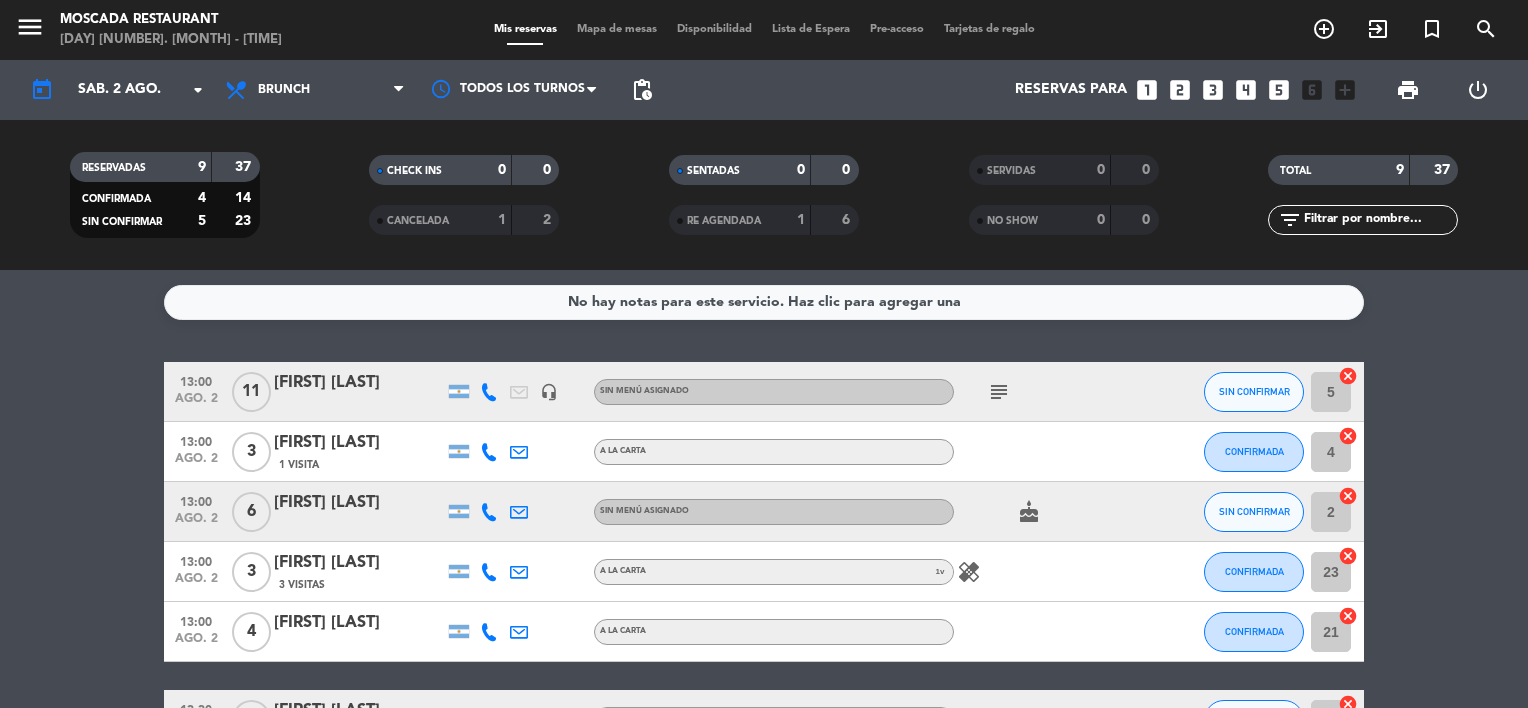 click on "subject" 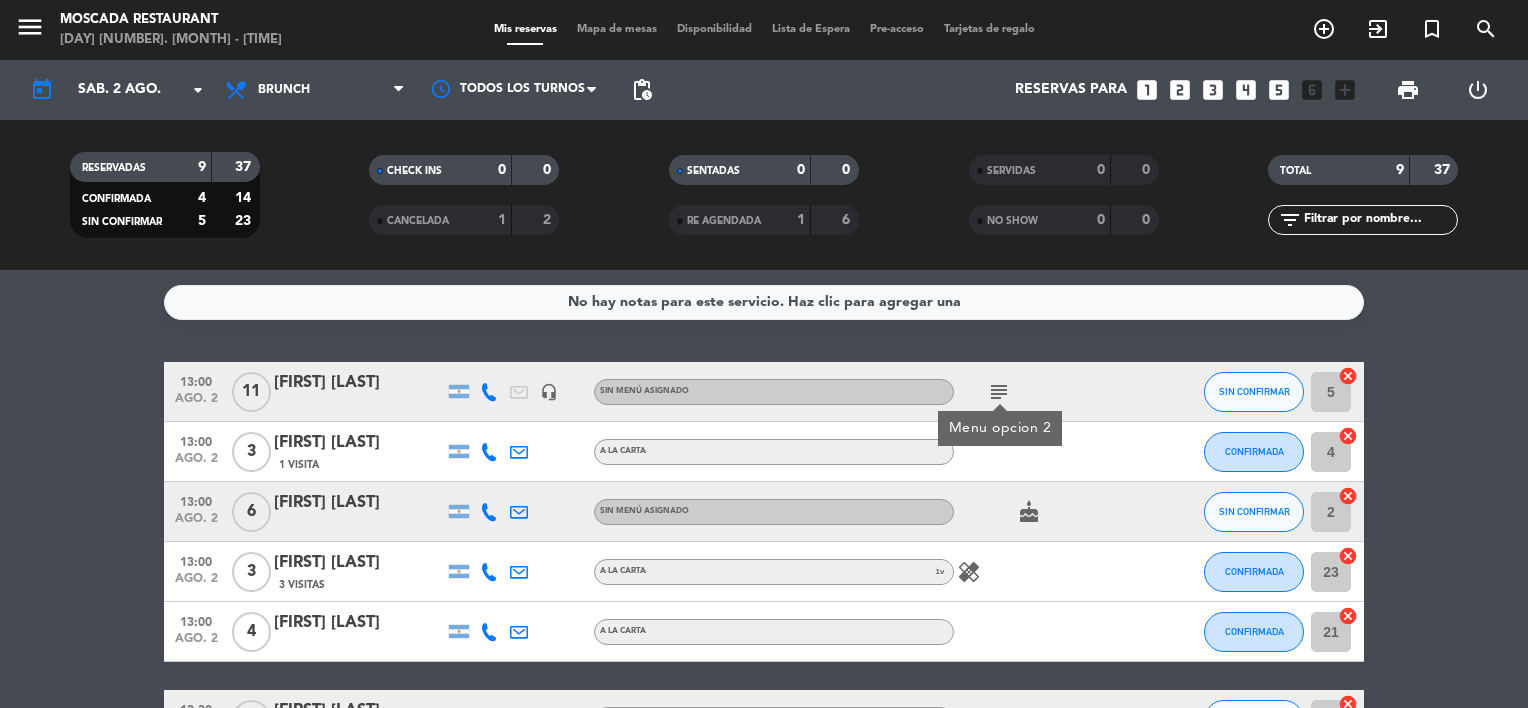 click on "cake" 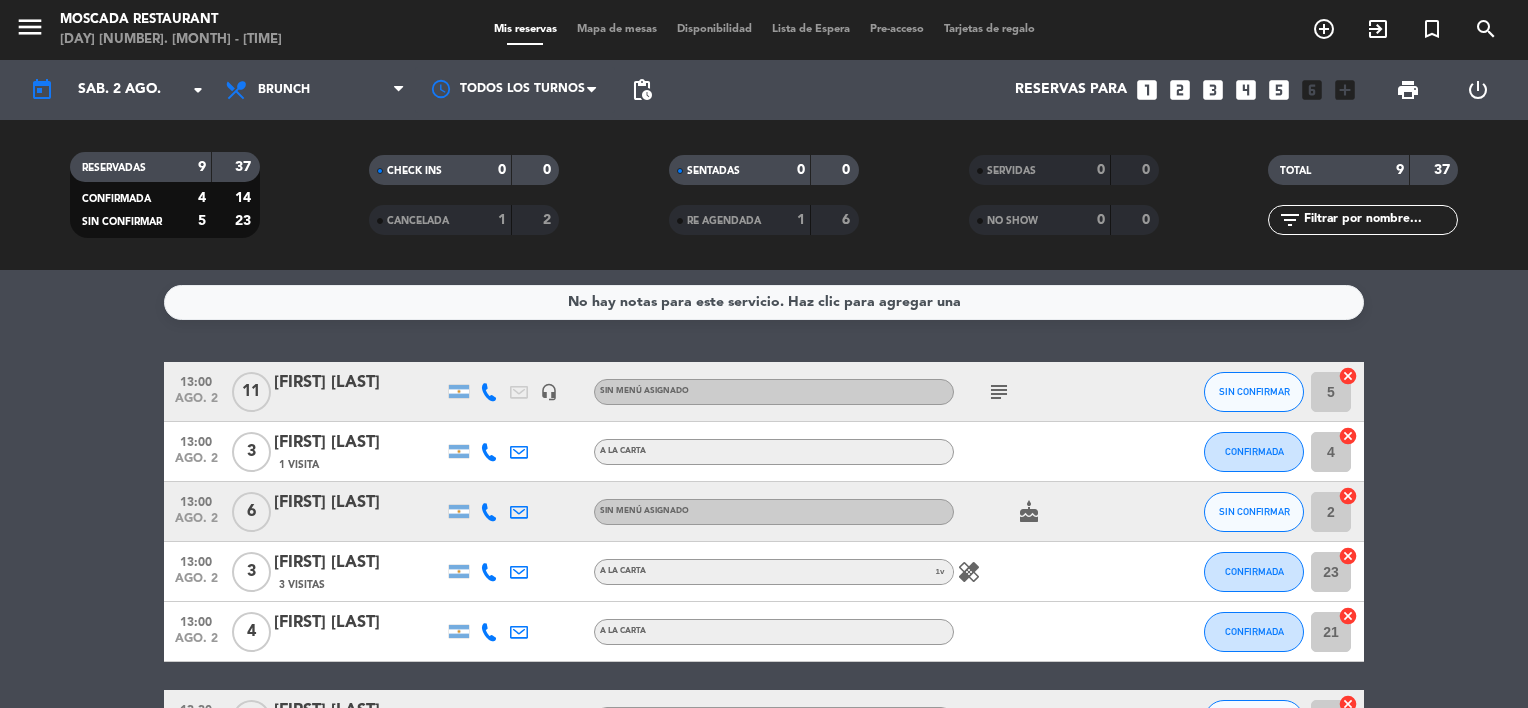 click on "cake" 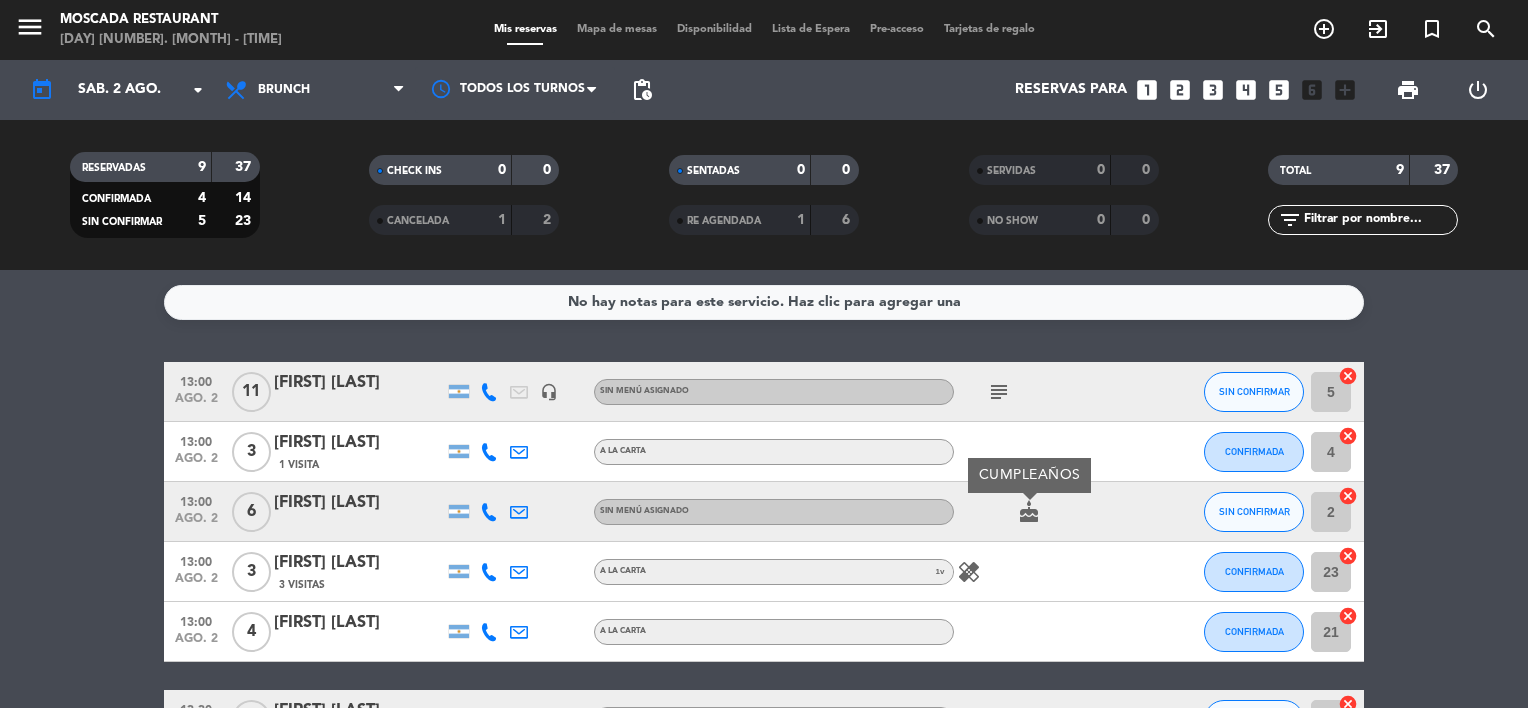 click on "healing" 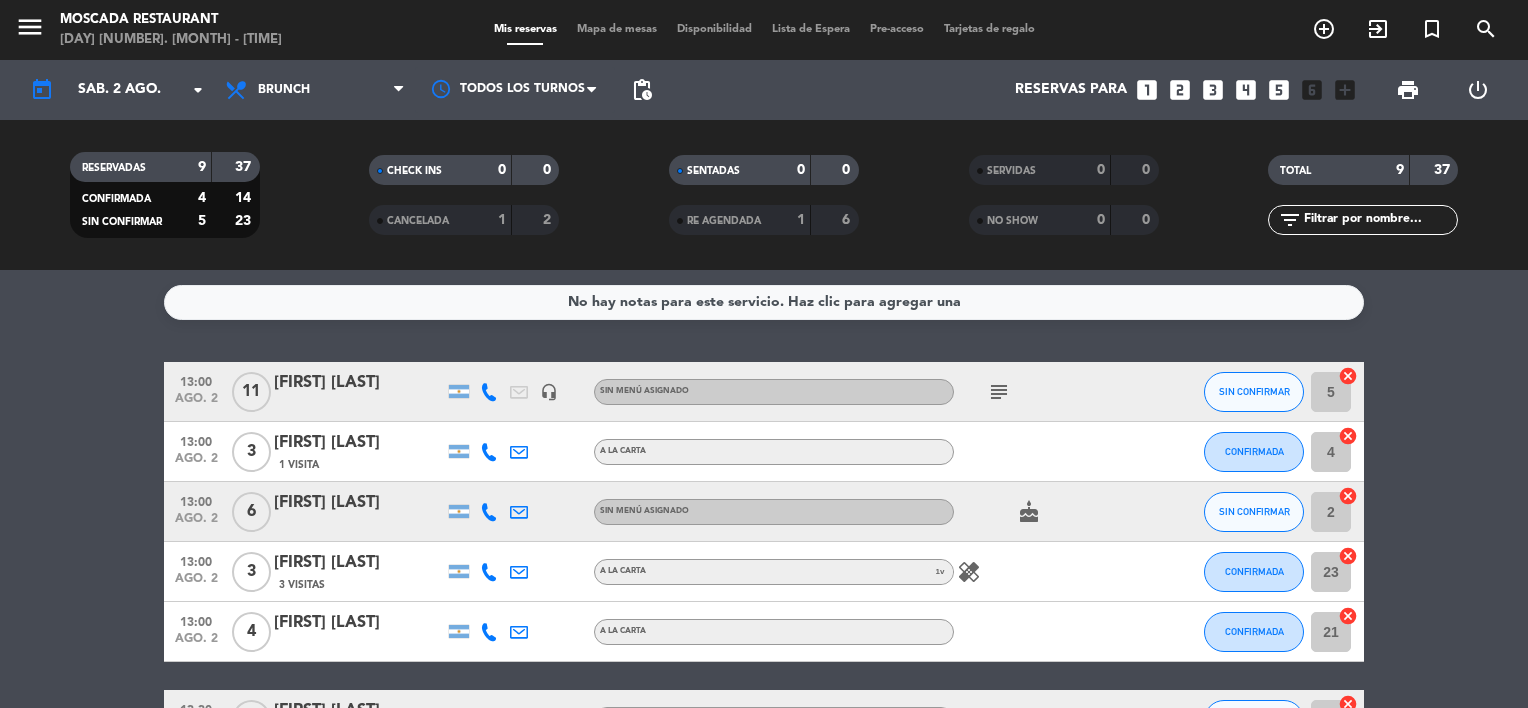 click on "healing" 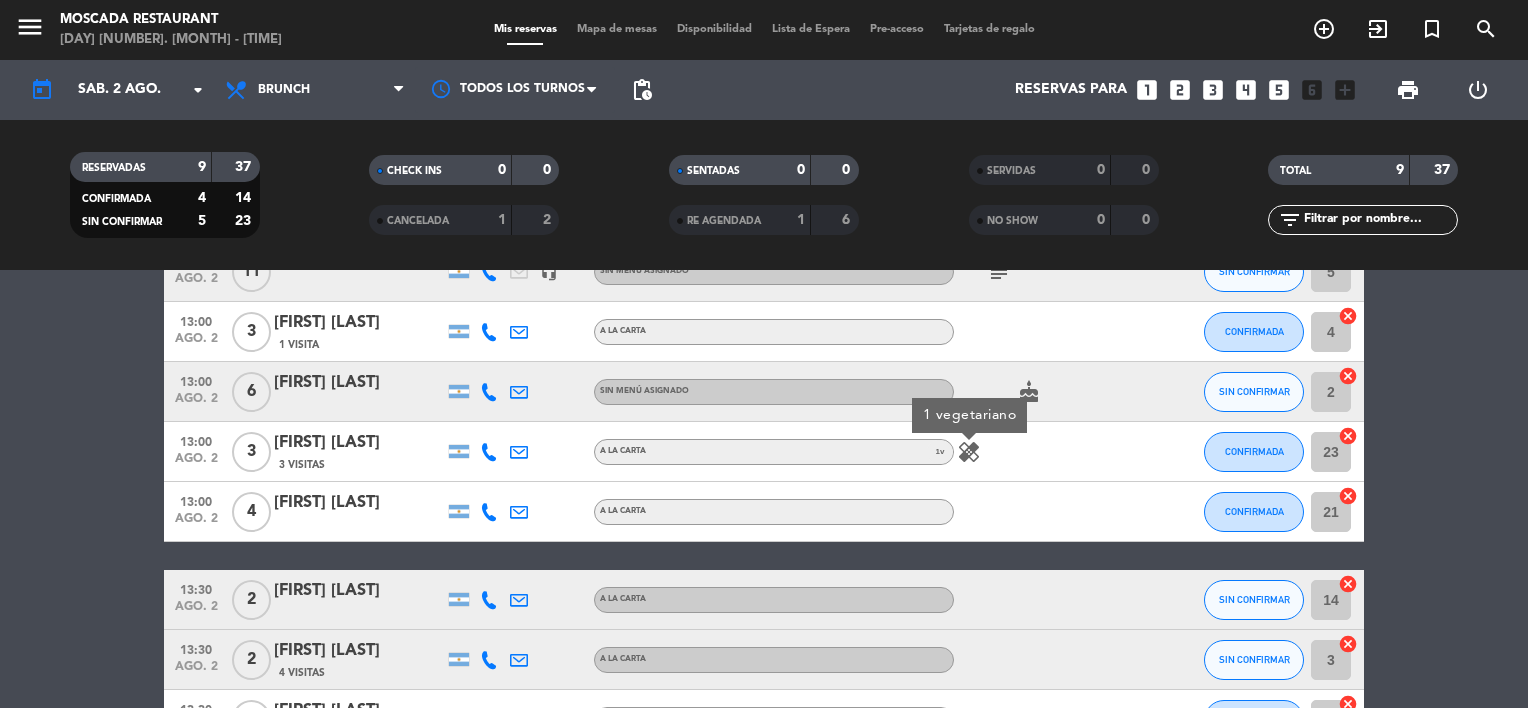 scroll, scrollTop: 300, scrollLeft: 0, axis: vertical 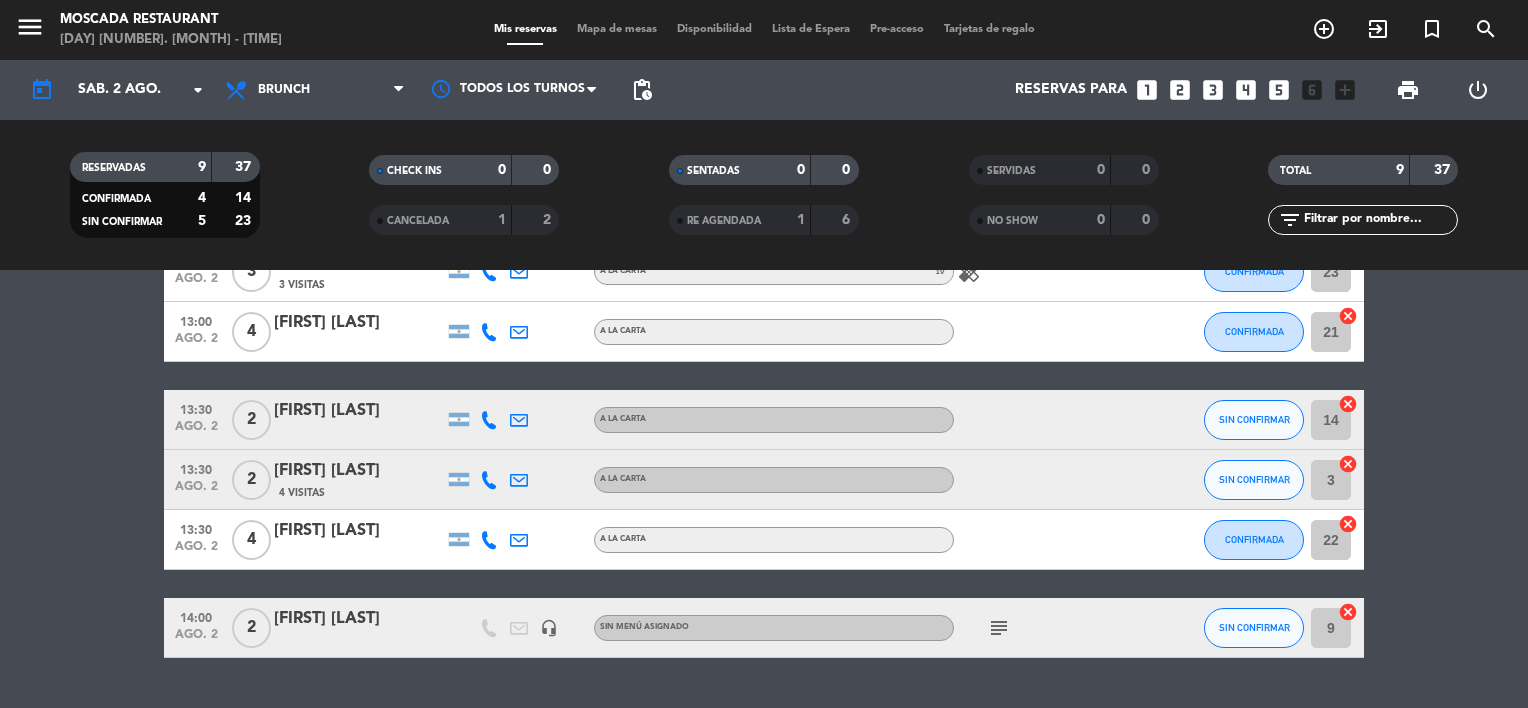 click on "subject" 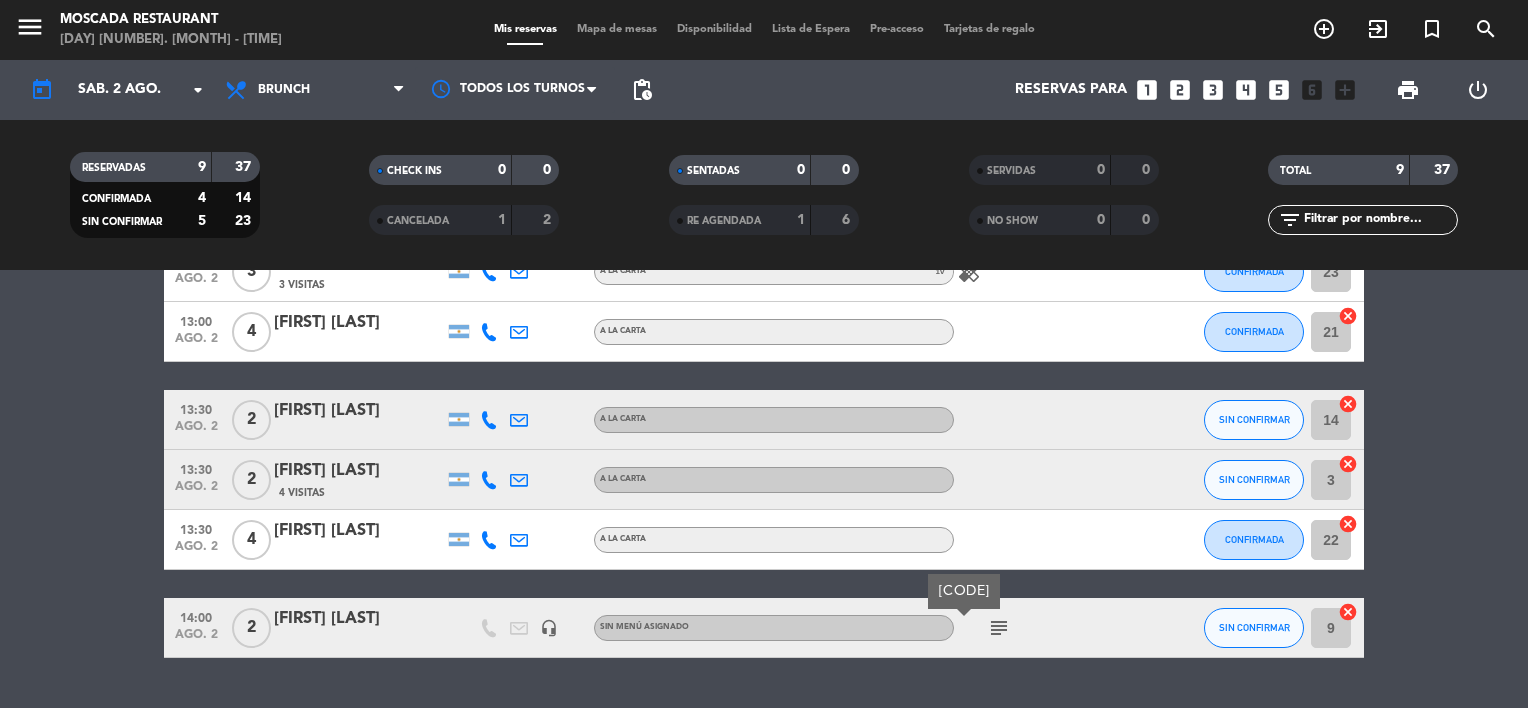 click on "subject" 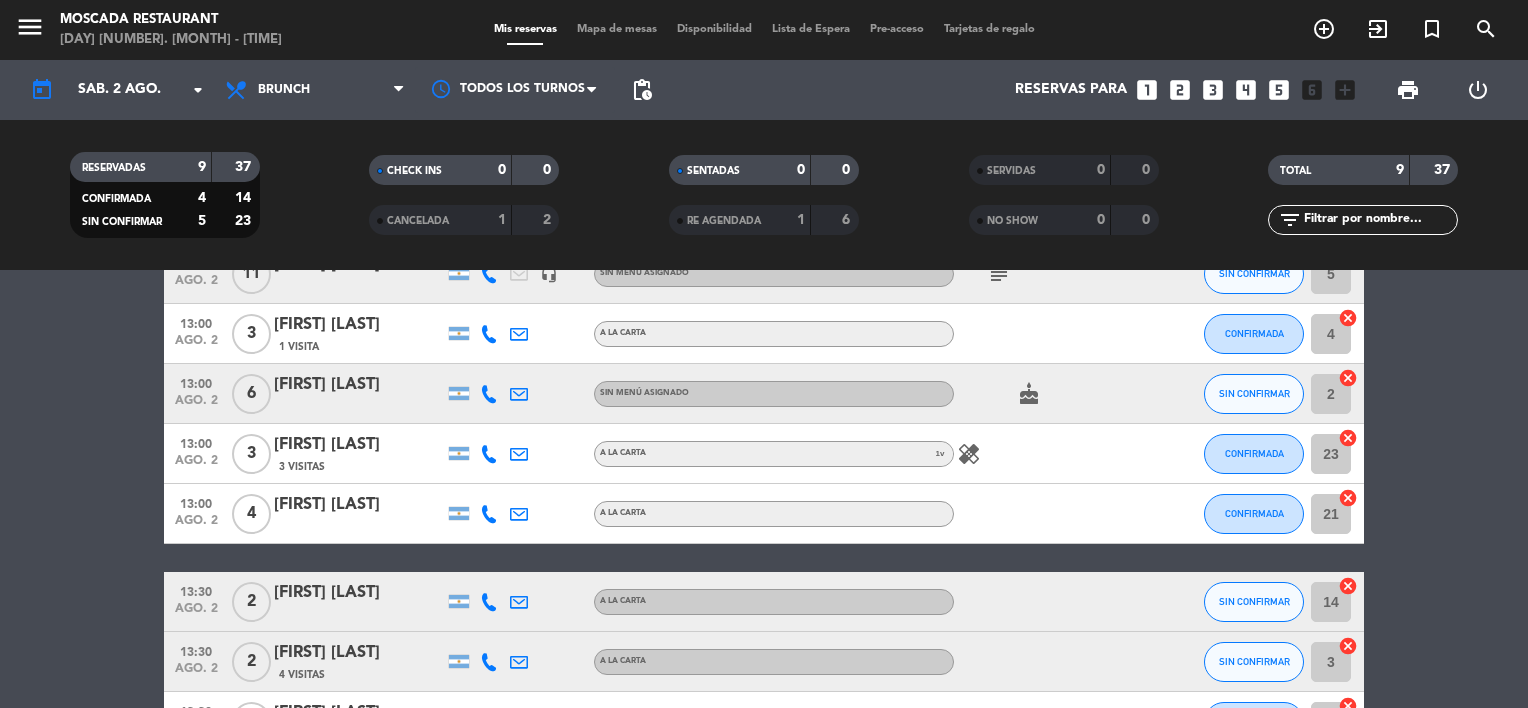 scroll, scrollTop: 0, scrollLeft: 0, axis: both 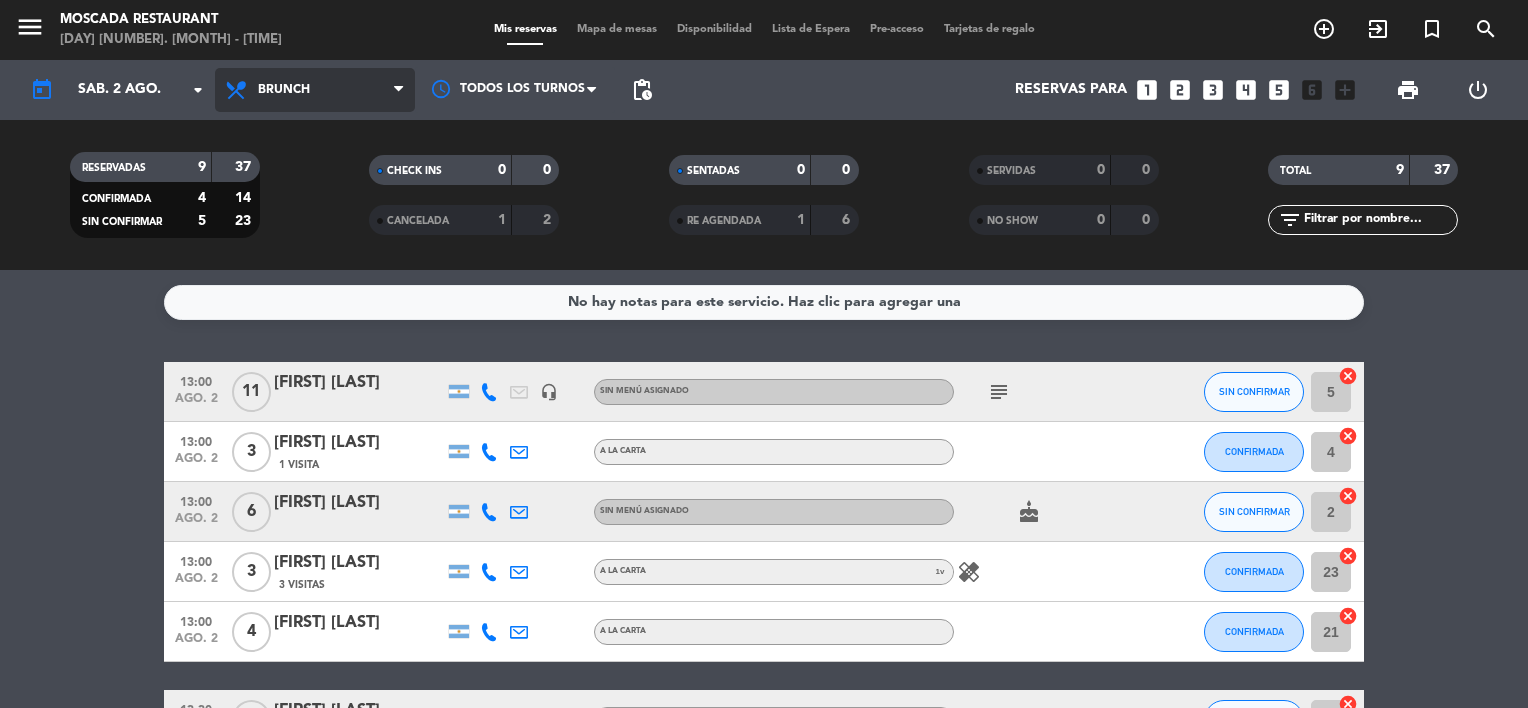click on "Brunch" at bounding box center [284, 90] 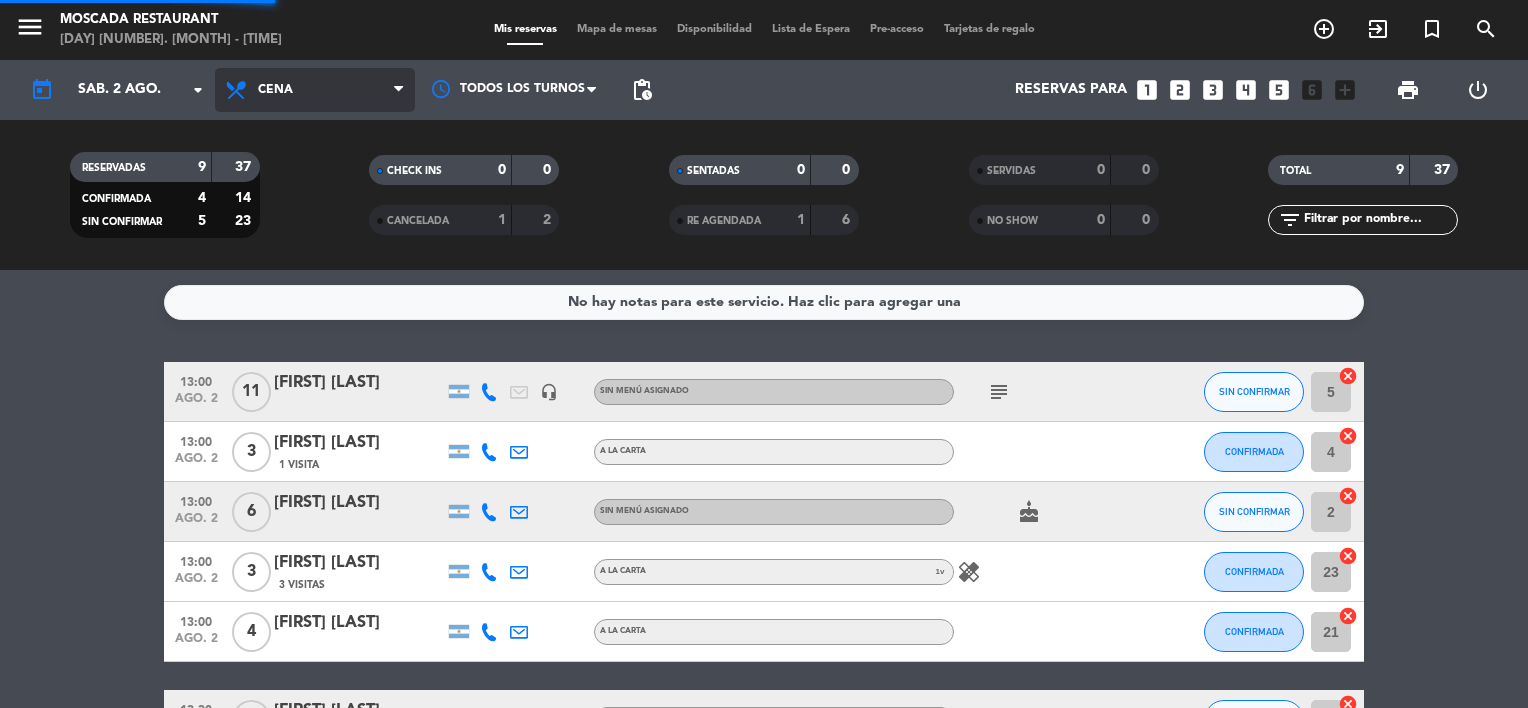 click on "menu  Moscada Restaurant   [DAY] [NUMBER]. [MONTH] - [TIME]   Mis reservas   Mapa de mesas   Disponibilidad   Lista de Espera   Pre-acceso   Tarjetas de regalo  add_circle_outline exit_to_app turned_in_not search today    sáb. [NUMBER] [MONTH] arrow_drop_down  Todos los servicios  Desayuno  Brunch  Almuerzo  Cena  Cena  Todos los servicios  Desayuno  Brunch  Almuerzo  Cena Todos los turnos pending_actions  Reservas para   looks_one   looks_two   looks_3   looks_4   looks_5   looks_6   add_box  print  power_settings_new   RESERVADAS   [NUMBER]   [NUMBER]   CONFIRMADA   [NUMBER]   [NUMBER]   SIN CONFIRMAR   [NUMBER]   [NUMBER]   CHECK INS   [NUMBER]   [NUMBER]   CANCELADA   [NUMBER]   [NUMBER]   SENTADAS   [NUMBER]   [NUMBER]   RE AGENDADA   [NUMBER]   [NUMBER]   SERVIDAS   [NUMBER]   [NUMBER]   NO SHOW   [NUMBER]   [NUMBER]   TOTAL   [NUMBER]   [NUMBER]  filter_list  No hay notas para este servicio. Haz clic para agregar una   [TIME]   [MONTH]. [NUMBER]   [NUMBER]   [FIRST] [LAST]   headset_mic  Sin menú asignado  subject  SIN CONFIRMAR [NUMBER]  cancel   [TIME]   [MONTH]. [NUMBER]   [NUMBER]   [FIRST] [LAST]   [NUMBER] Visita   A la Carta CONFIRMADA [NUMBER]  cancel   [TIME]   [MONTH]. [NUMBER]   [NUMBER]   [FIRST] [LAST]   cake  [NUMBER]" 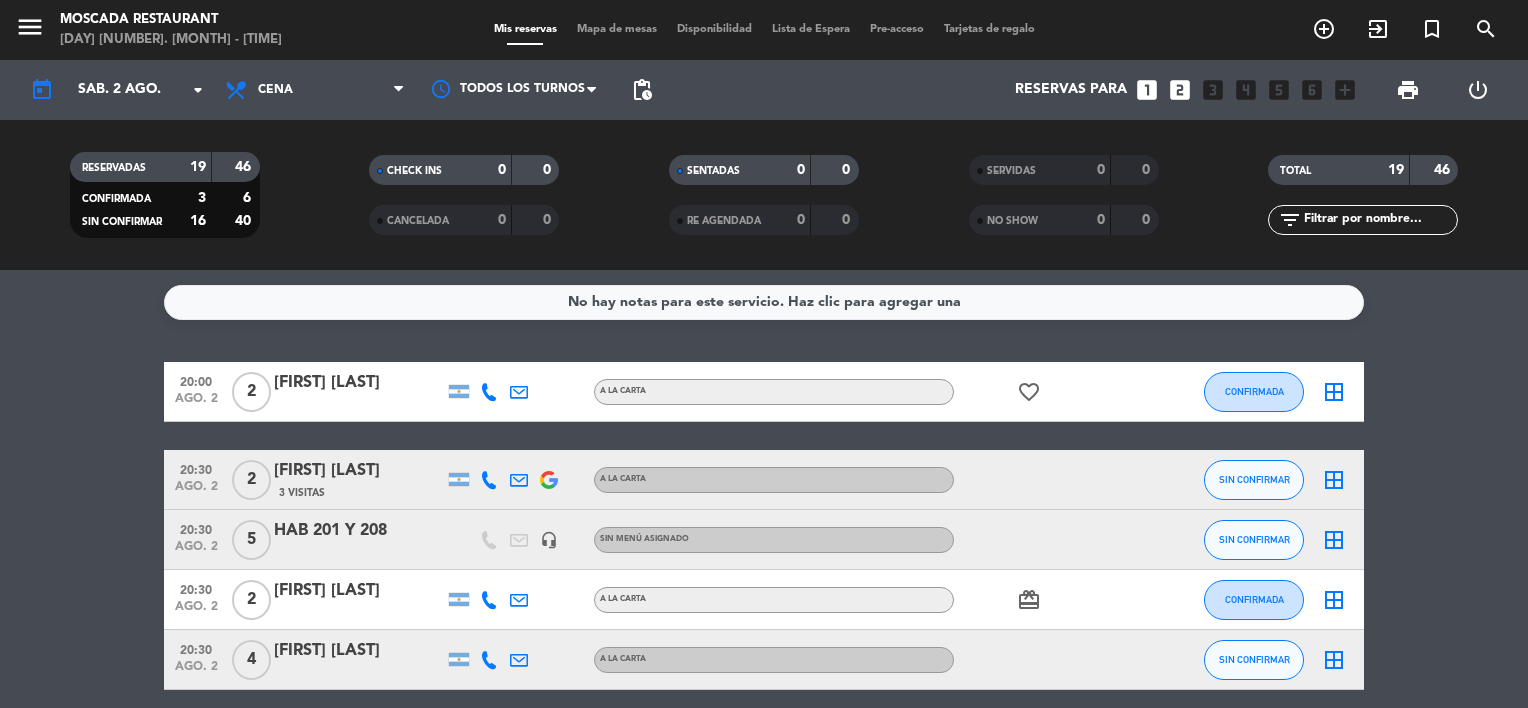 click on "5" 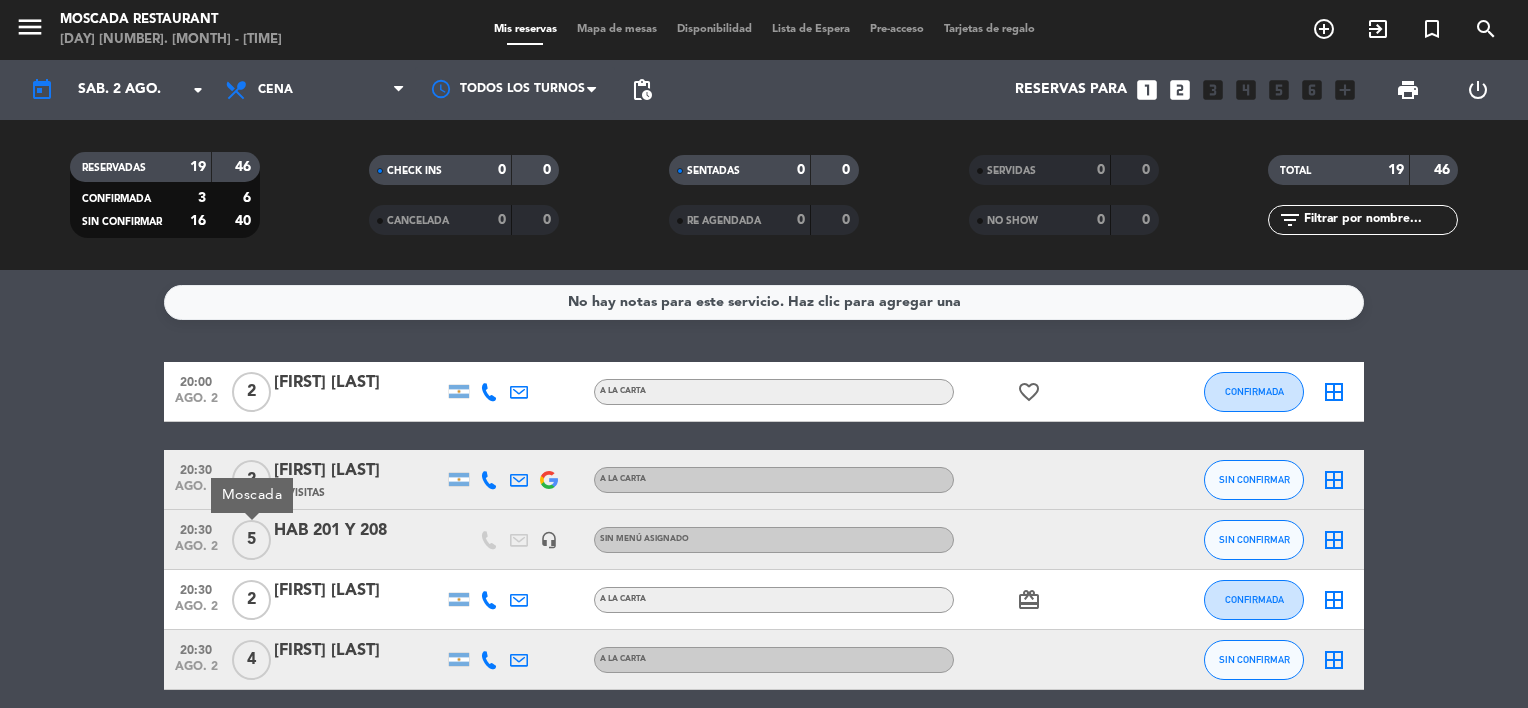 click on "HAB 201 Y 208" 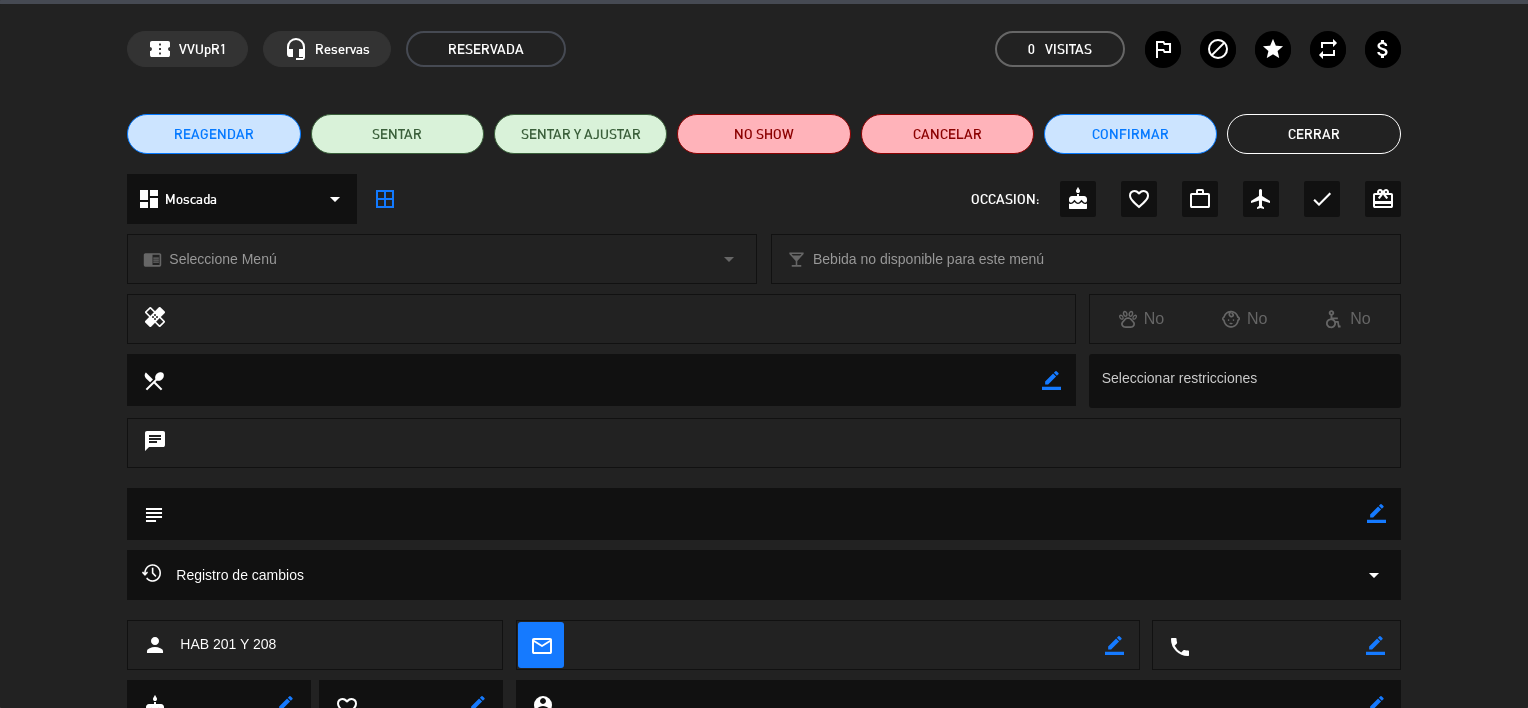 scroll, scrollTop: 148, scrollLeft: 0, axis: vertical 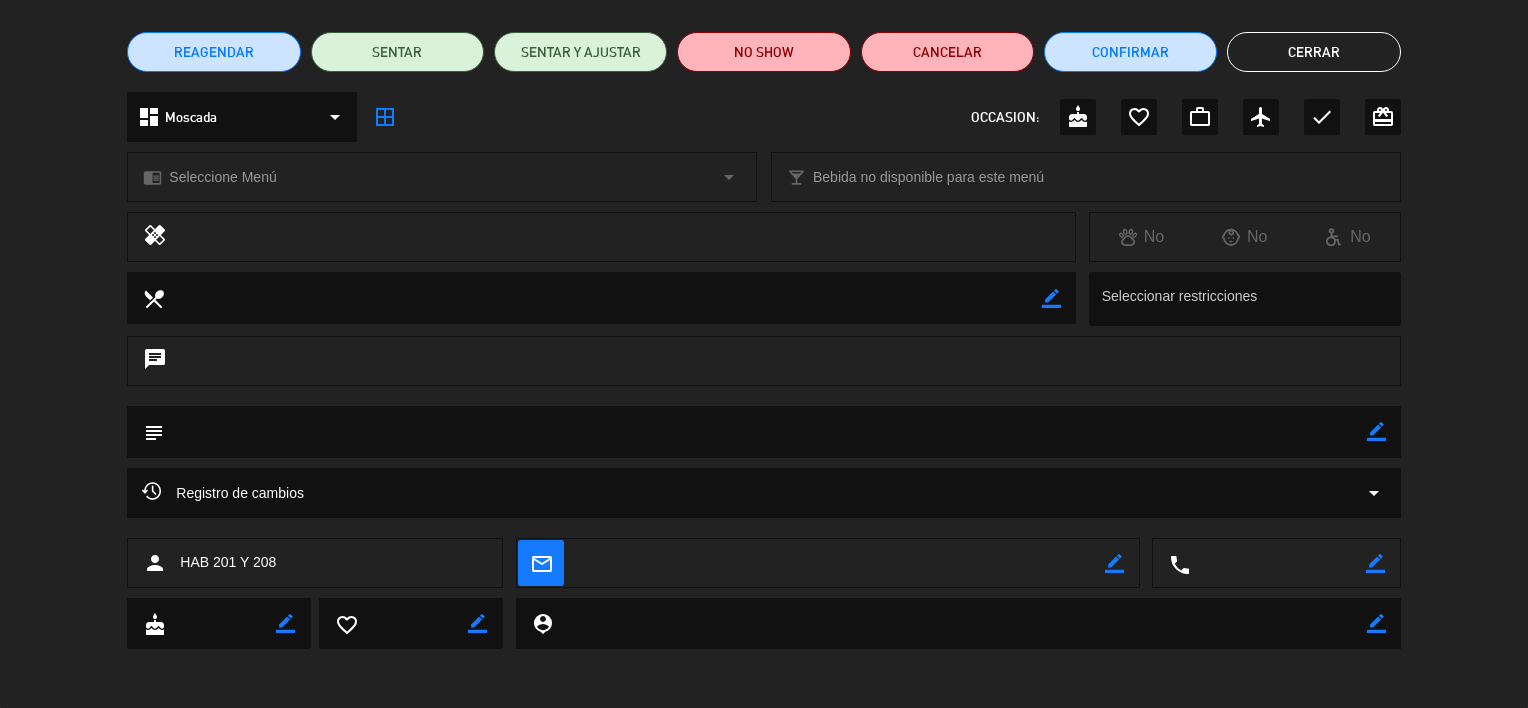 click on "healing" 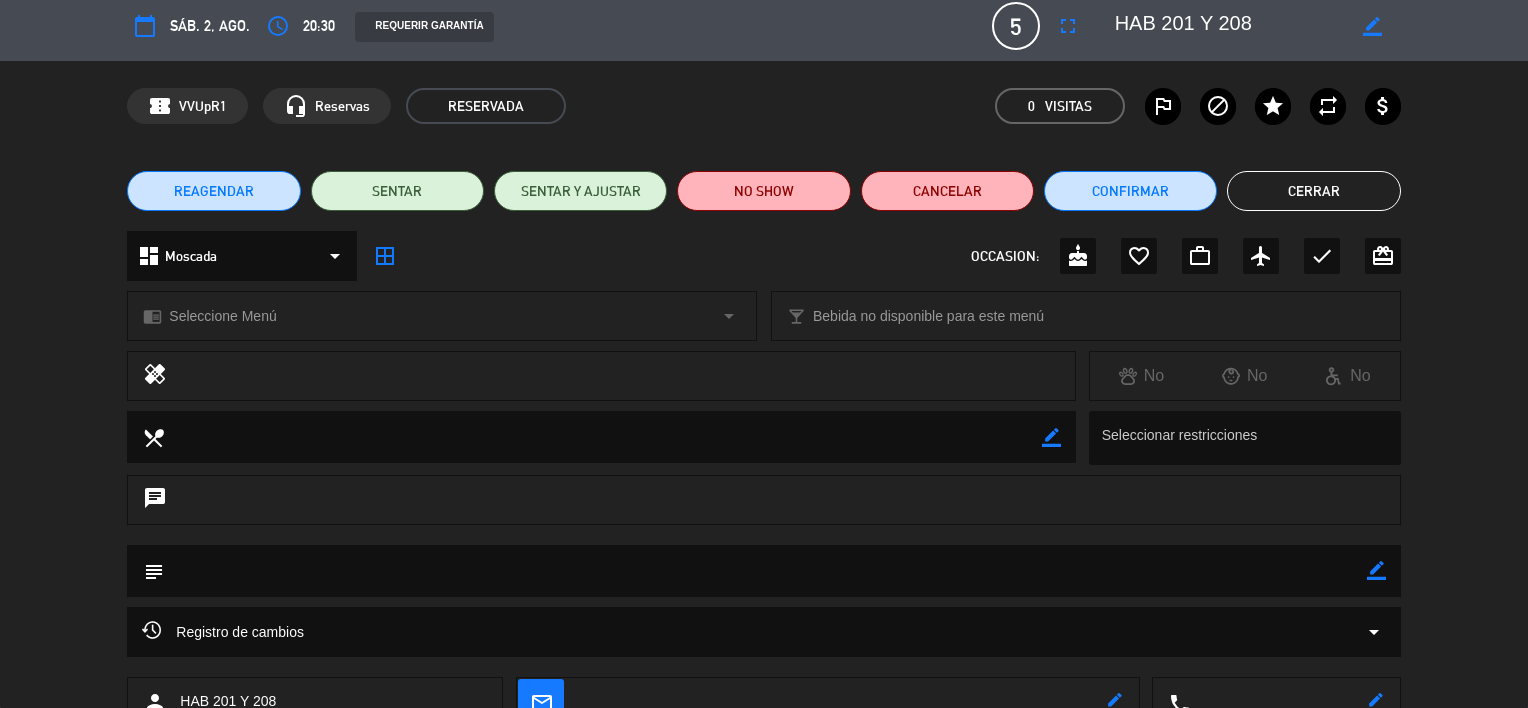 scroll, scrollTop: 0, scrollLeft: 0, axis: both 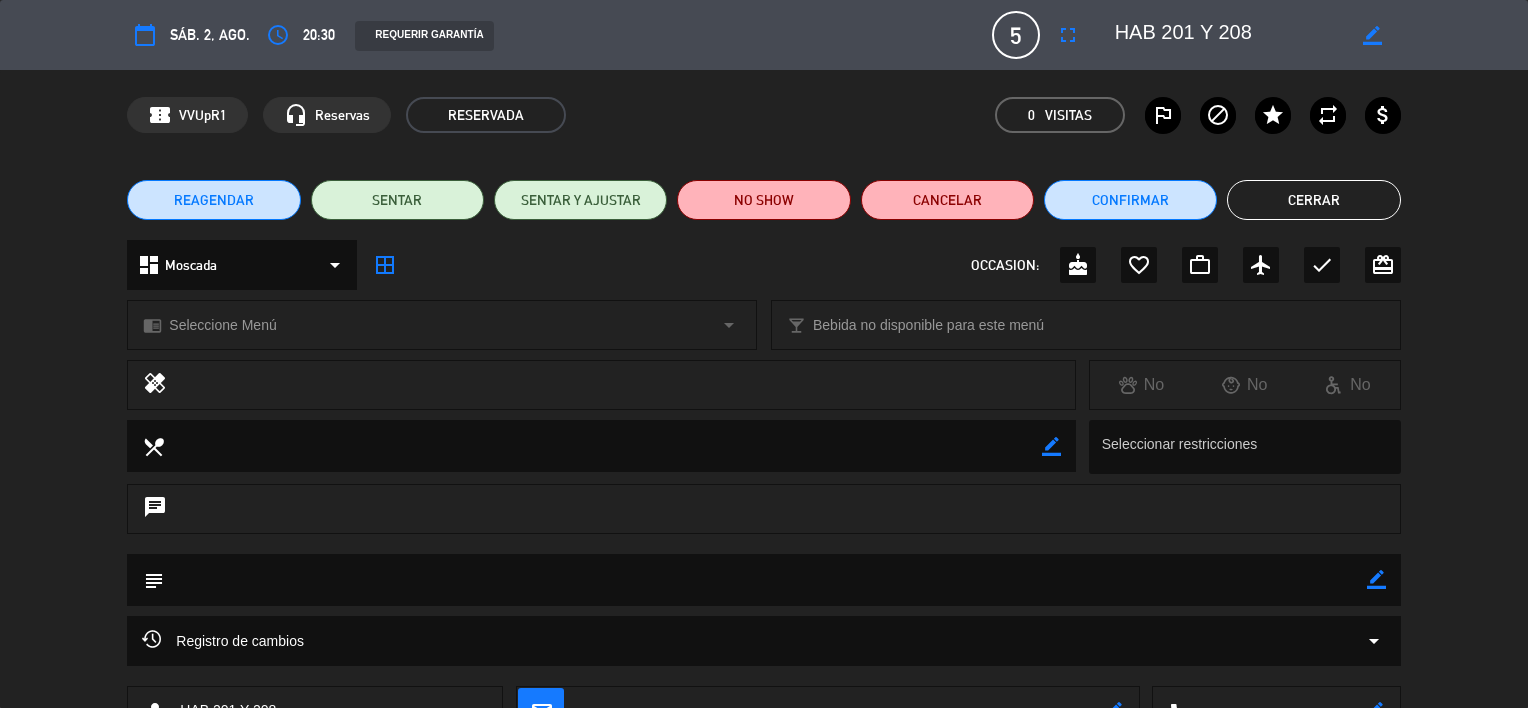 click on "border_color" 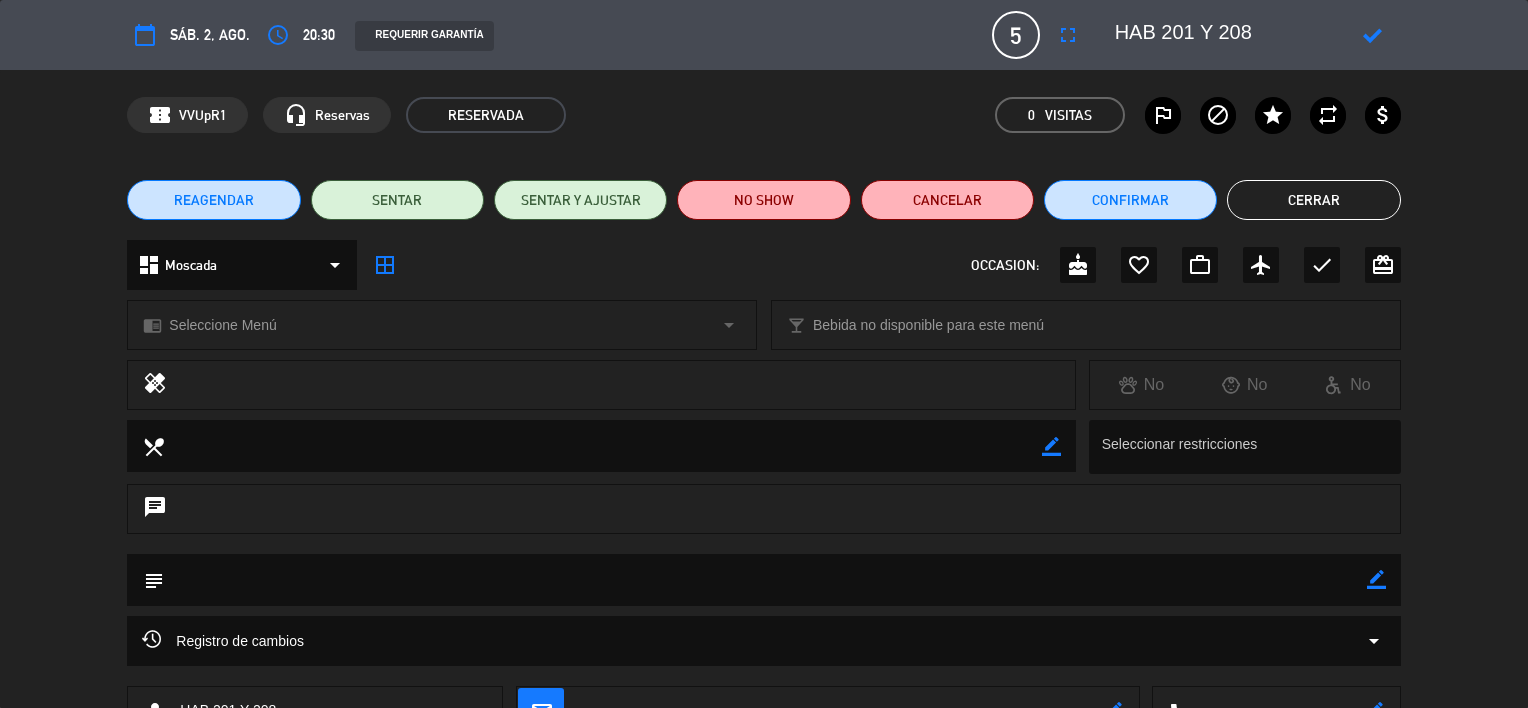 click on "healing     No   No   No" 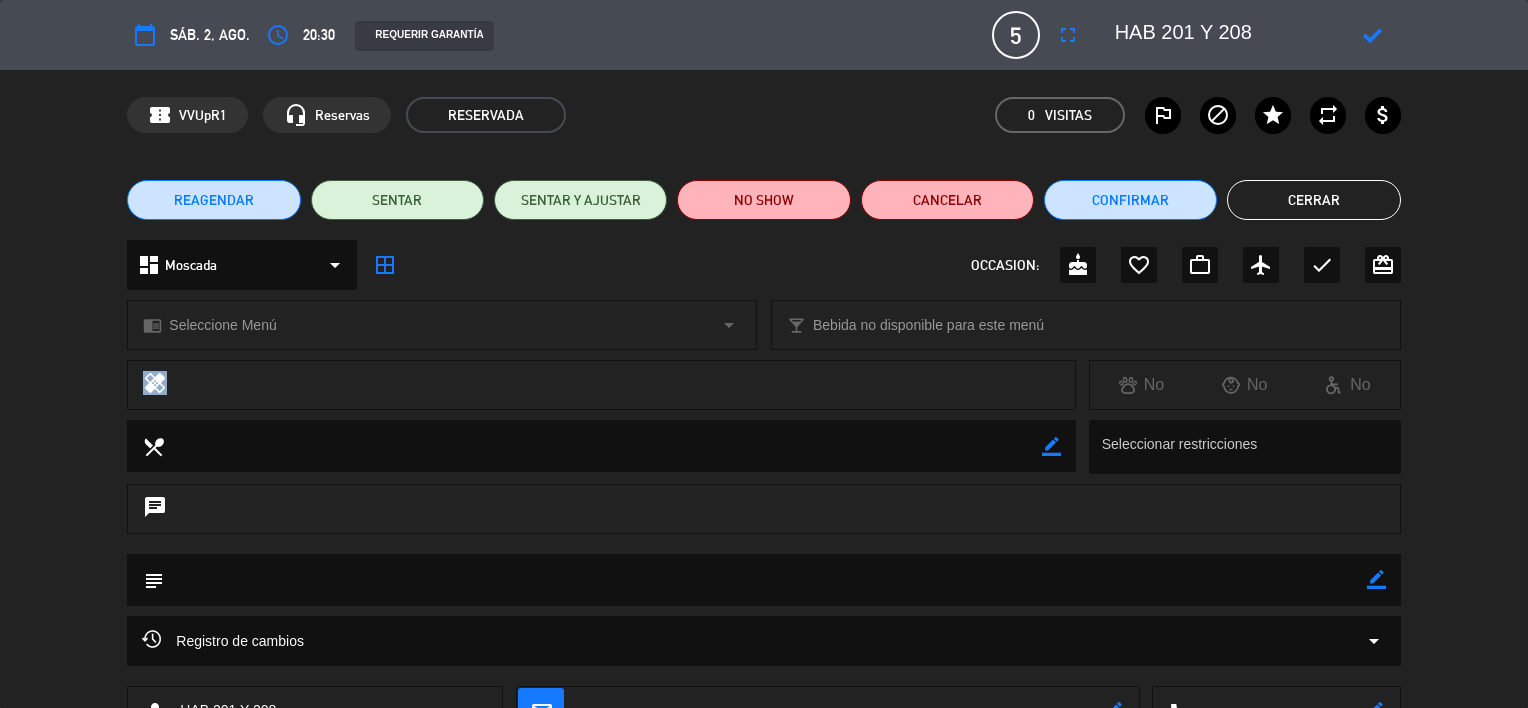 click on "healing" 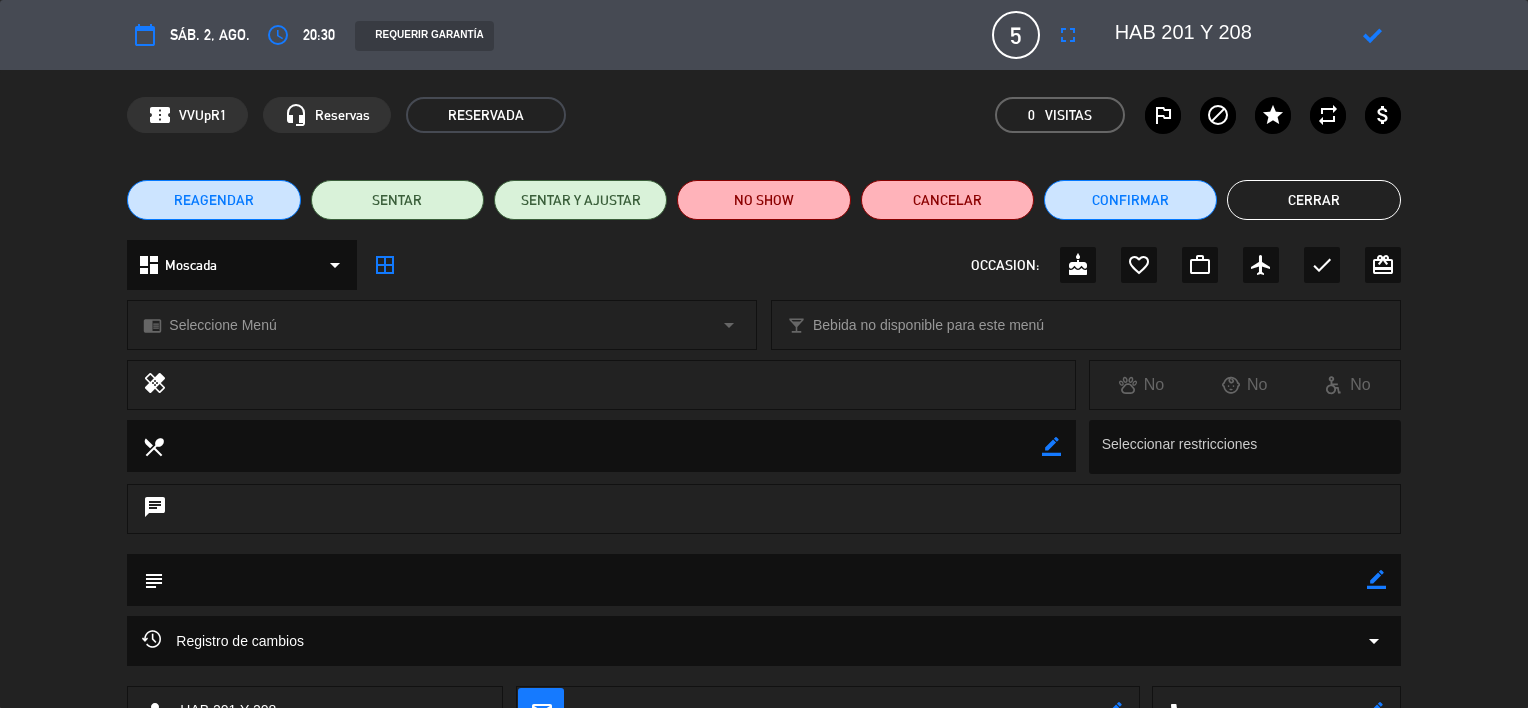drag, startPoint x: 156, startPoint y: 382, endPoint x: 256, endPoint y: 387, distance: 100.12492 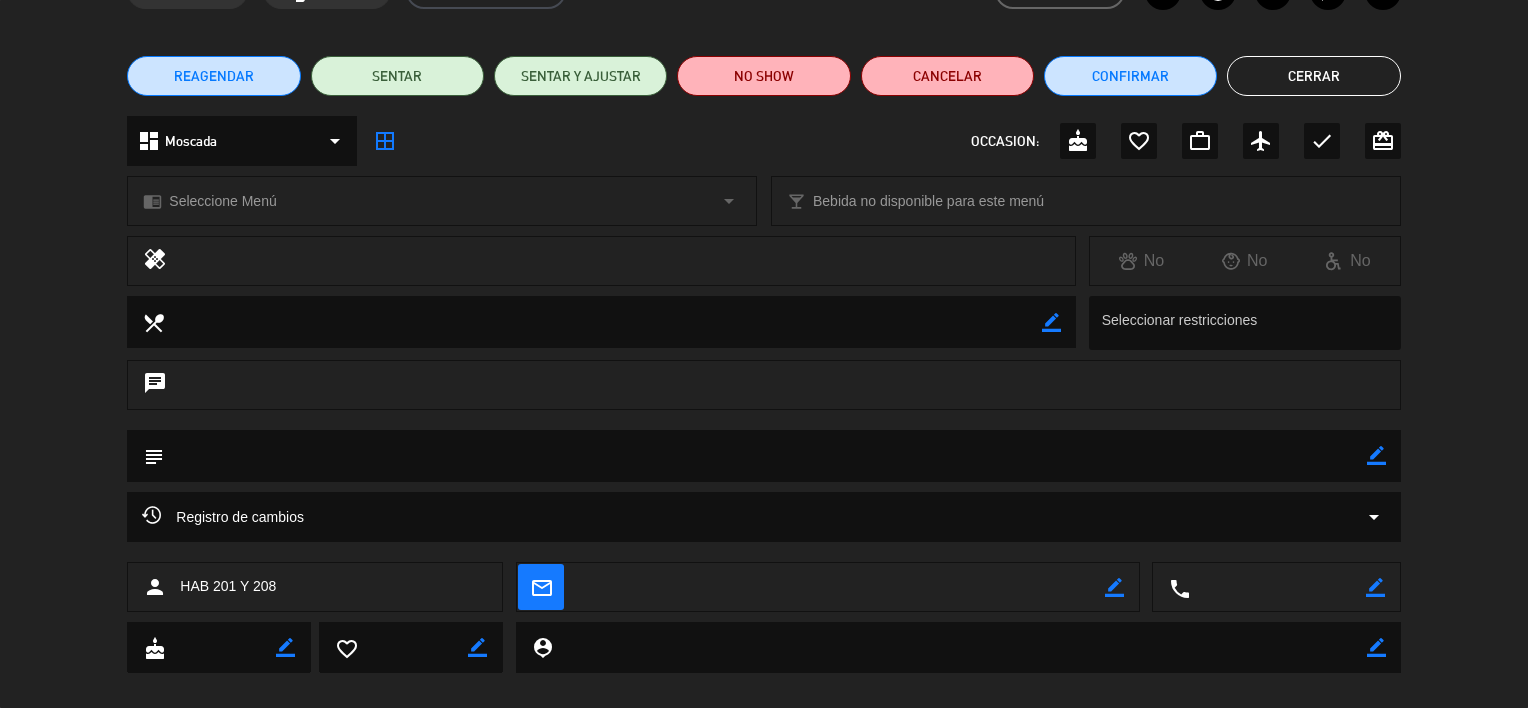 scroll, scrollTop: 148, scrollLeft: 0, axis: vertical 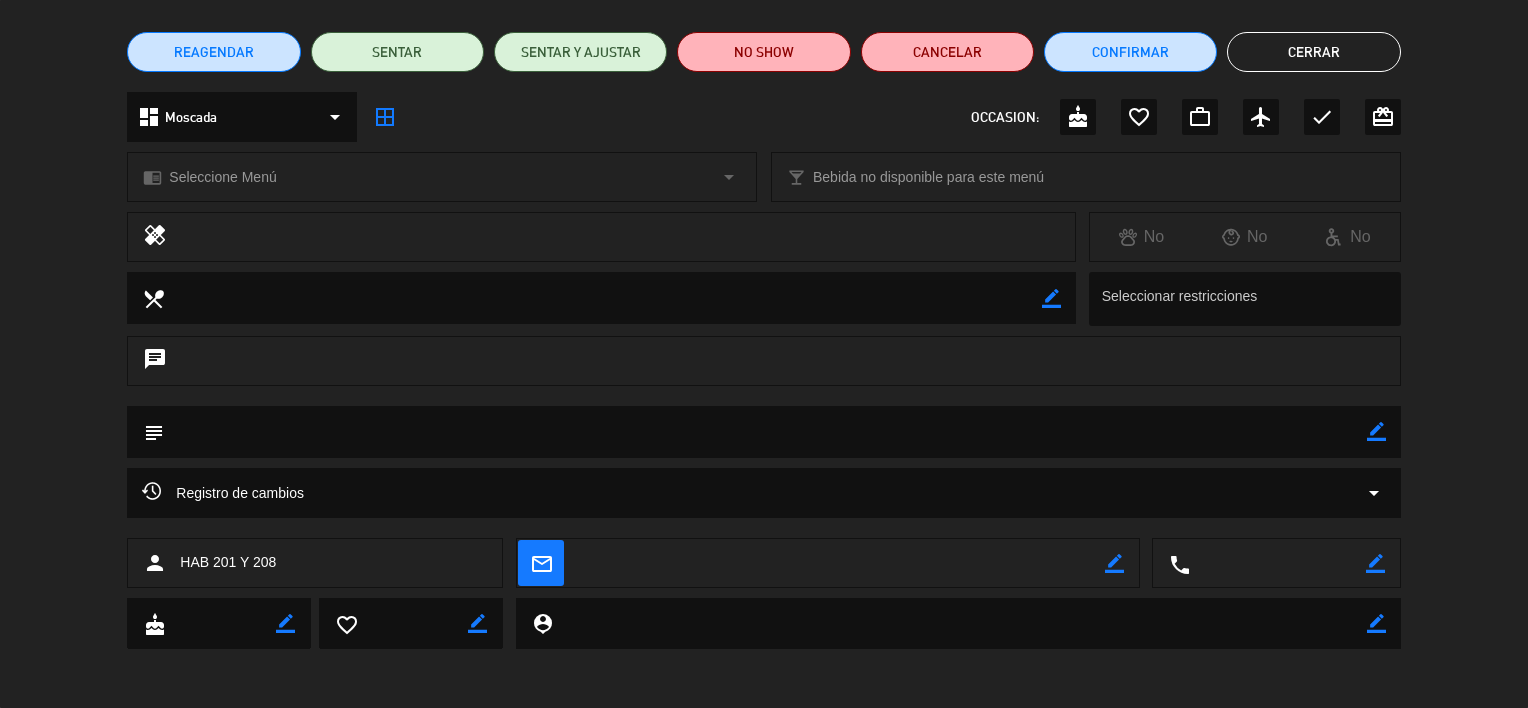 click 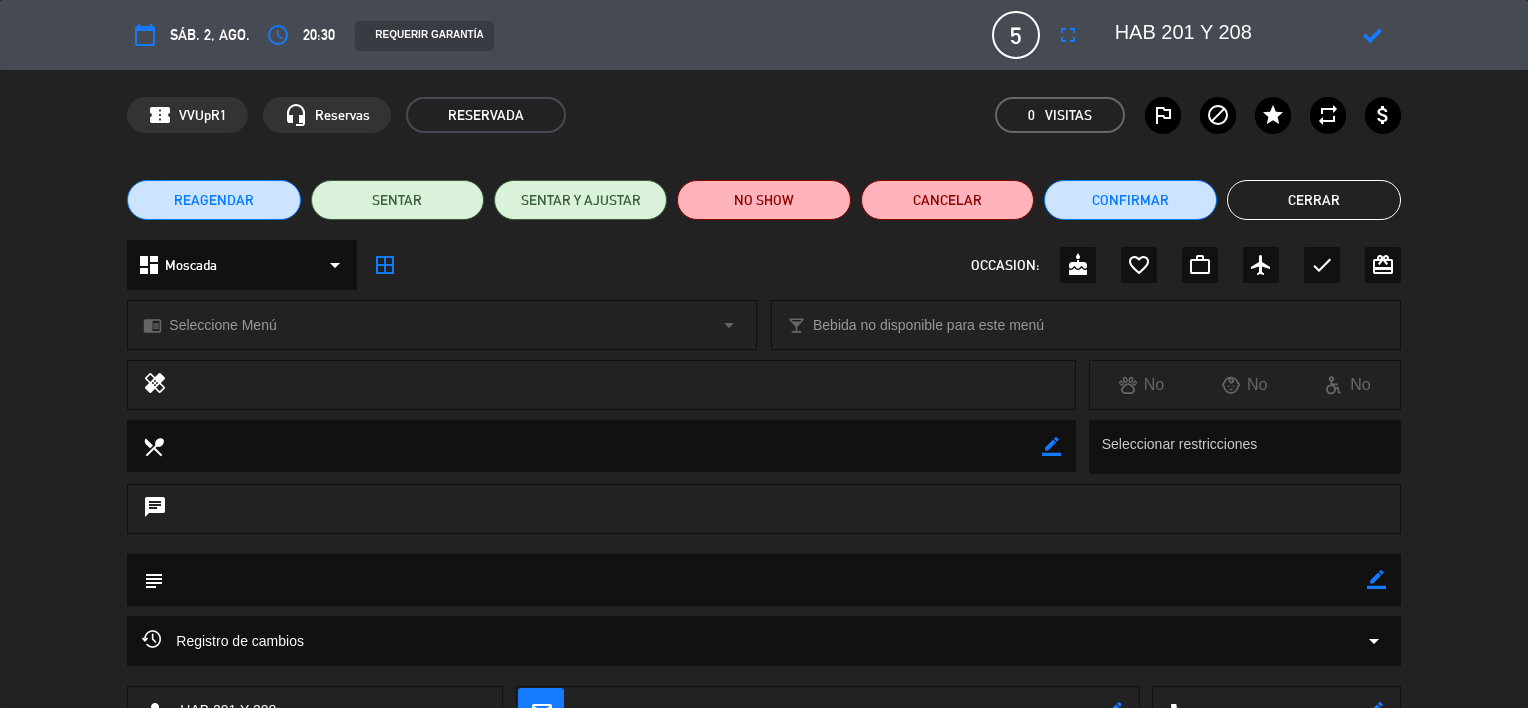 scroll, scrollTop: 0, scrollLeft: 0, axis: both 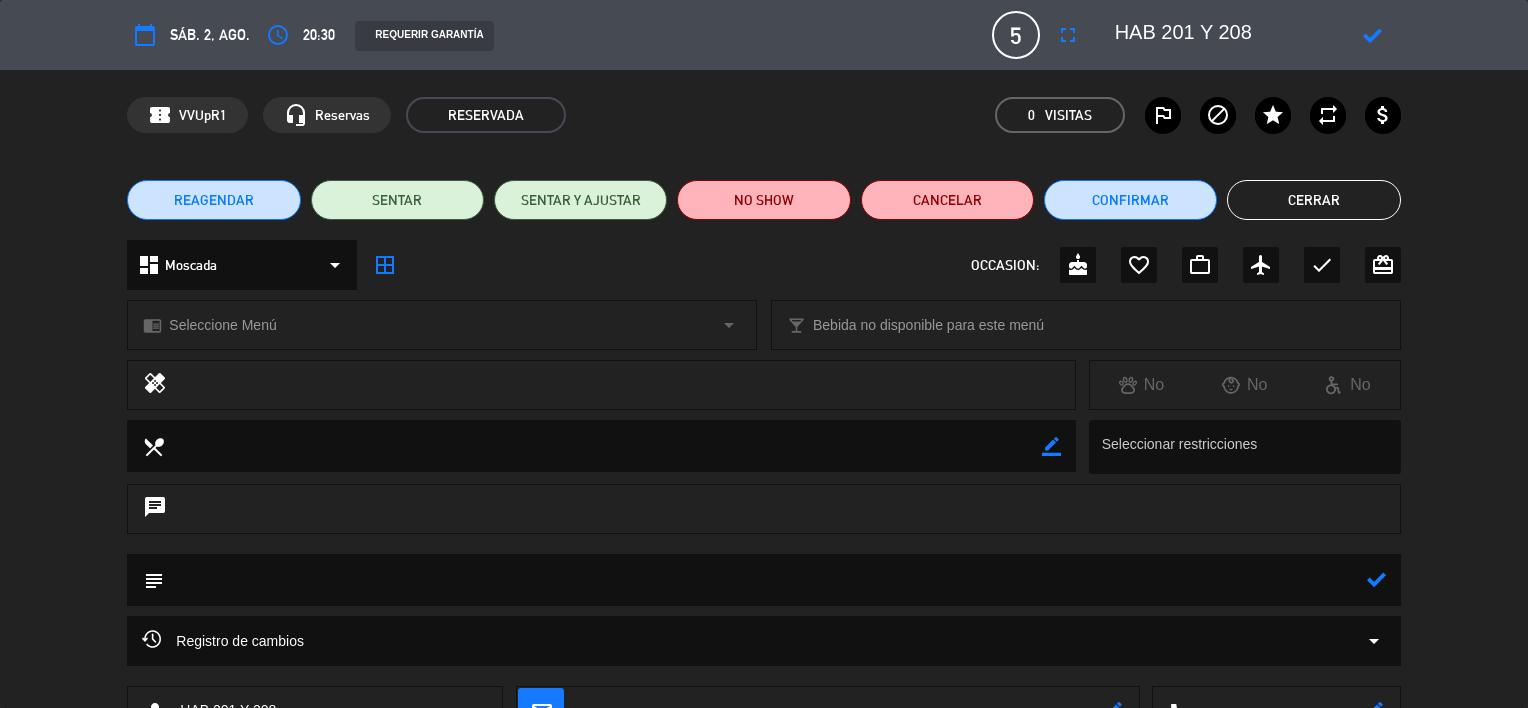 click 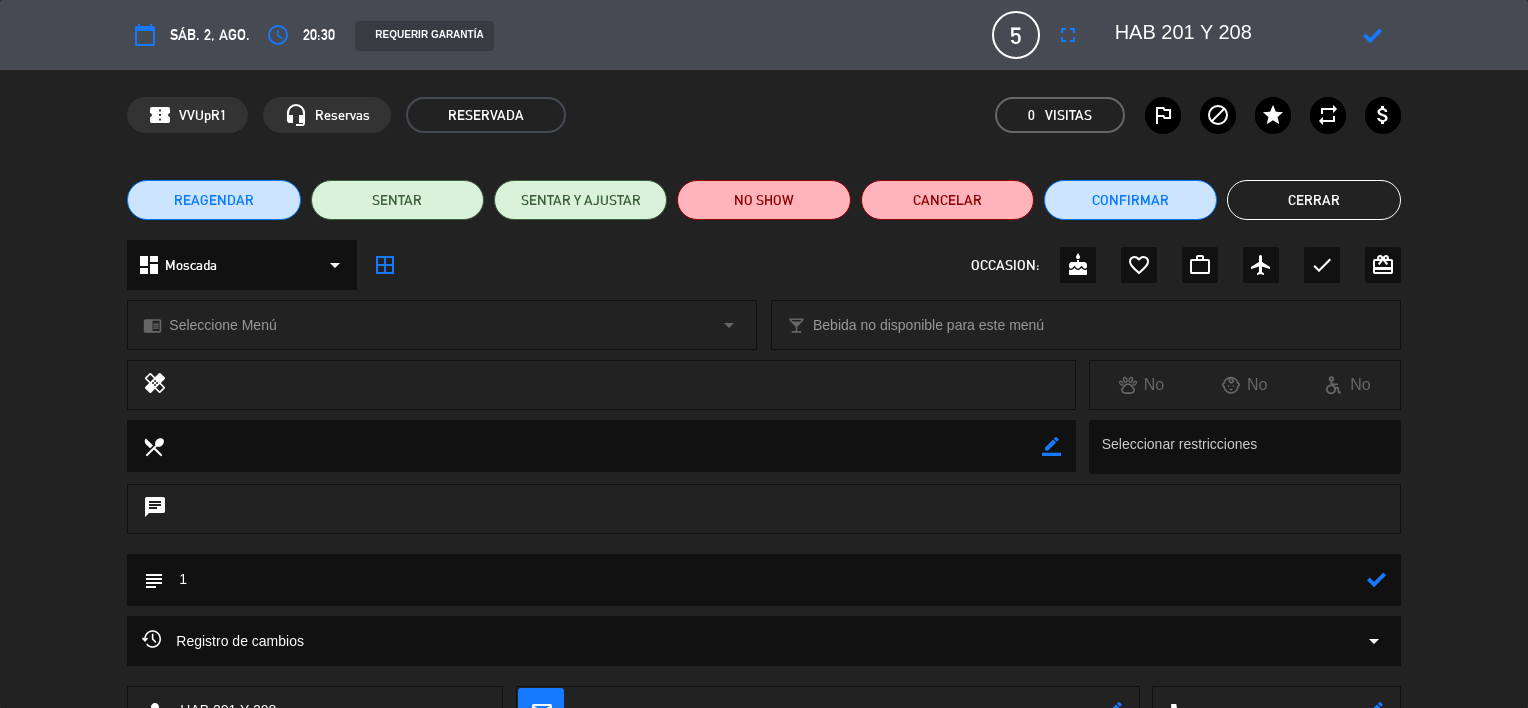 drag, startPoint x: 346, startPoint y: 532, endPoint x: 356, endPoint y: 572, distance: 41.231056 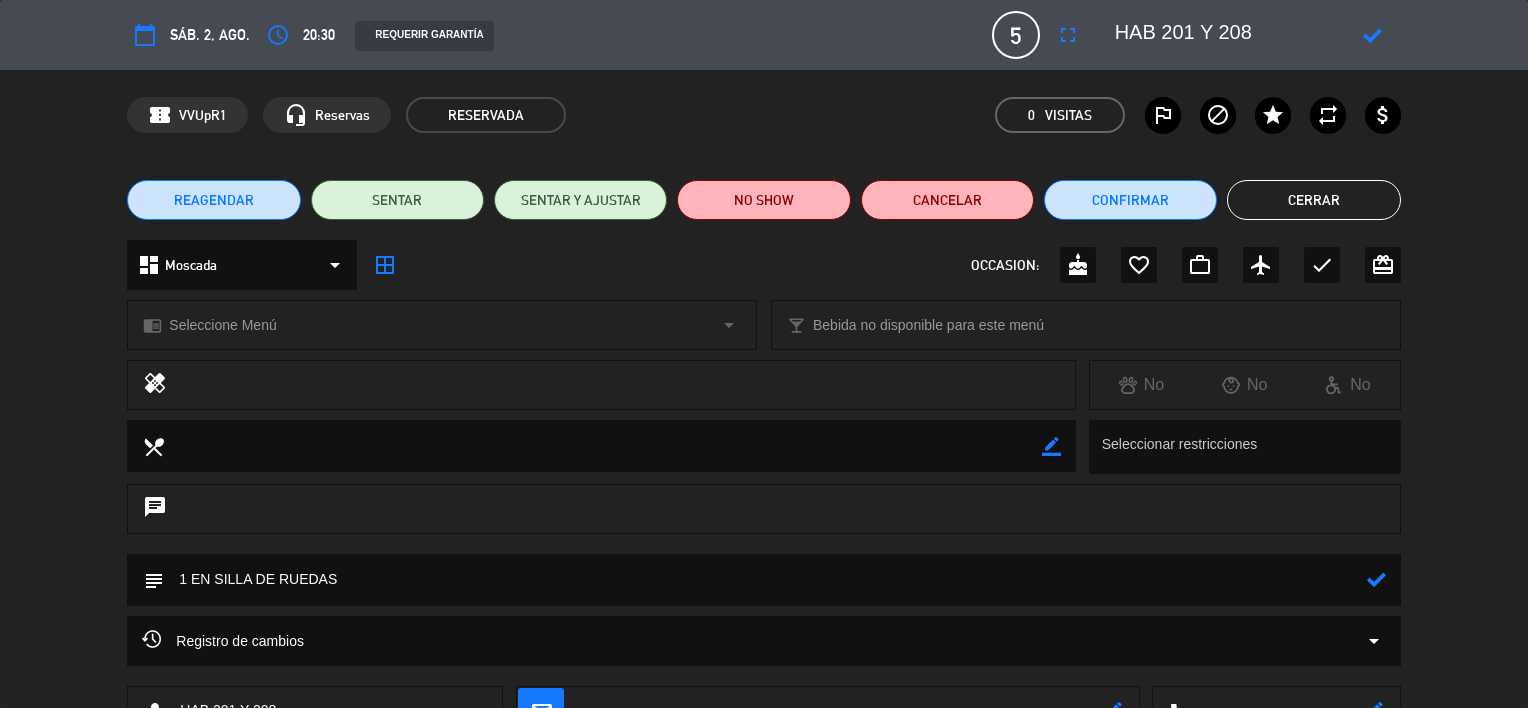 type on "1 EN SILLA DE RUEDAS" 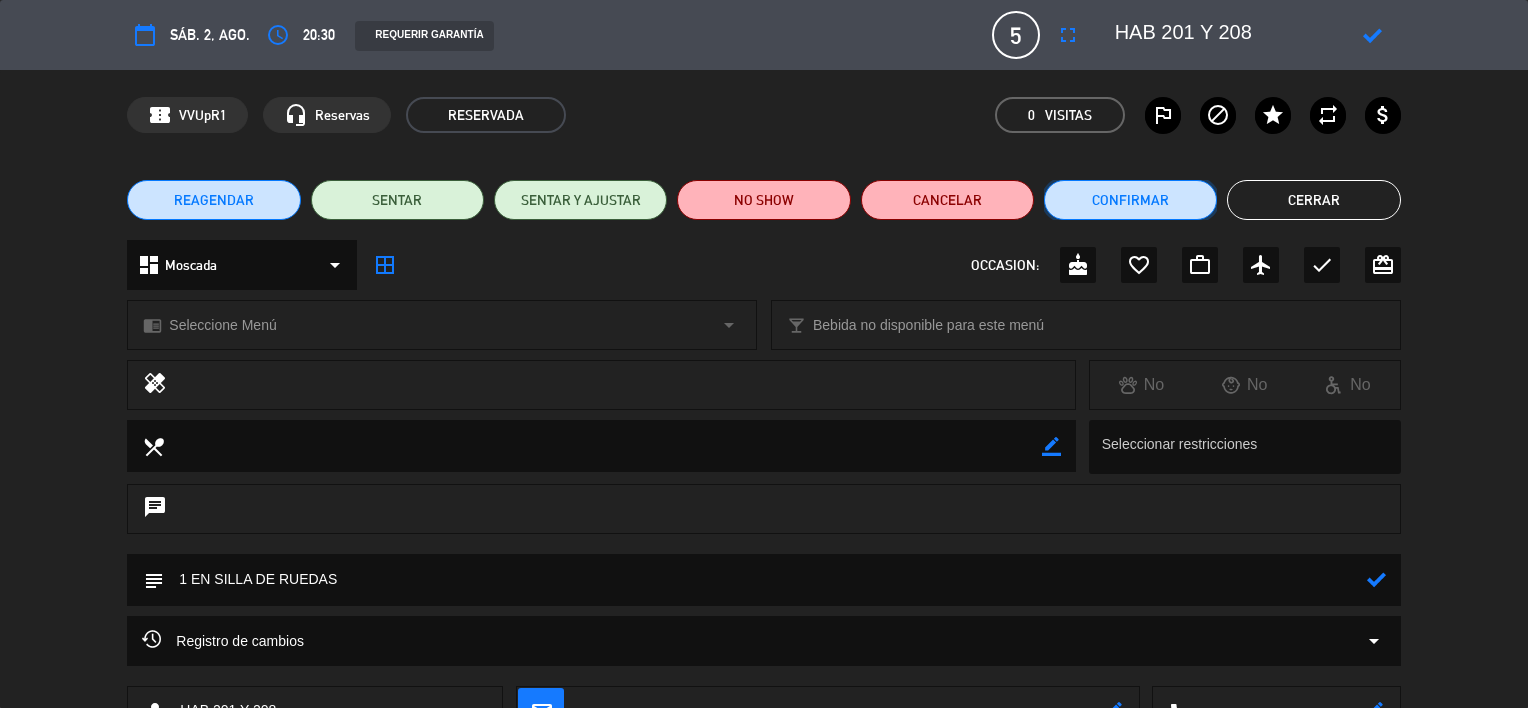 click on "Confirmar" 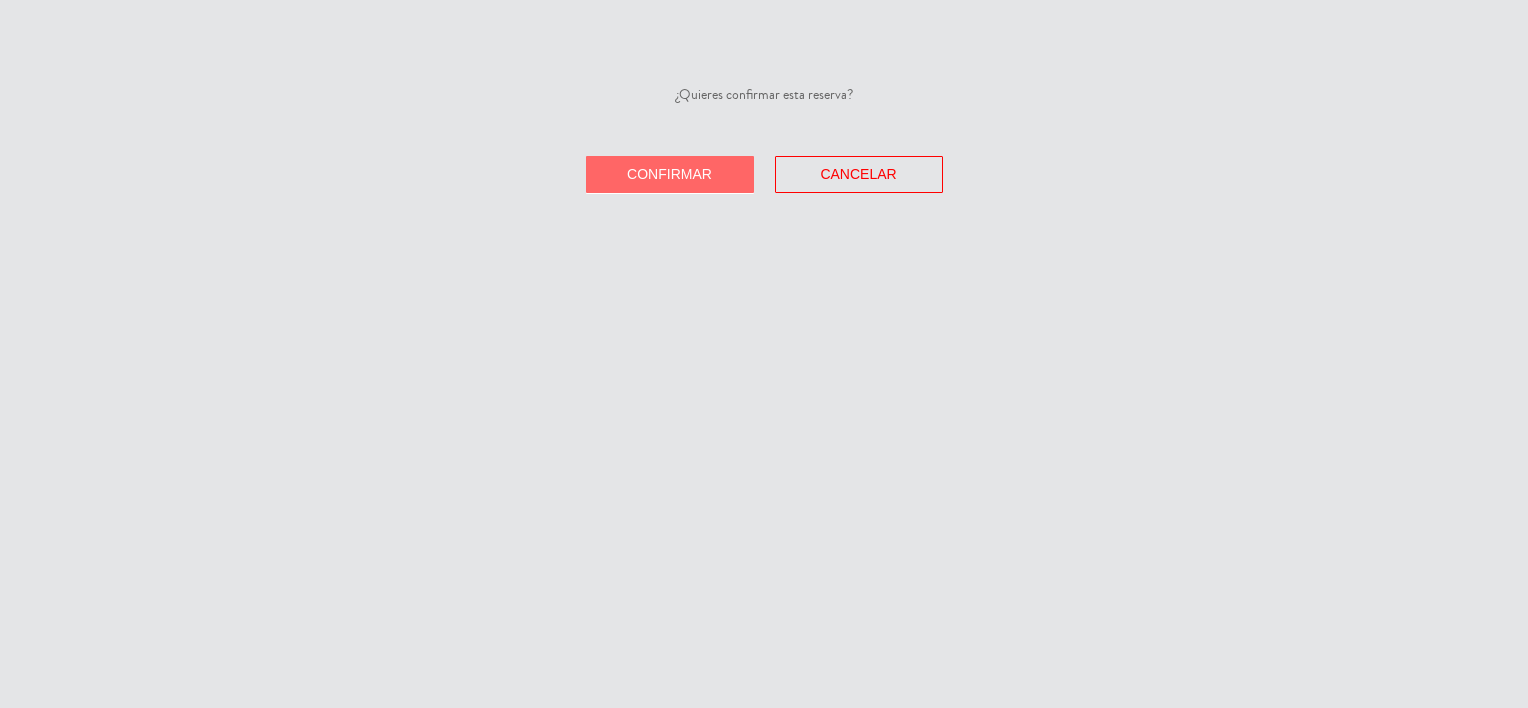 click on "Confirmar" 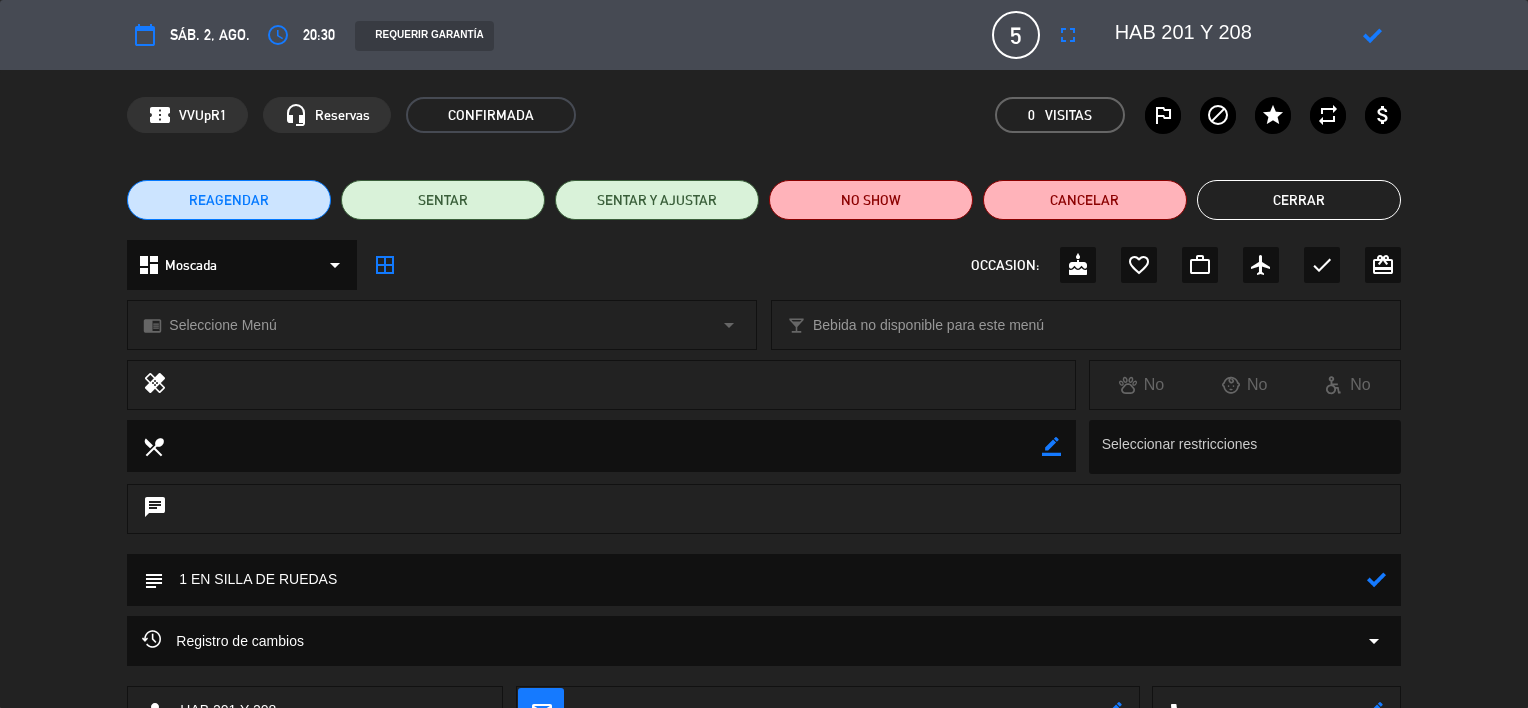 click 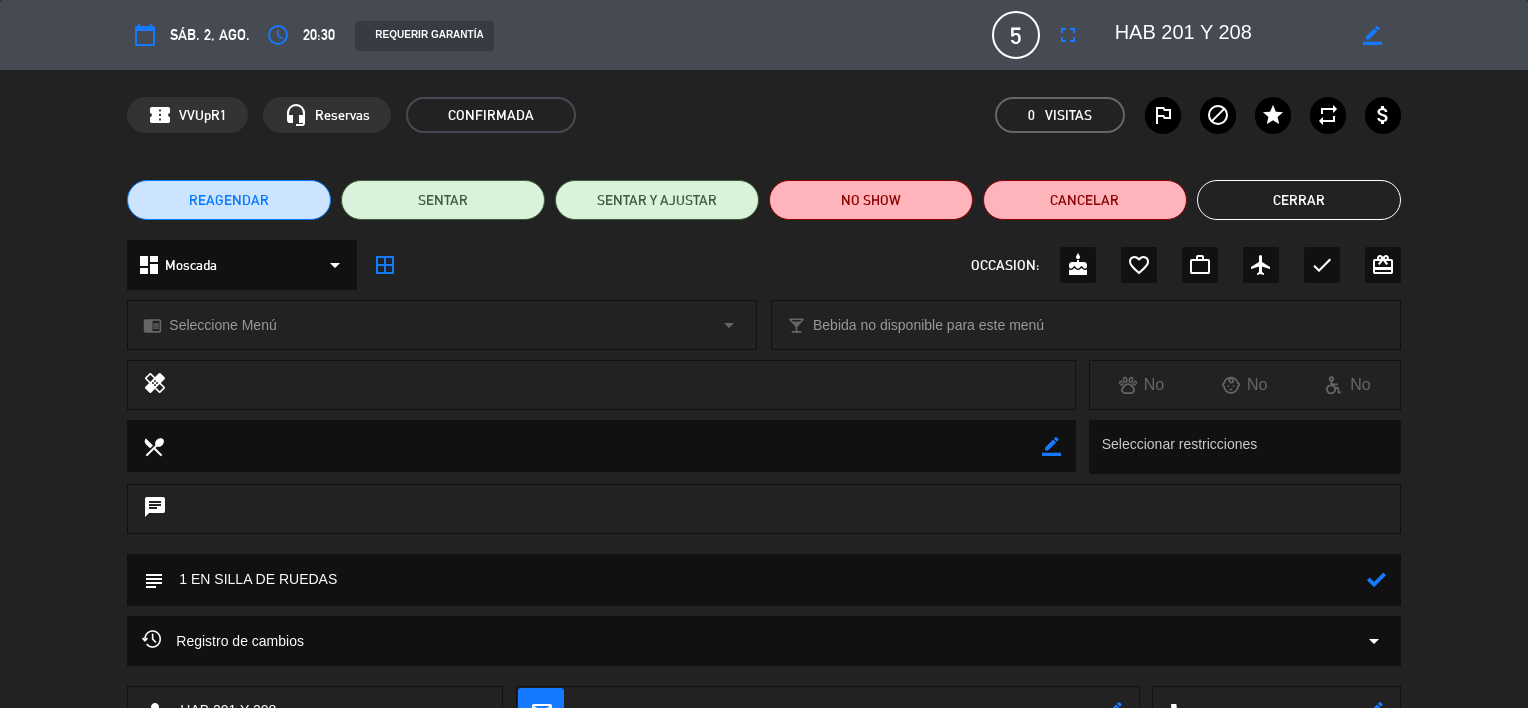 click on "REAGENDAR   SENTAR   SENTAR Y AJUSTAR   NO SHOW   Cancelar   Cerrar" 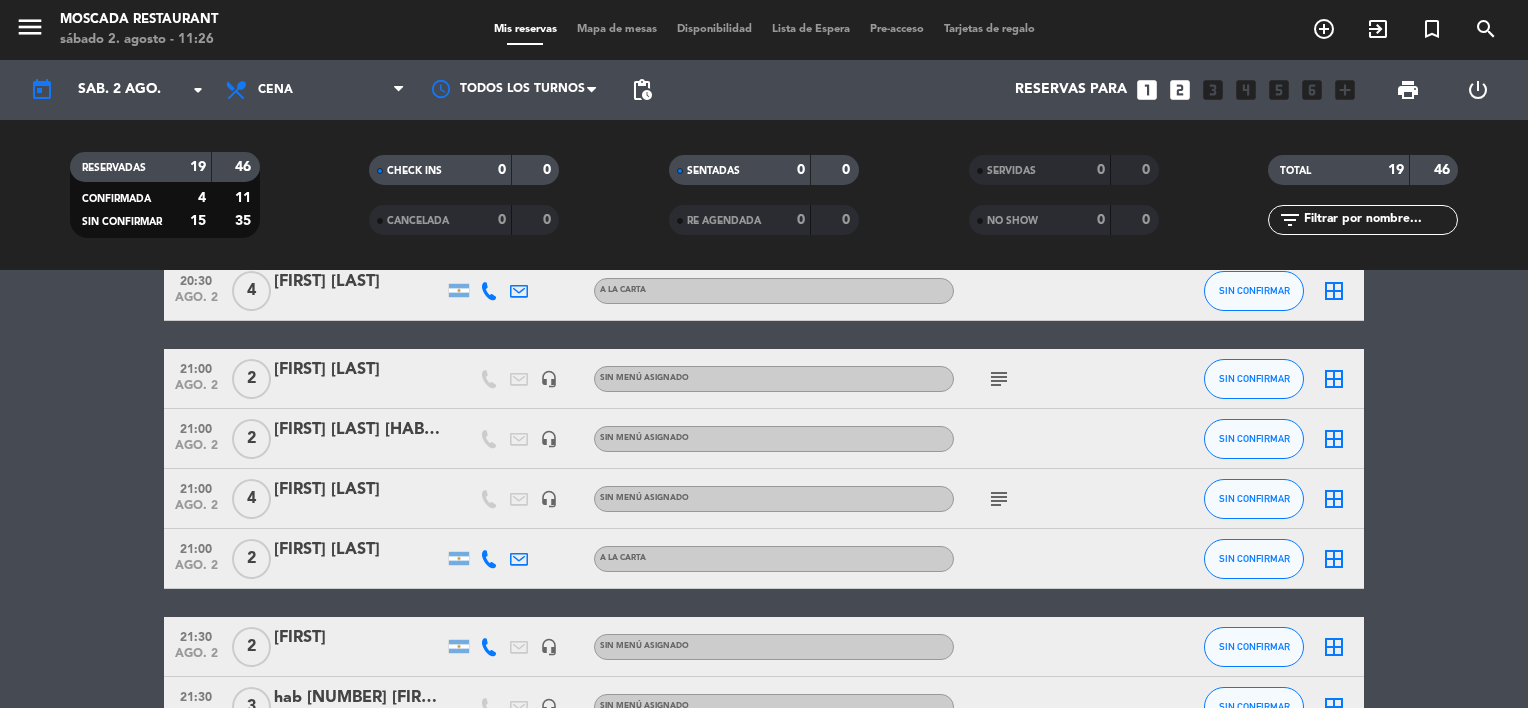 scroll, scrollTop: 400, scrollLeft: 0, axis: vertical 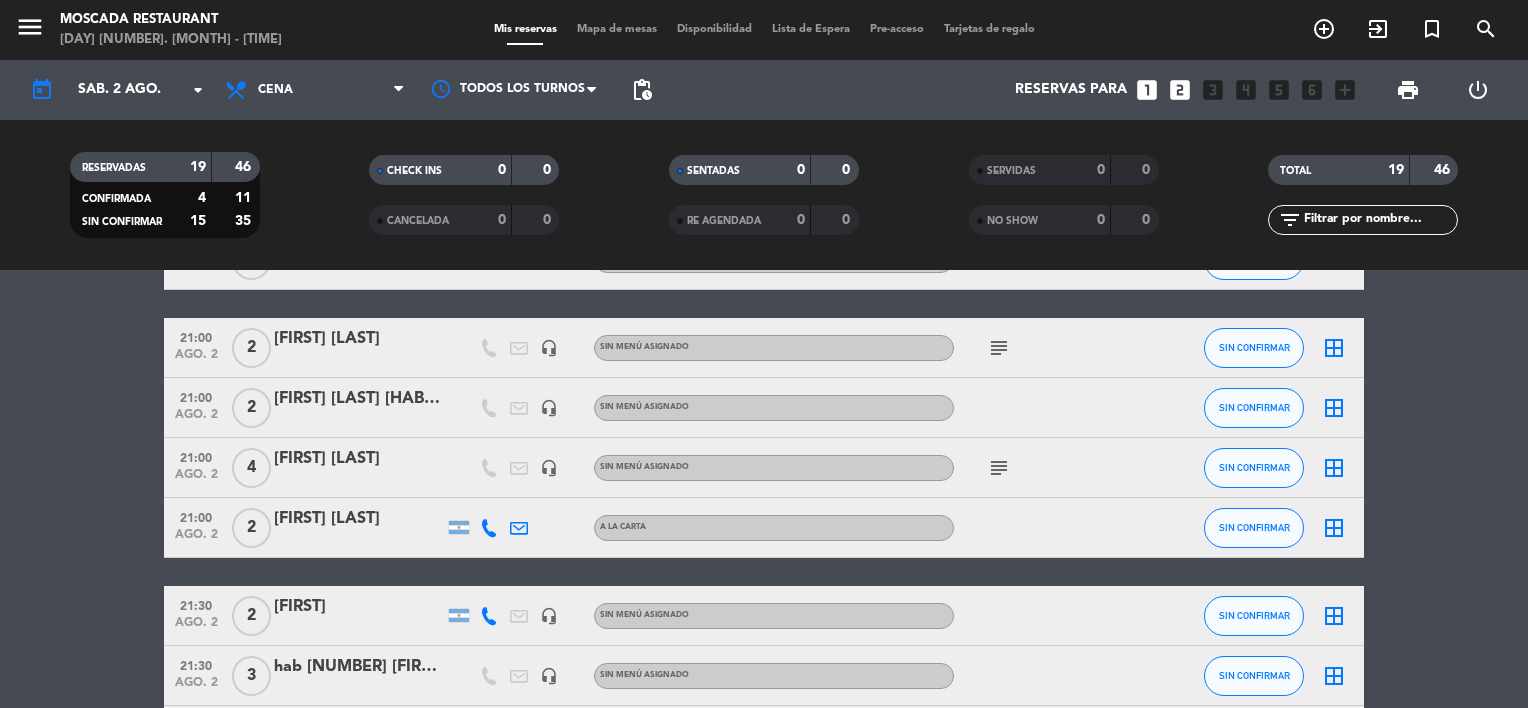 click on "border_all" 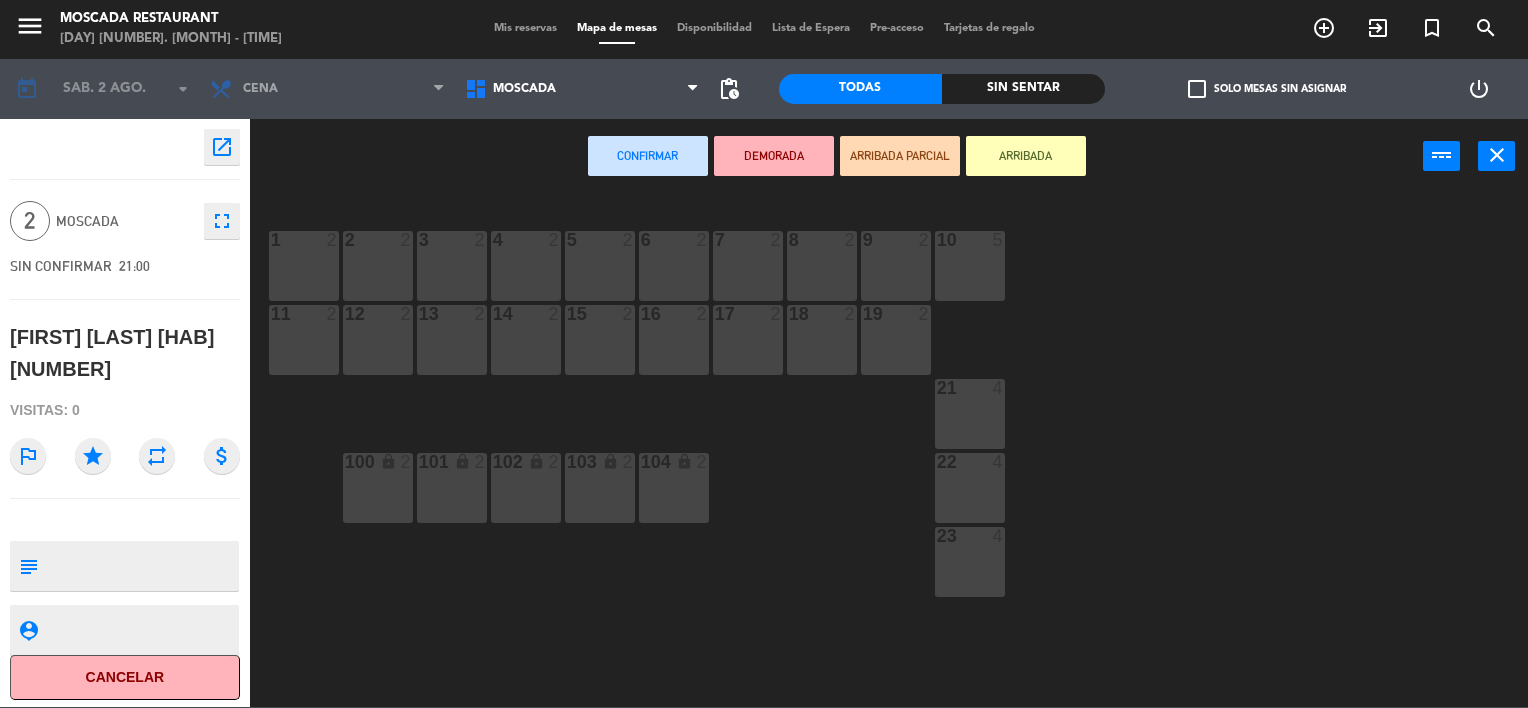 click on "3  2" at bounding box center [452, 266] 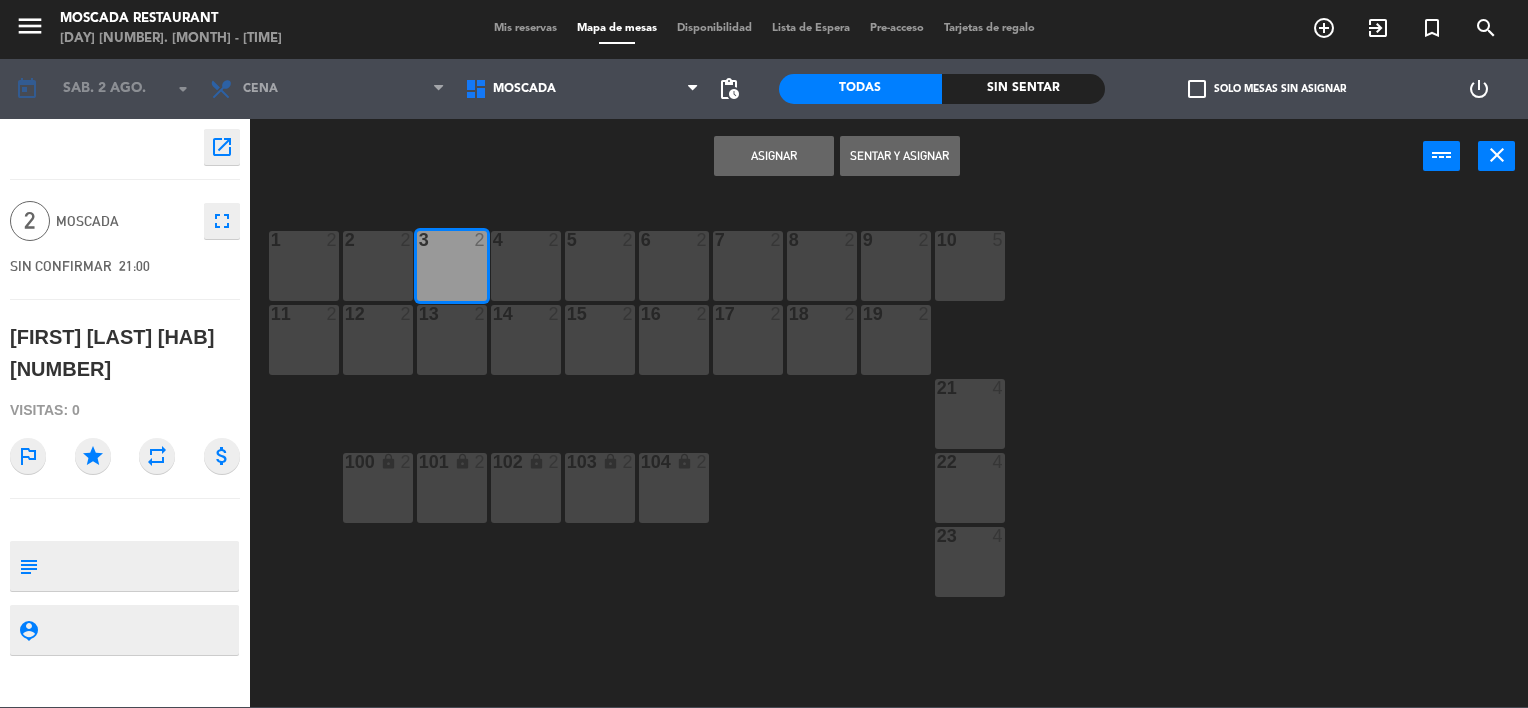 click on "Asignar" at bounding box center [774, 156] 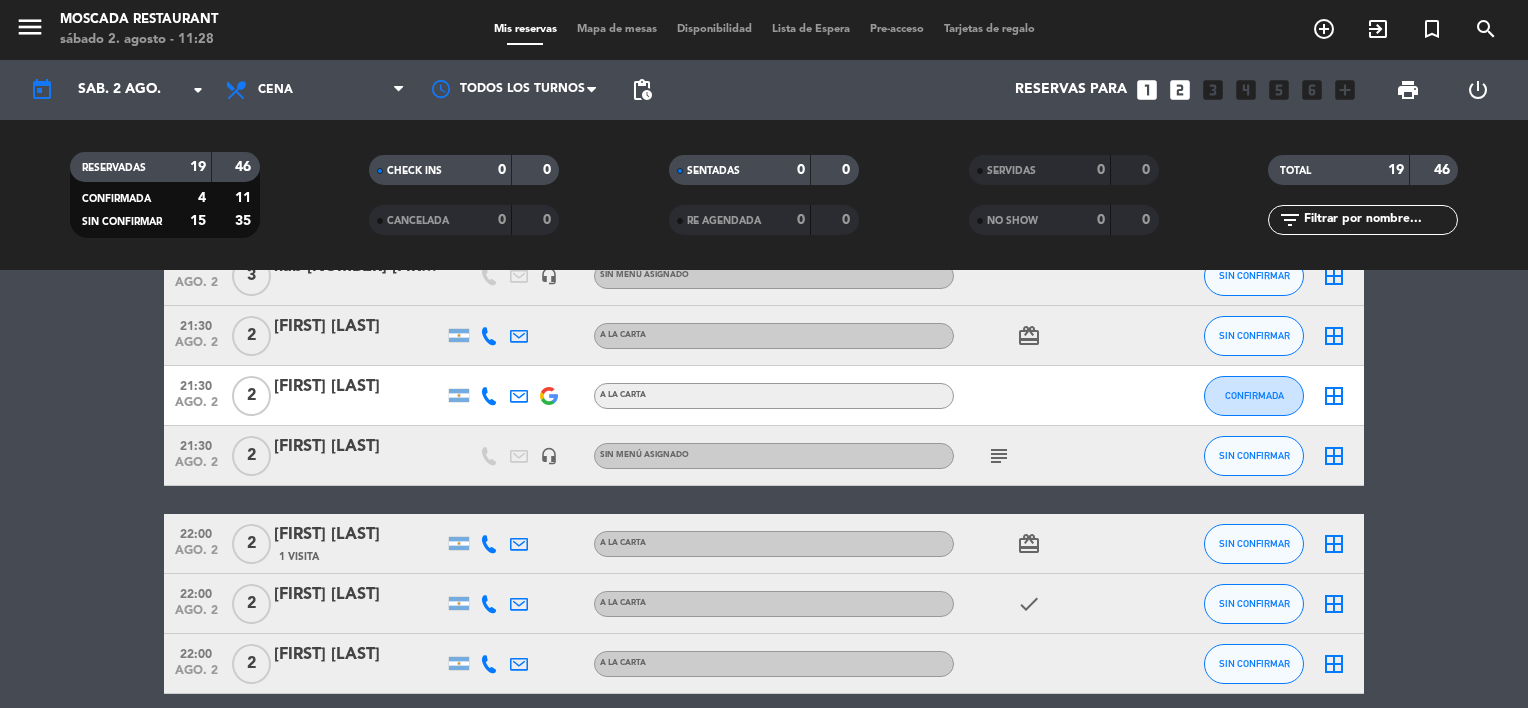 scroll, scrollTop: 900, scrollLeft: 0, axis: vertical 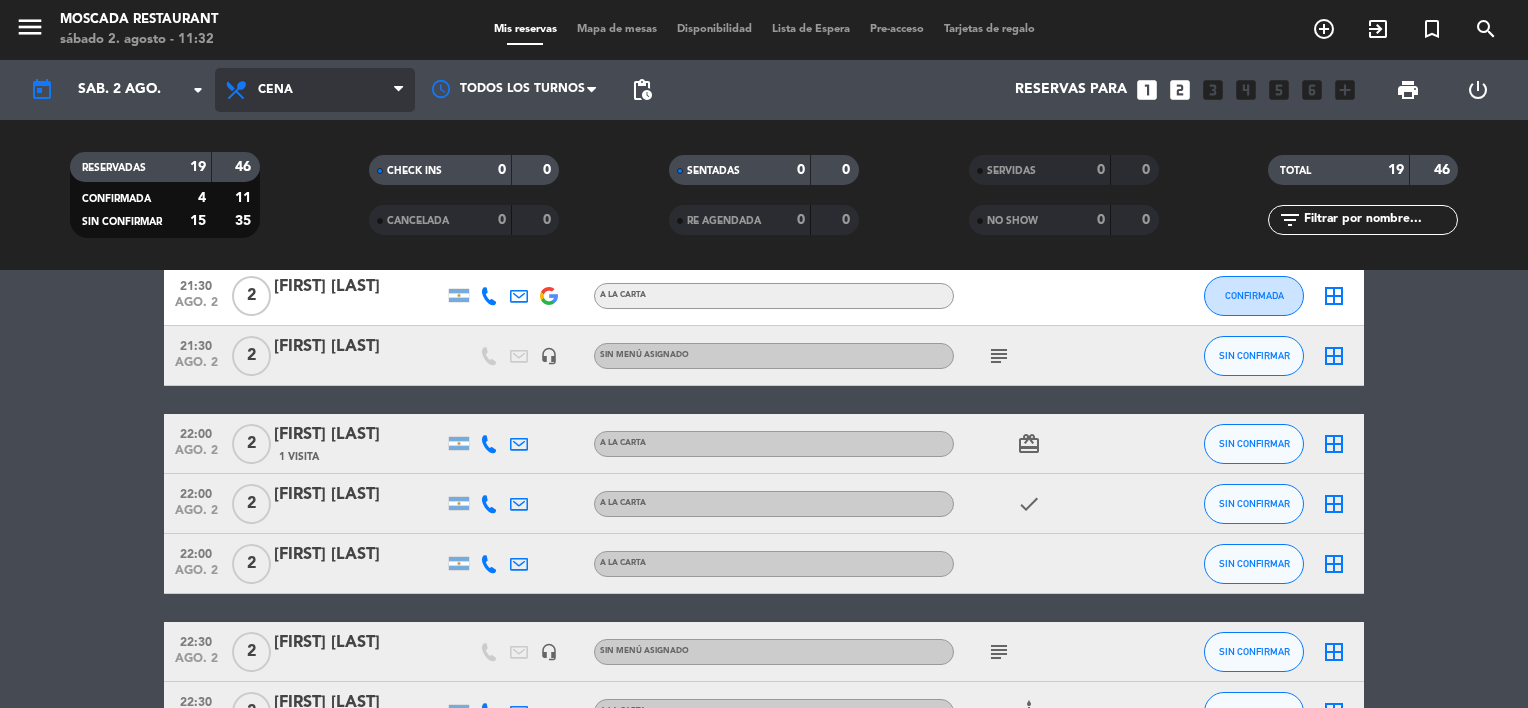 click on "Cena" at bounding box center (315, 90) 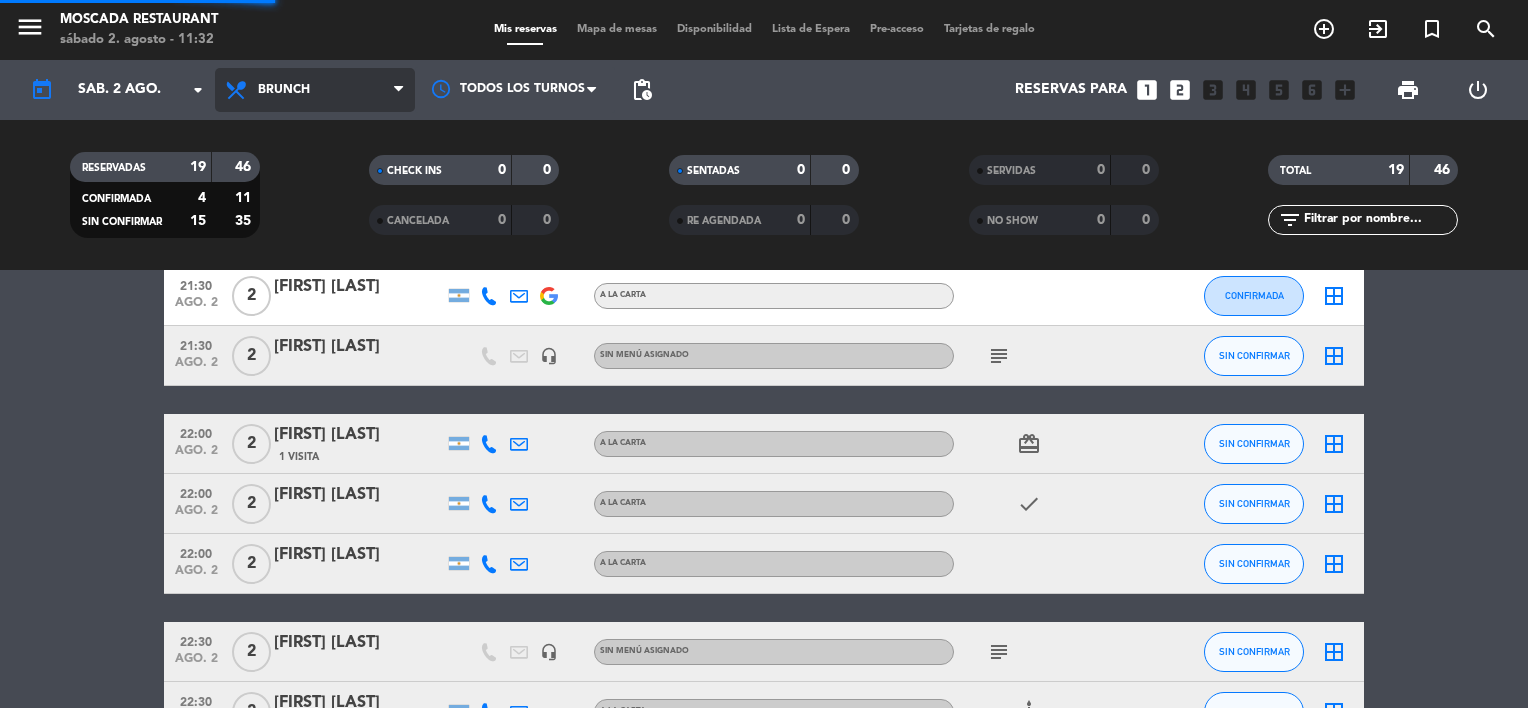 click on "menu  Moscada Restaurant   sábado 2. agosto - 11:32   Mis reservas   Mapa de mesas   Disponibilidad   Lista de Espera   Pre-acceso   Tarjetas de regalo  add_circle_outline exit_to_app turned_in_not search today    sáb. 2 ago. arrow_drop_down  Todos los servicios  Desayuno  Brunch  Almuerzo  Cena  Brunch  Todos los servicios  Desayuno  Brunch  Almuerzo  Cena Todos los turnos pending_actions  Reservas para   looks_one   looks_two   looks_3   looks_4   looks_5   looks_6   add_box  print  power_settings_new   RESERVADAS   19   46   CONFIRMADA   4   11   SIN CONFIRMAR   15   35   CHECK INS   0   0   CANCELADA   0   0   SENTADAS   0   0   RE AGENDADA   0   0   SERVIDAS   0   0   NO SHOW   0   0   TOTAL   19   46  filter_list" 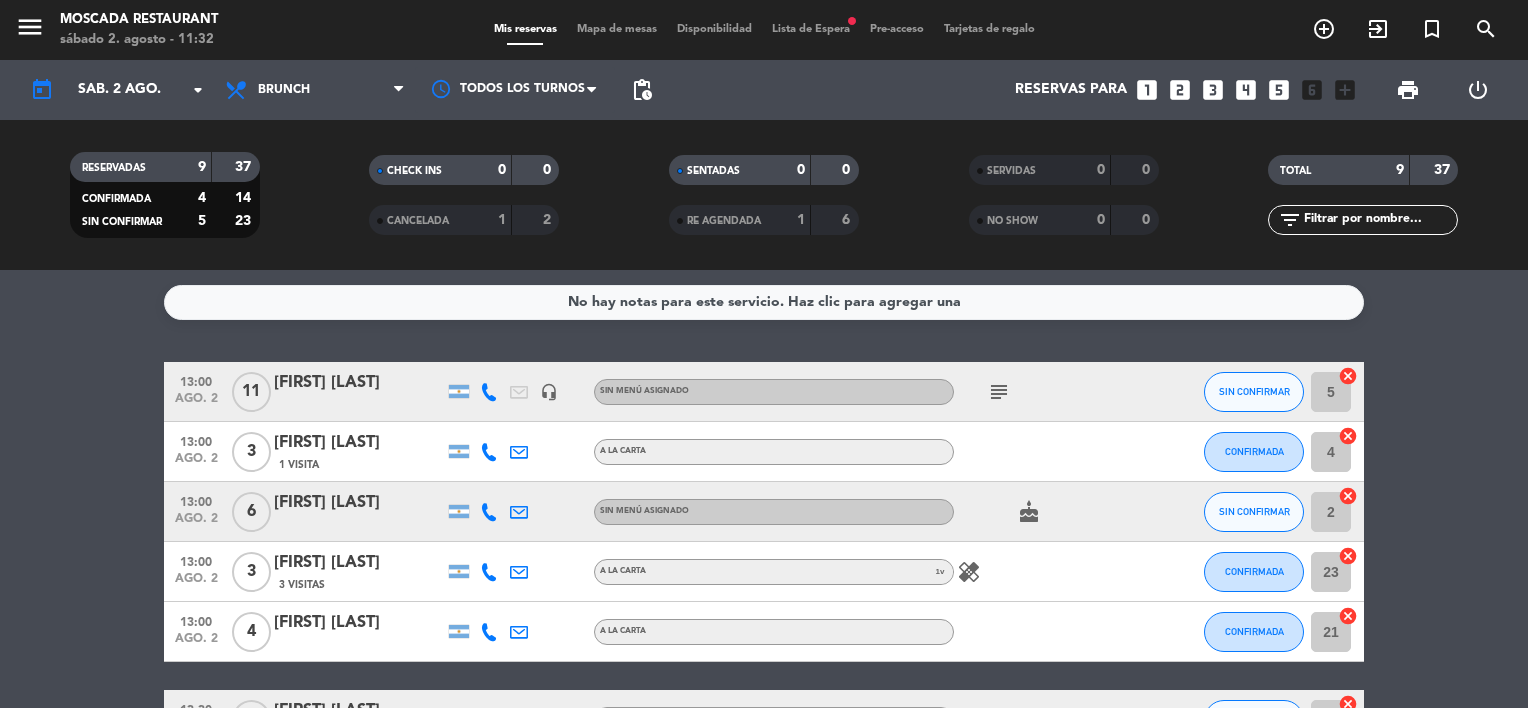 scroll, scrollTop: 0, scrollLeft: 0, axis: both 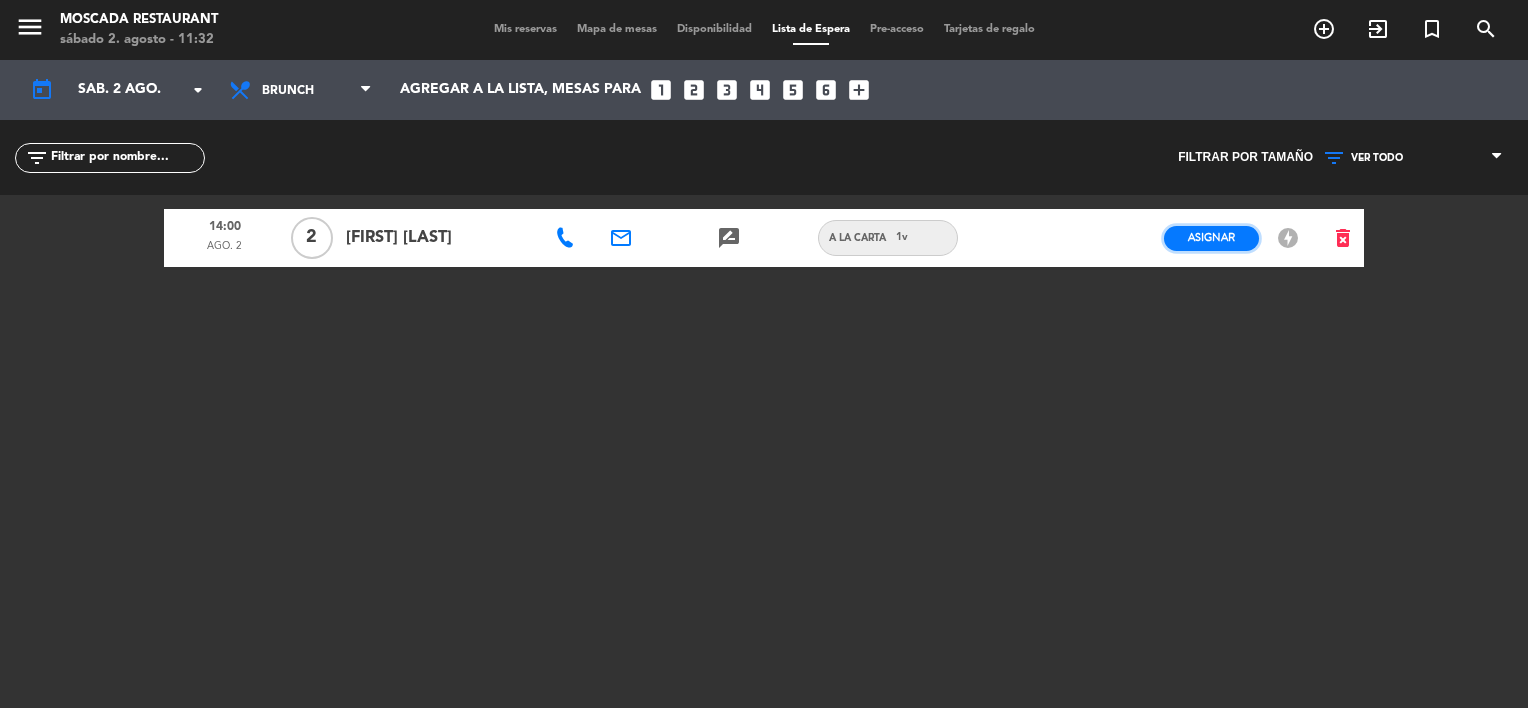click on "Asignar" 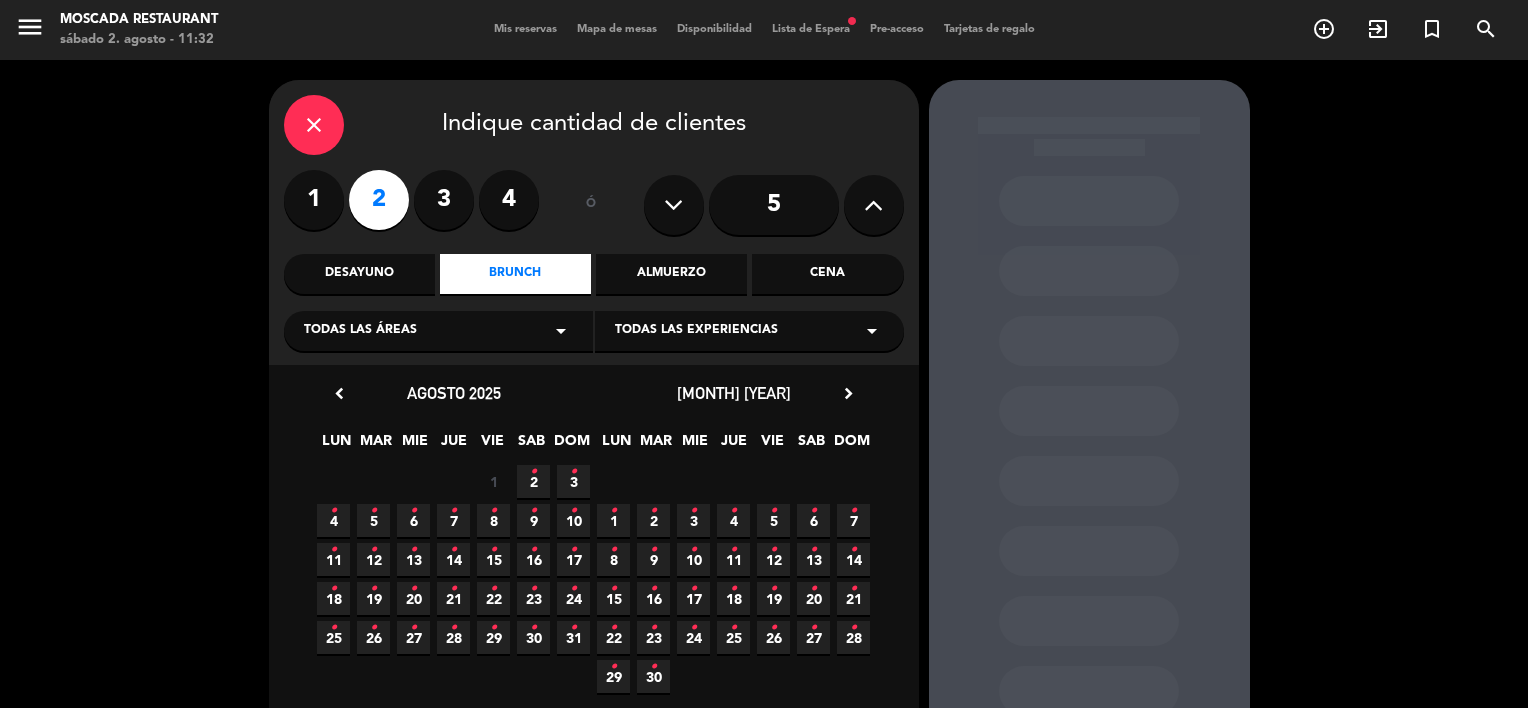 click on "2  •" at bounding box center (533, 481) 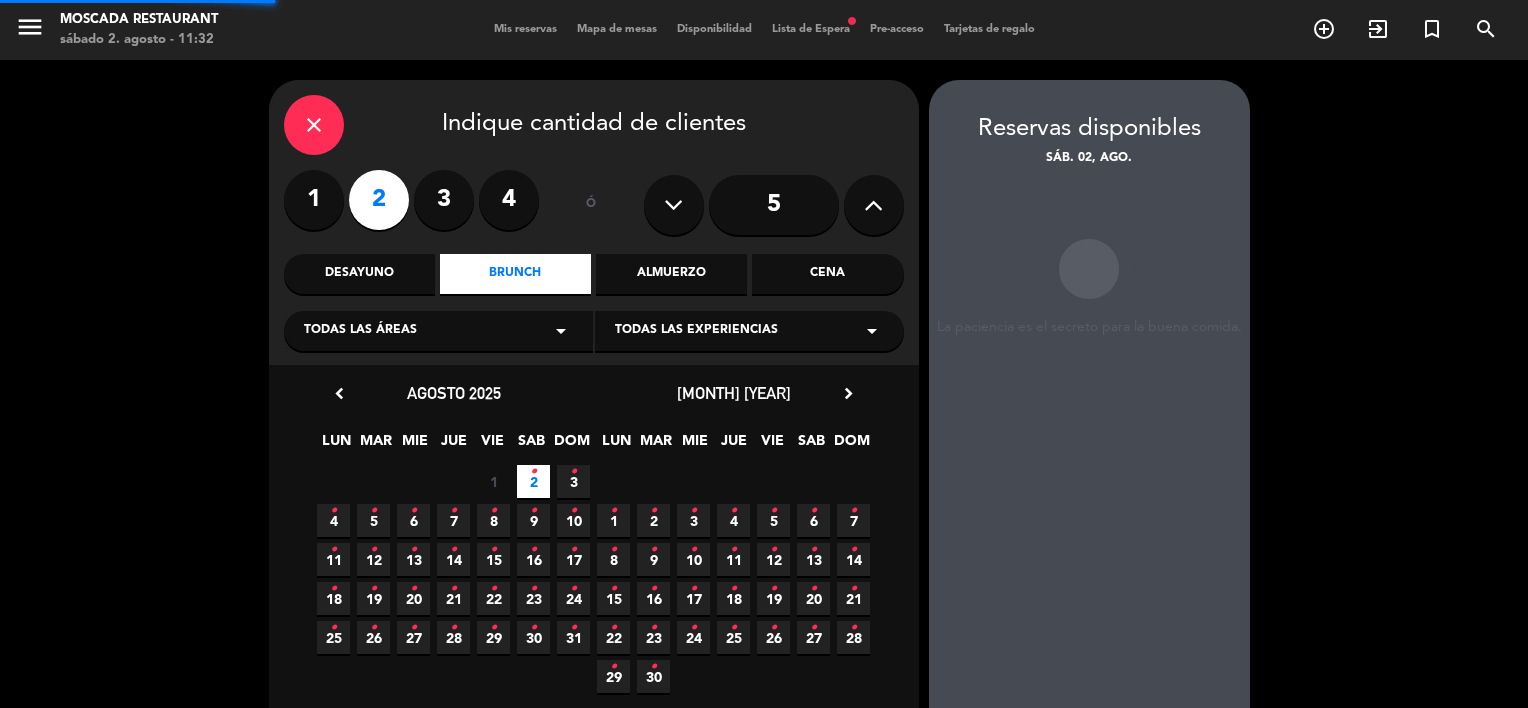 scroll, scrollTop: 80, scrollLeft: 0, axis: vertical 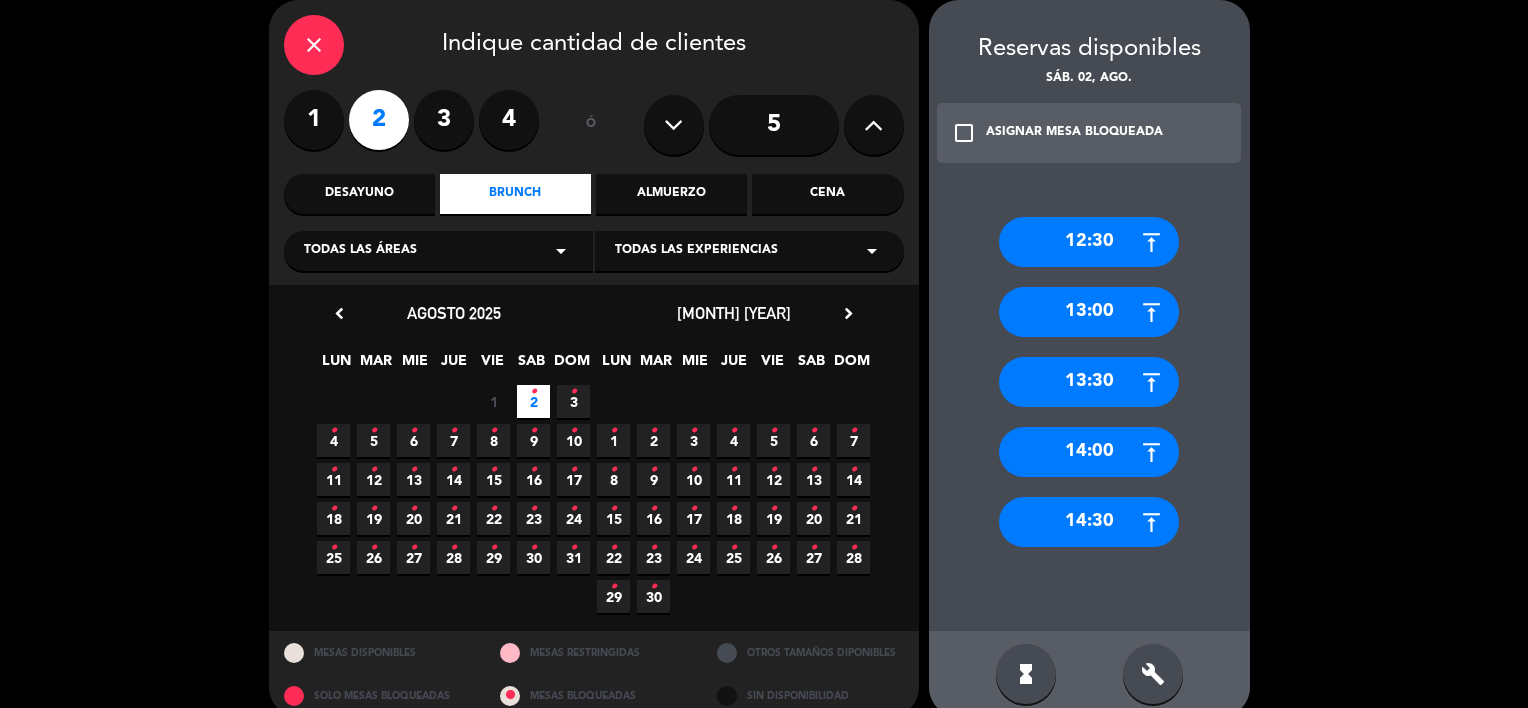 click on "13:00" at bounding box center [1089, 312] 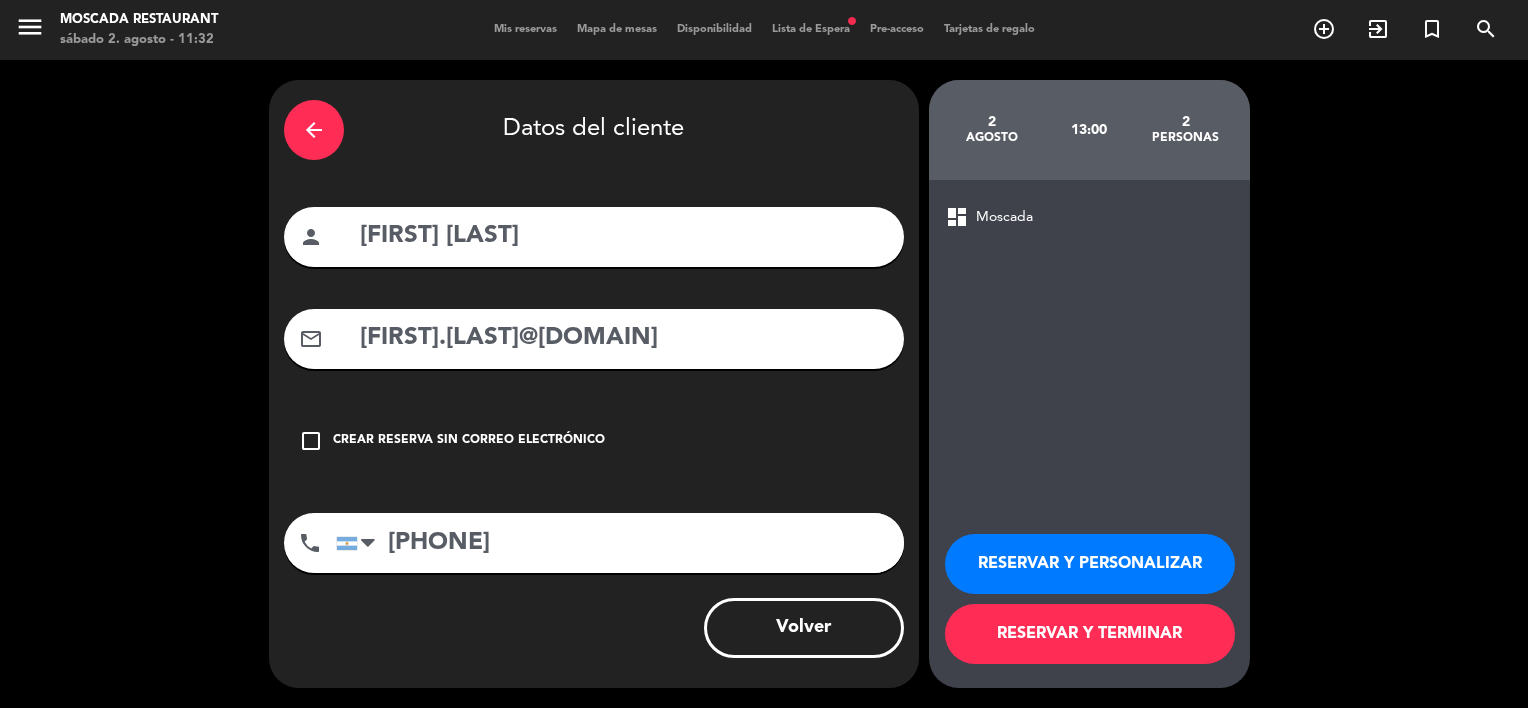 click on "RESERVAR Y TERMINAR" at bounding box center (1090, 634) 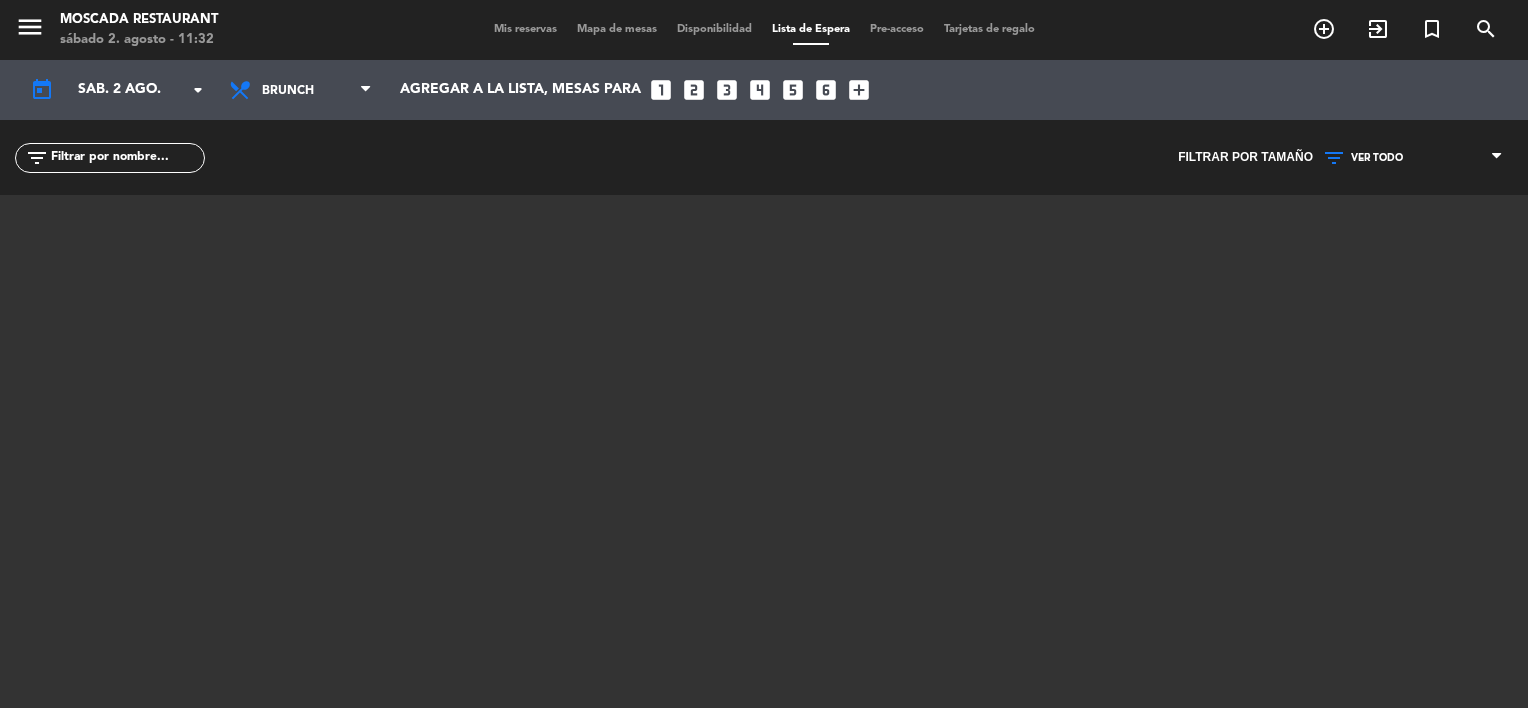click on "Mis reservas" at bounding box center [525, 29] 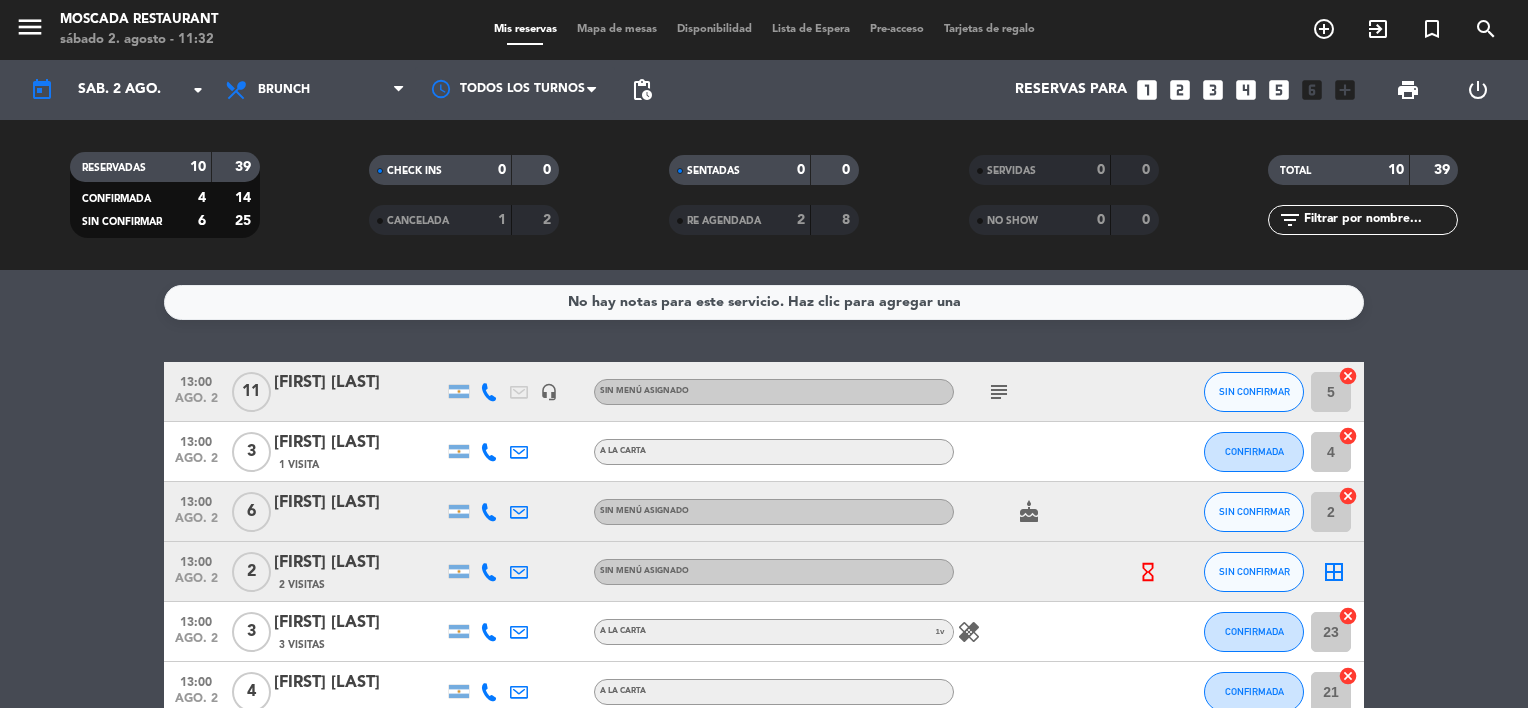 click on "[FIRST] [LAST]" 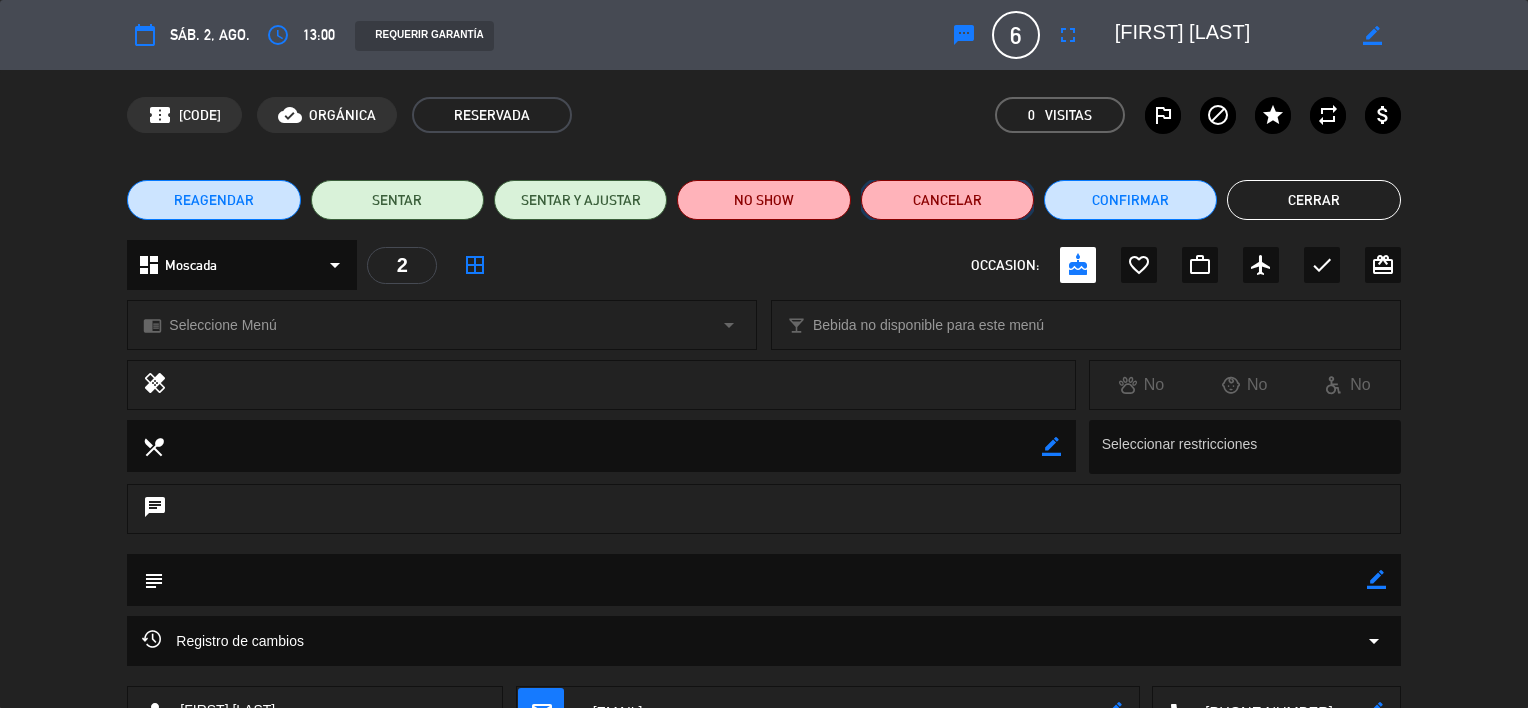 click on "Cancelar" 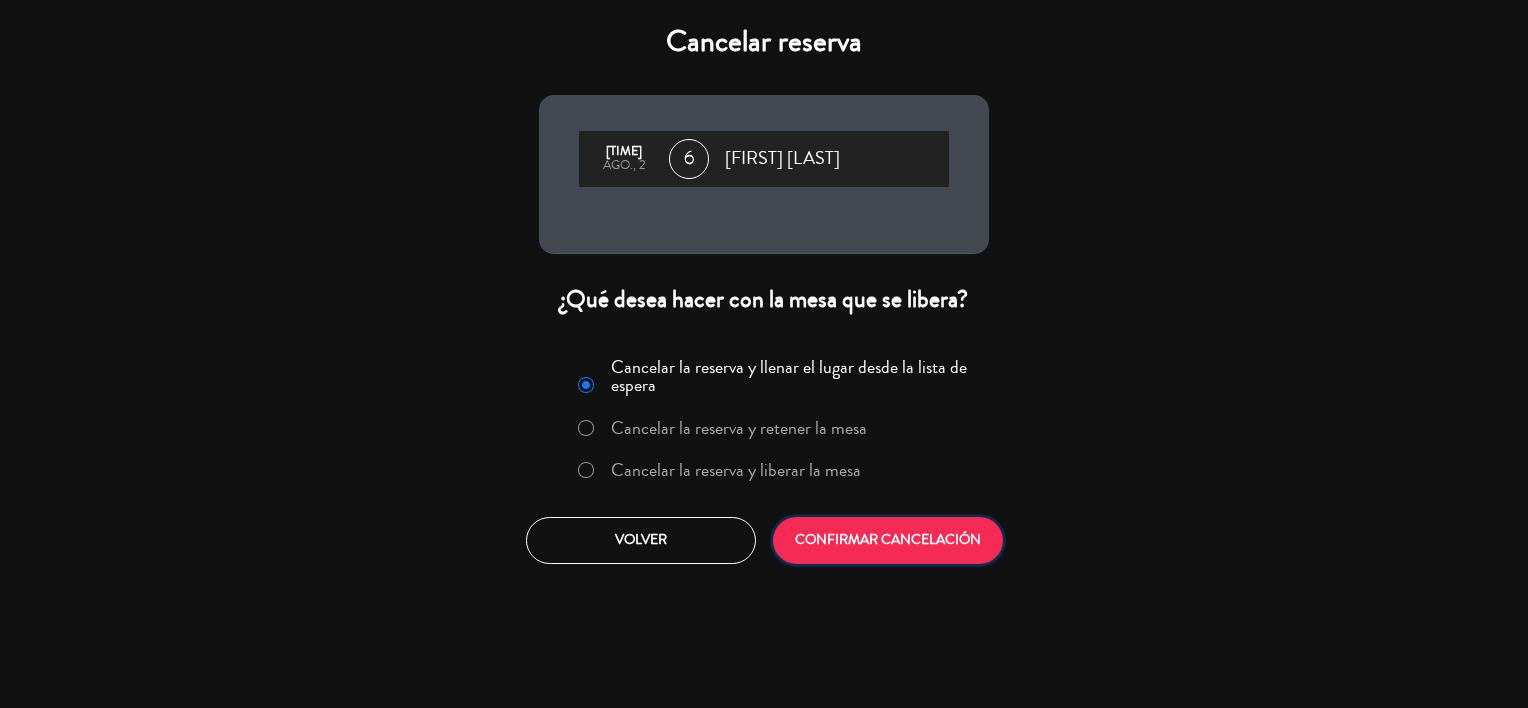 click on "CONFIRMAR CANCELACIÓN" 